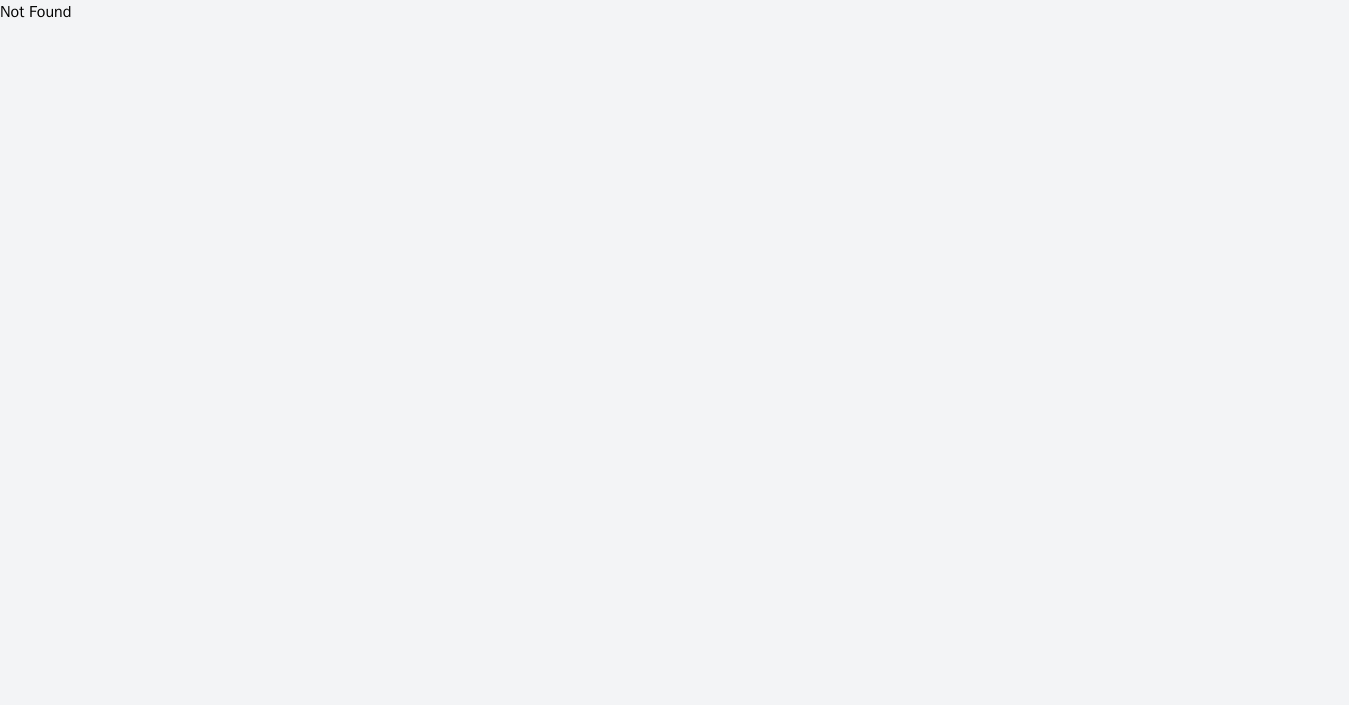 scroll, scrollTop: 0, scrollLeft: 0, axis: both 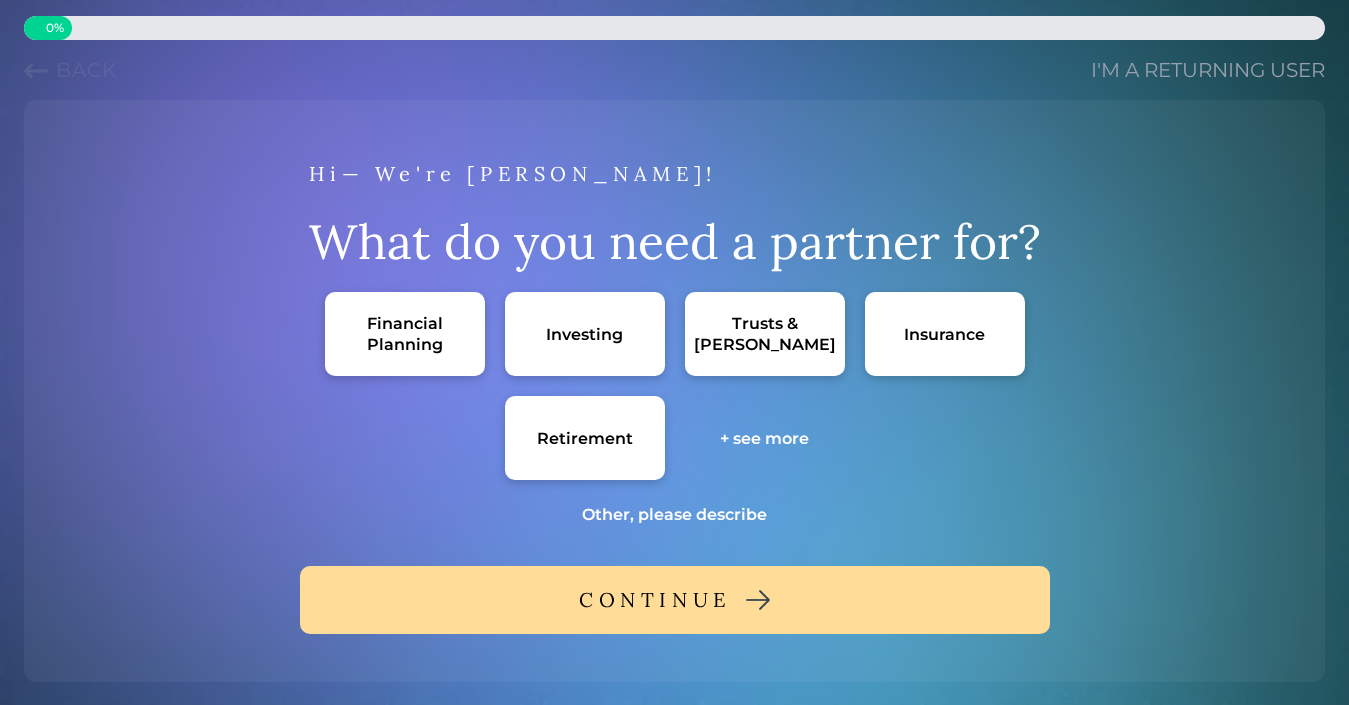 click on "Financial Planning" at bounding box center [405, 334] 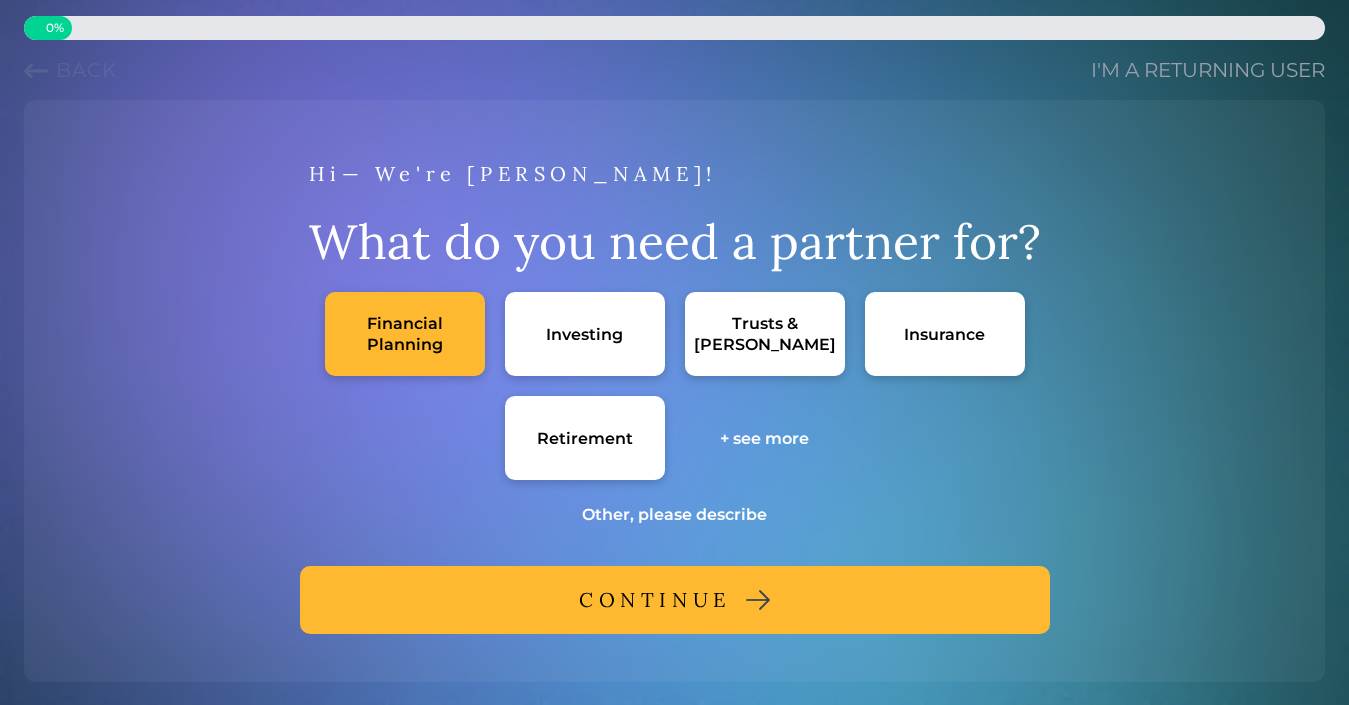 click on "CONTINUE" at bounding box center [655, 600] 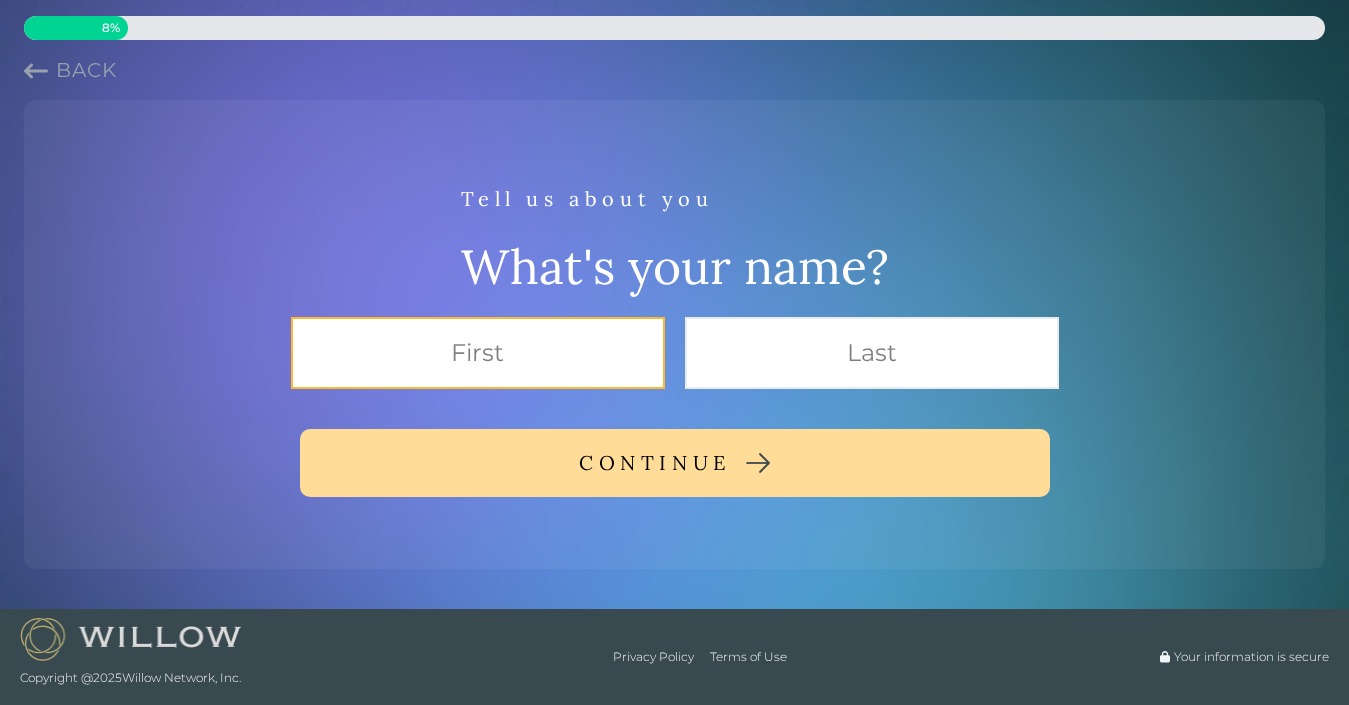 click at bounding box center [478, 353] 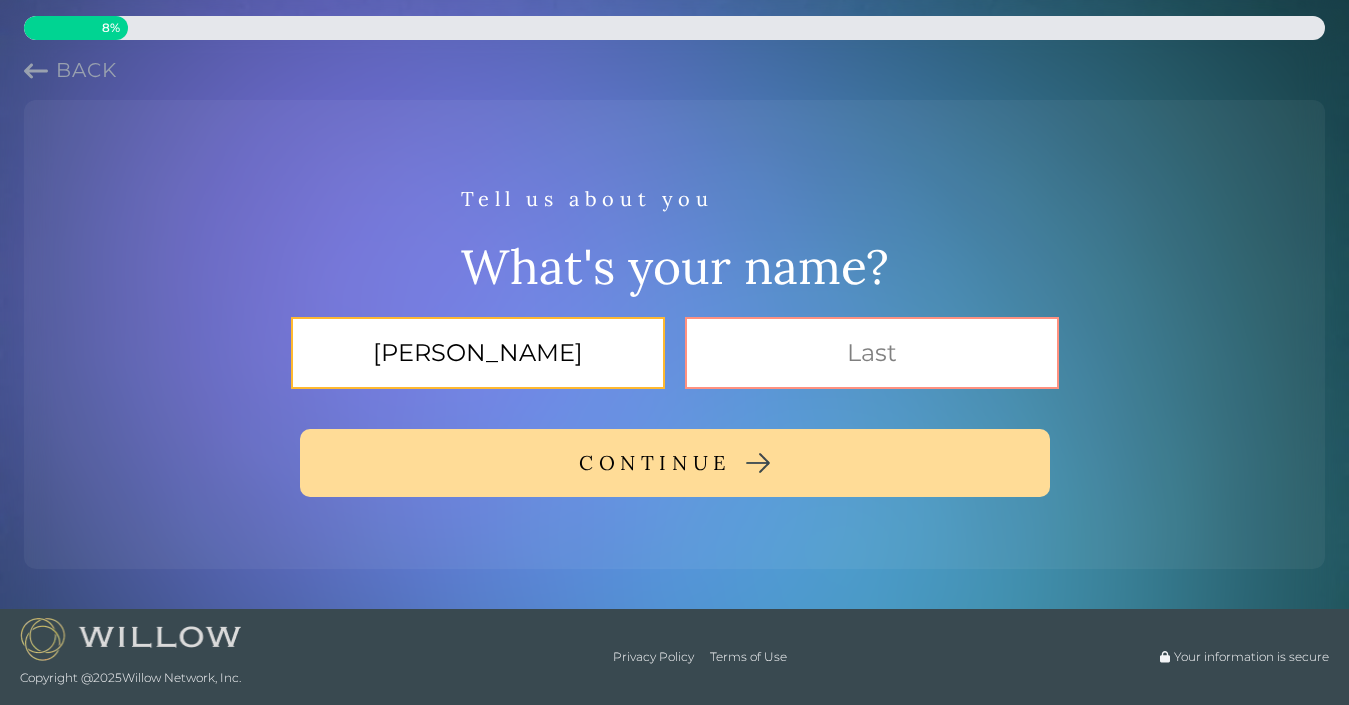 type on "[PERSON_NAME]" 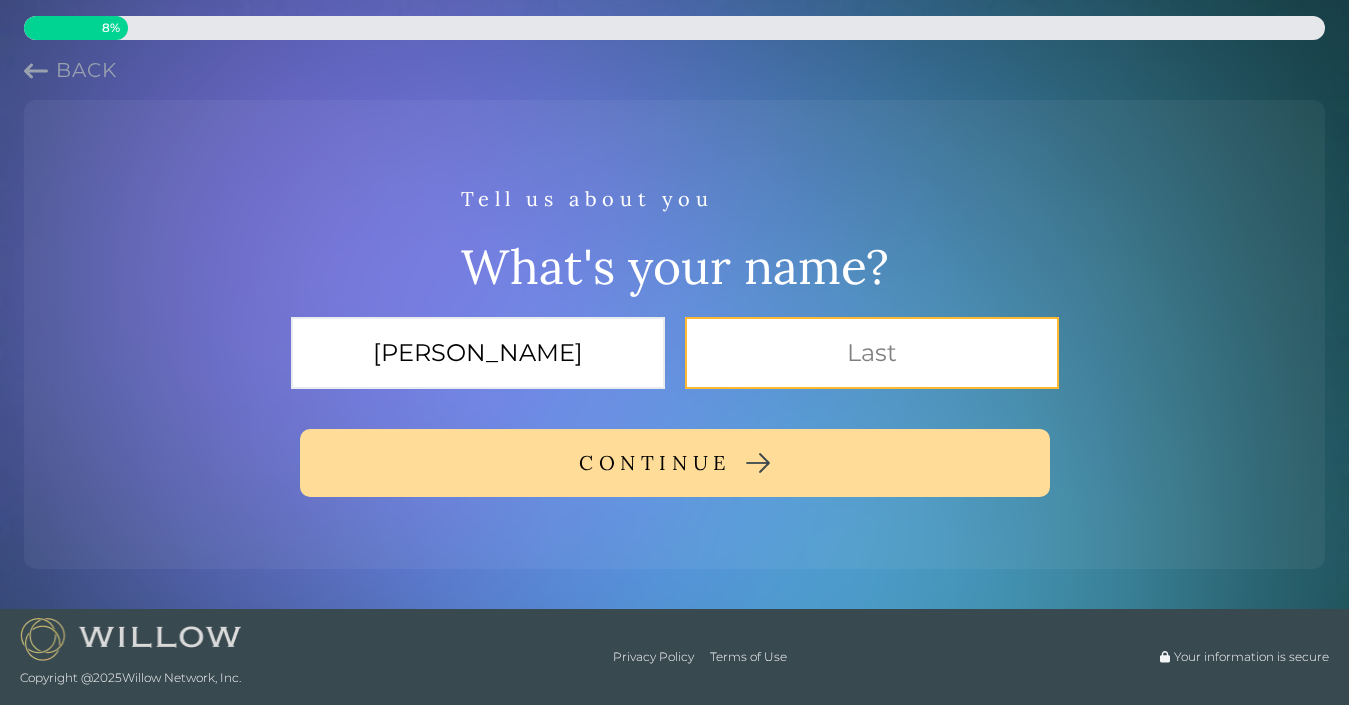 click at bounding box center [872, 353] 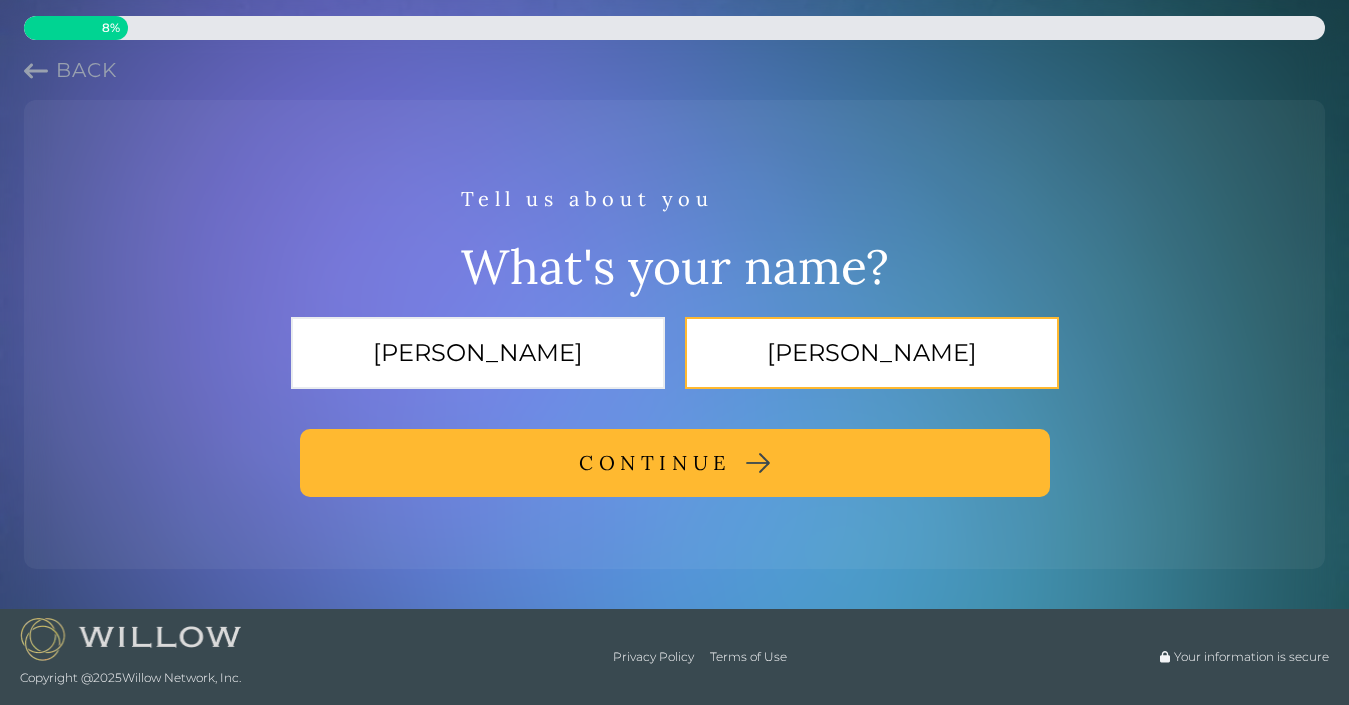 type on "[PERSON_NAME]" 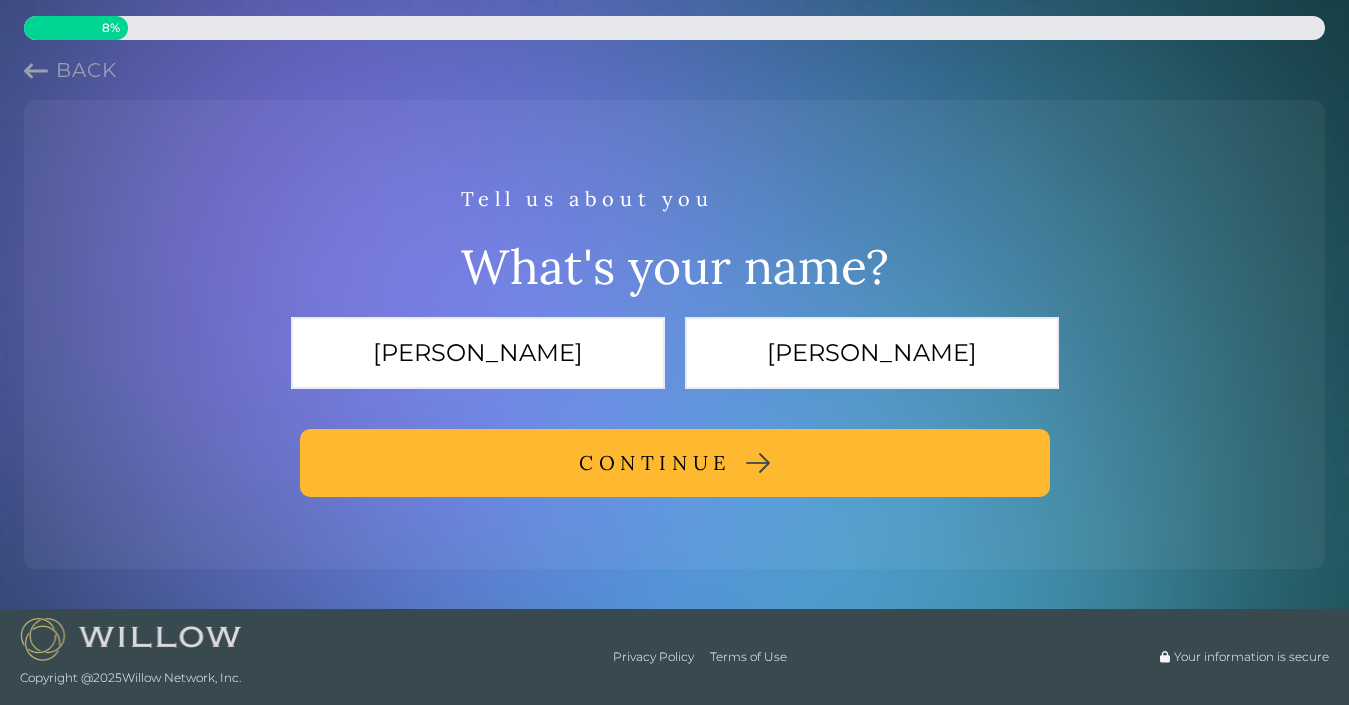 click on "CONTINUE" at bounding box center (675, 463) 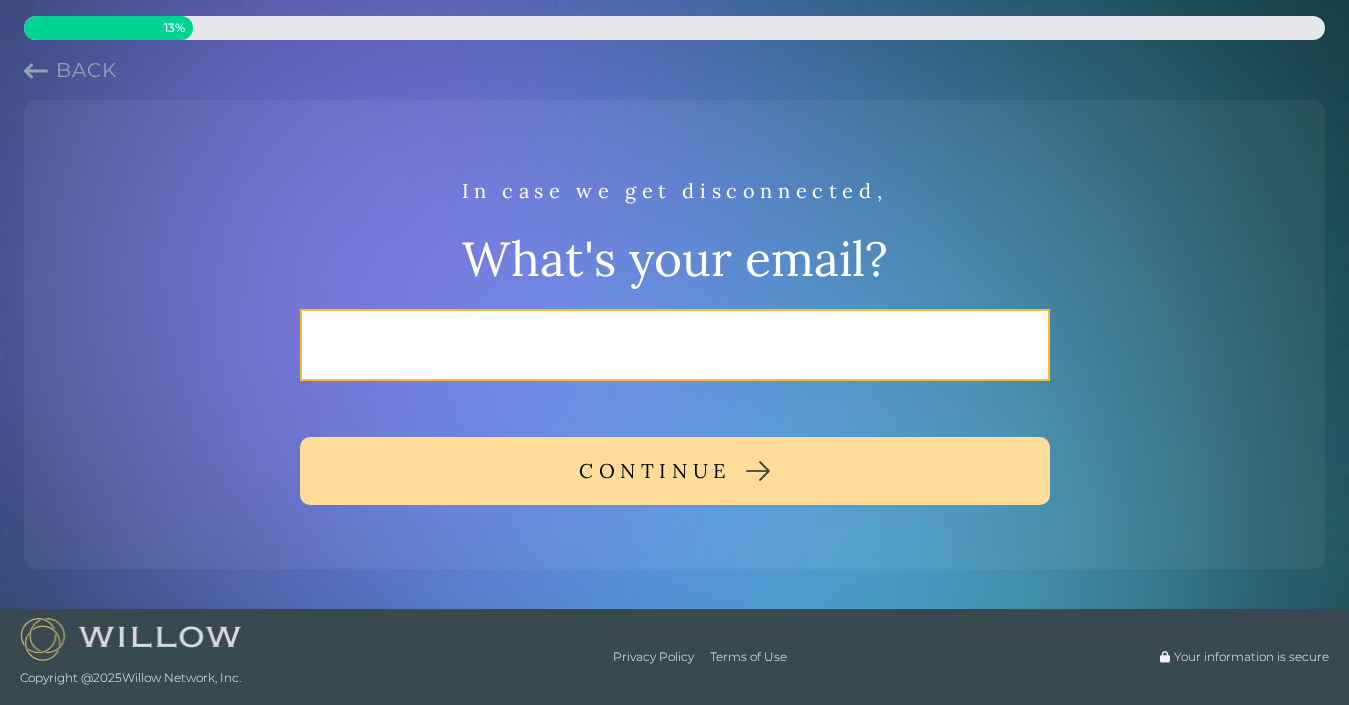 click at bounding box center [675, 345] 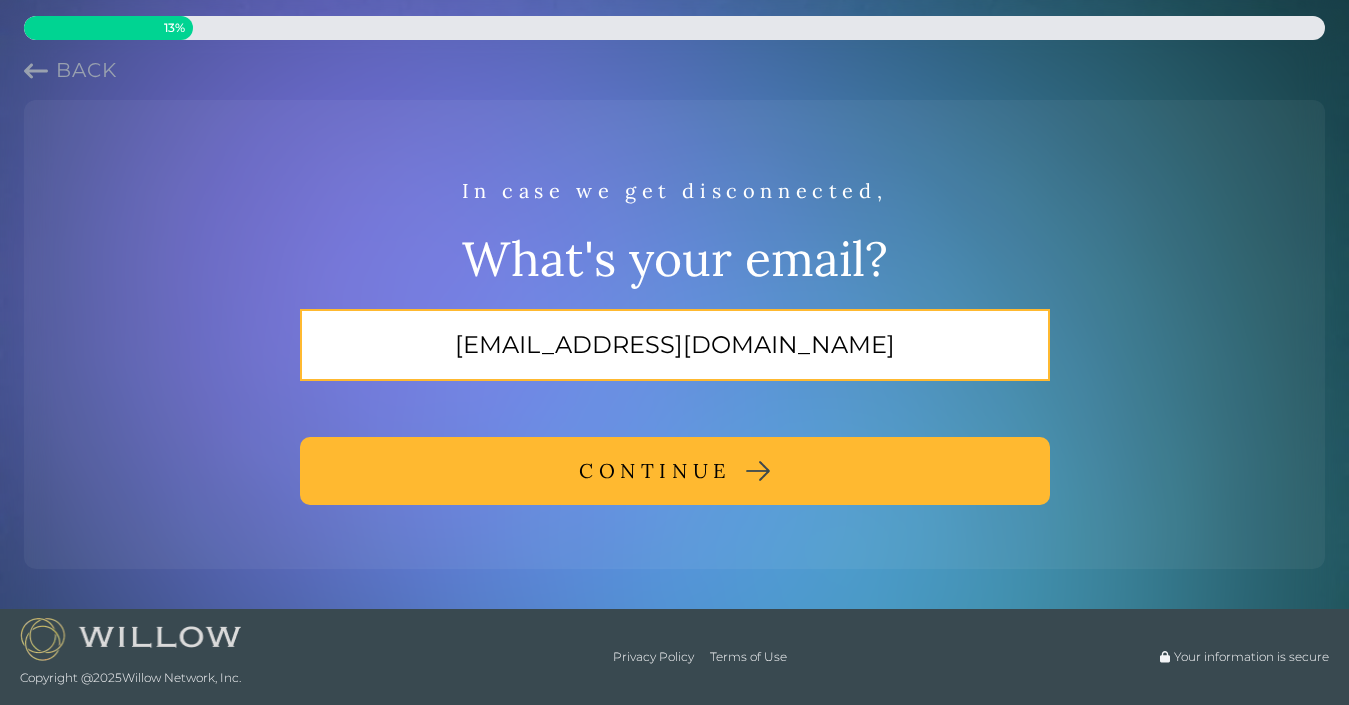 type on "[EMAIL_ADDRESS][DOMAIN_NAME]" 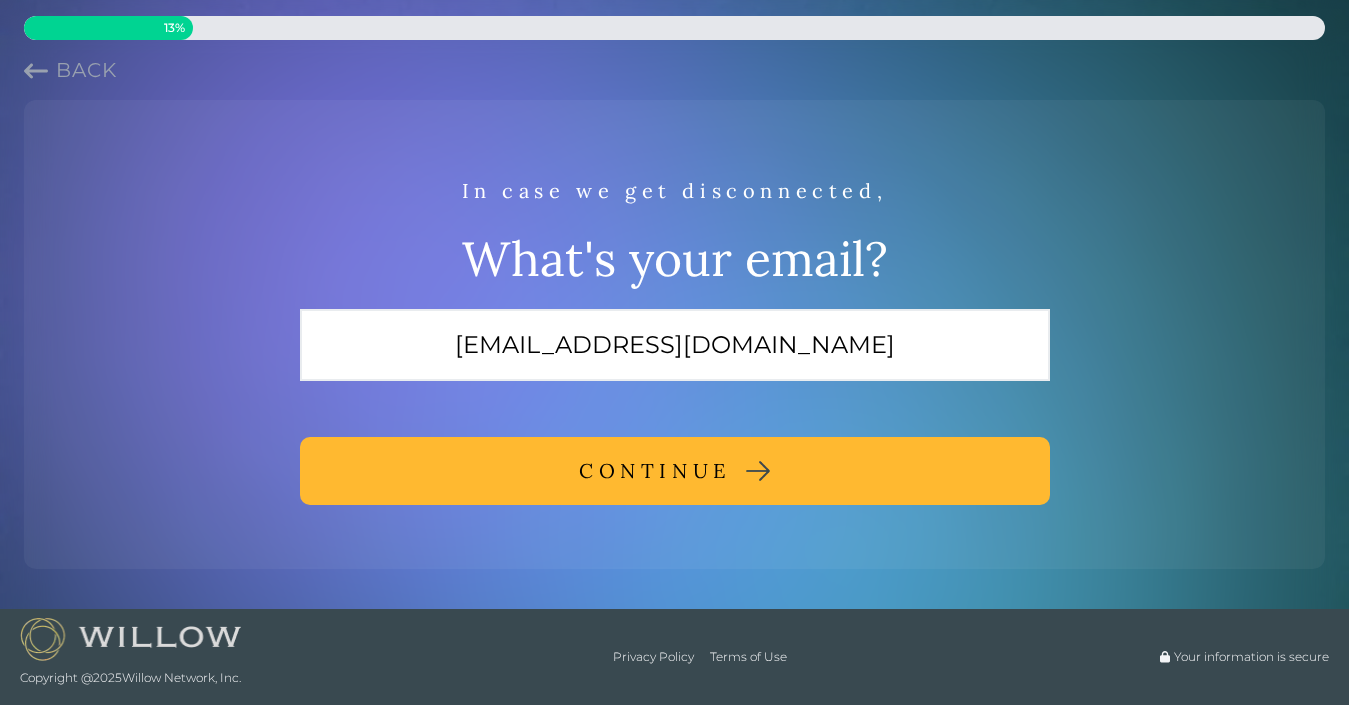 click on "CONTINUE" at bounding box center (655, 471) 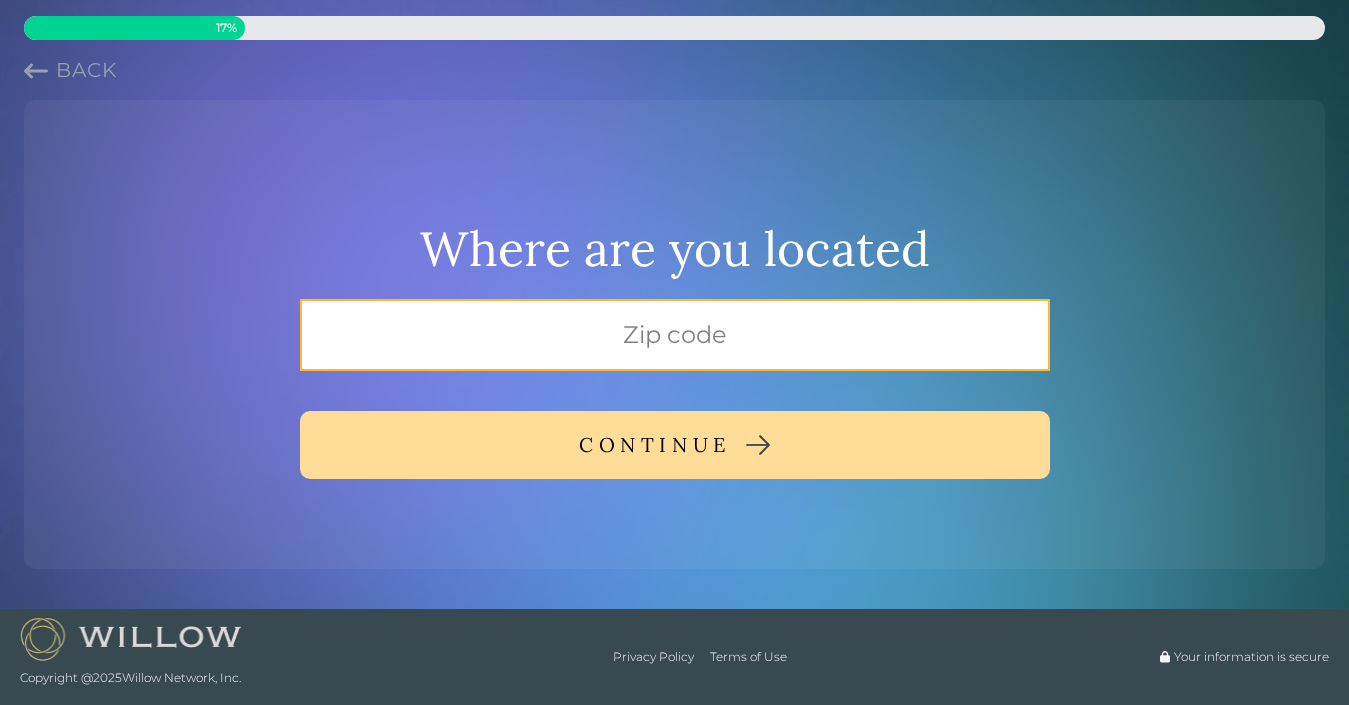 click at bounding box center [675, 335] 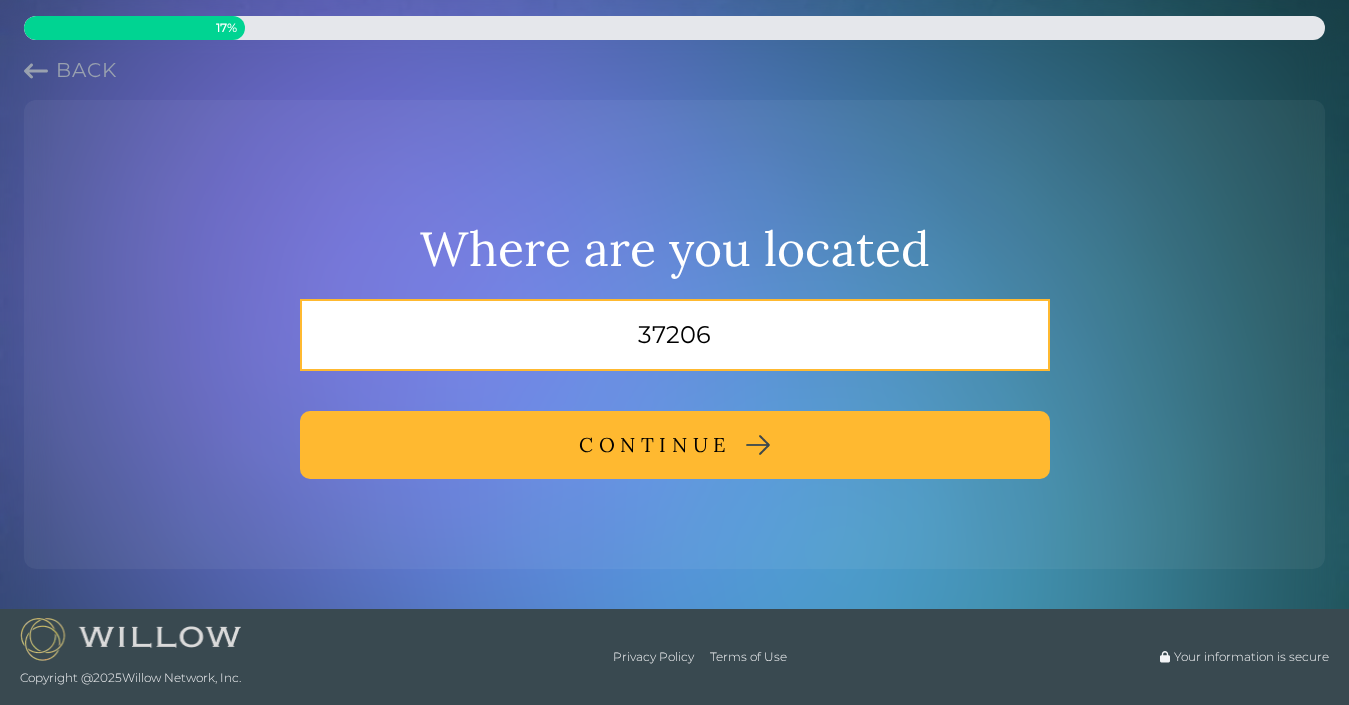 type on "37206" 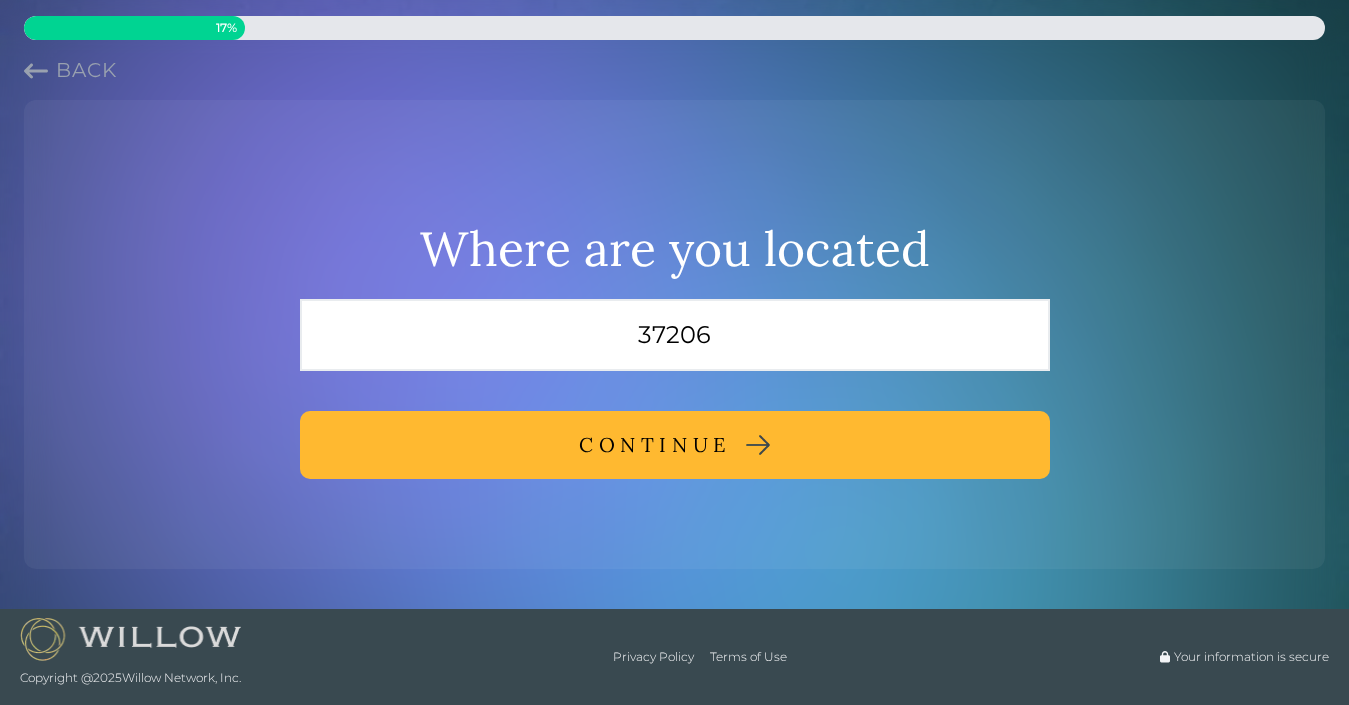 click on "CONTINUE" at bounding box center [675, 445] 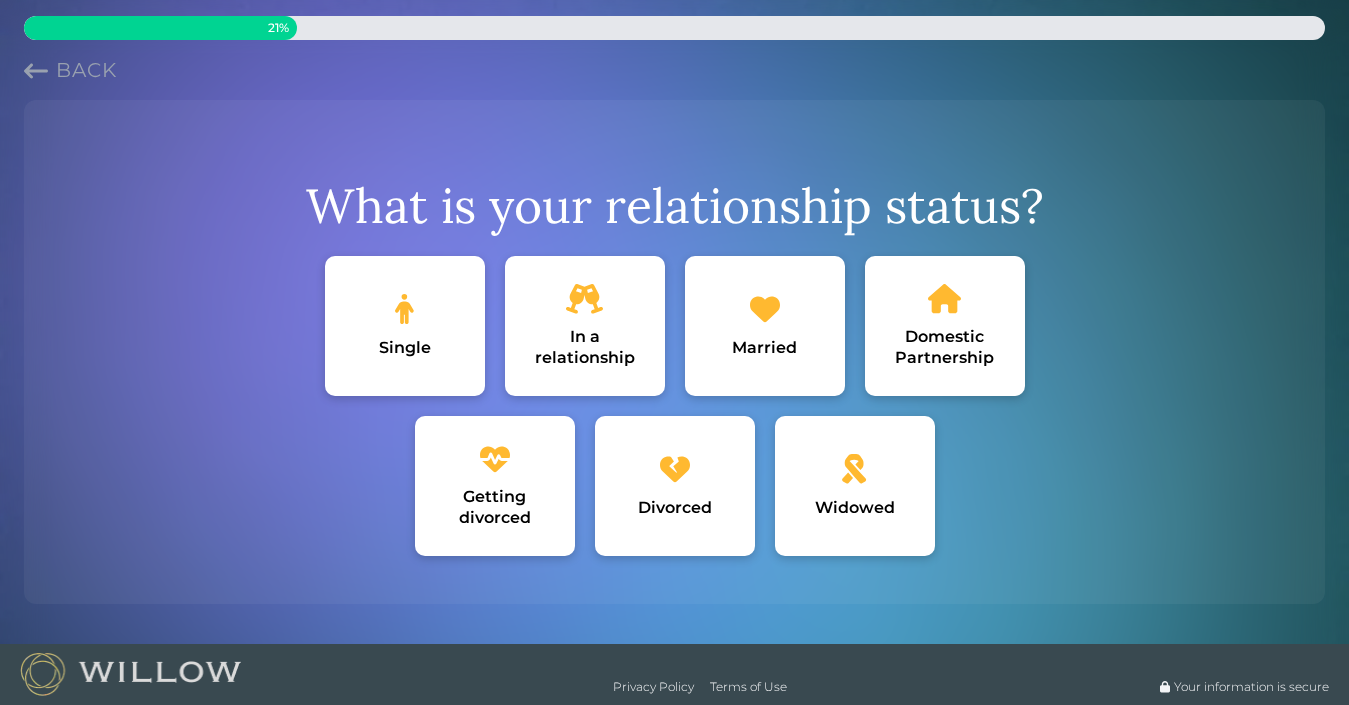 click 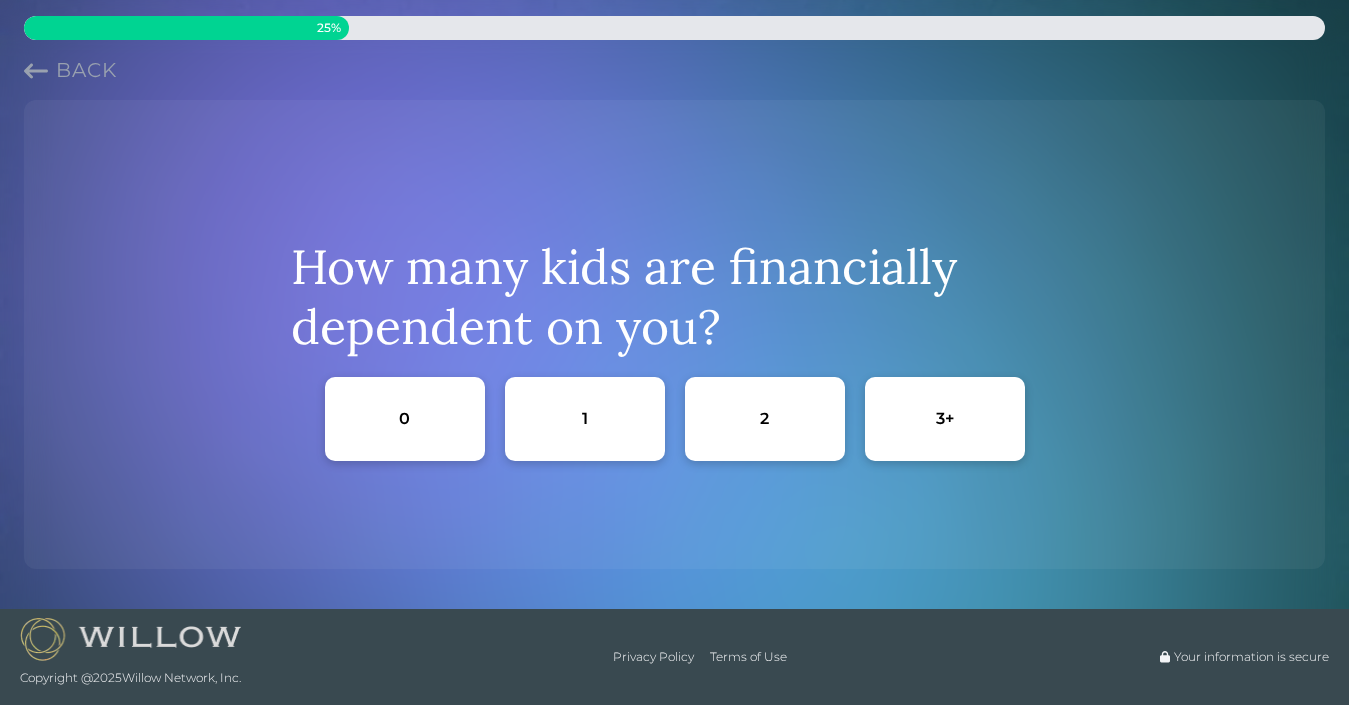click on "2" at bounding box center [765, 419] 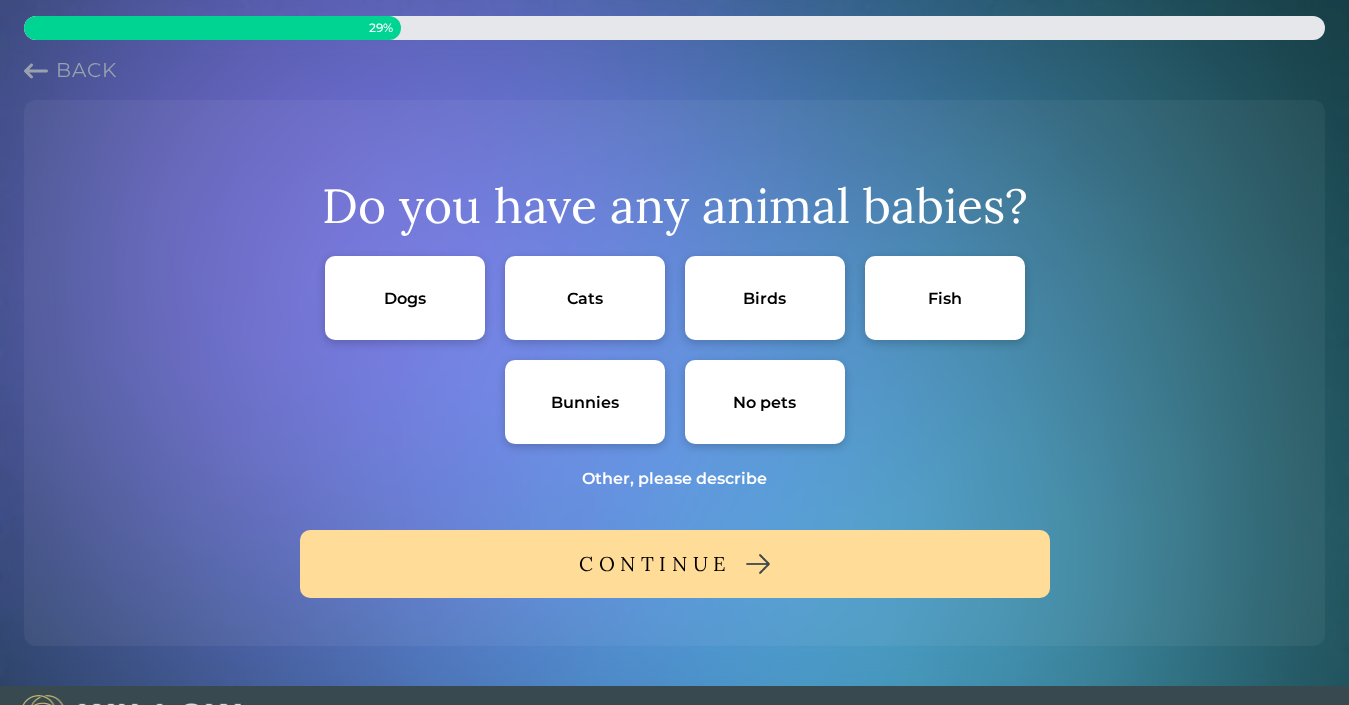 click on "Dogs" at bounding box center (405, 298) 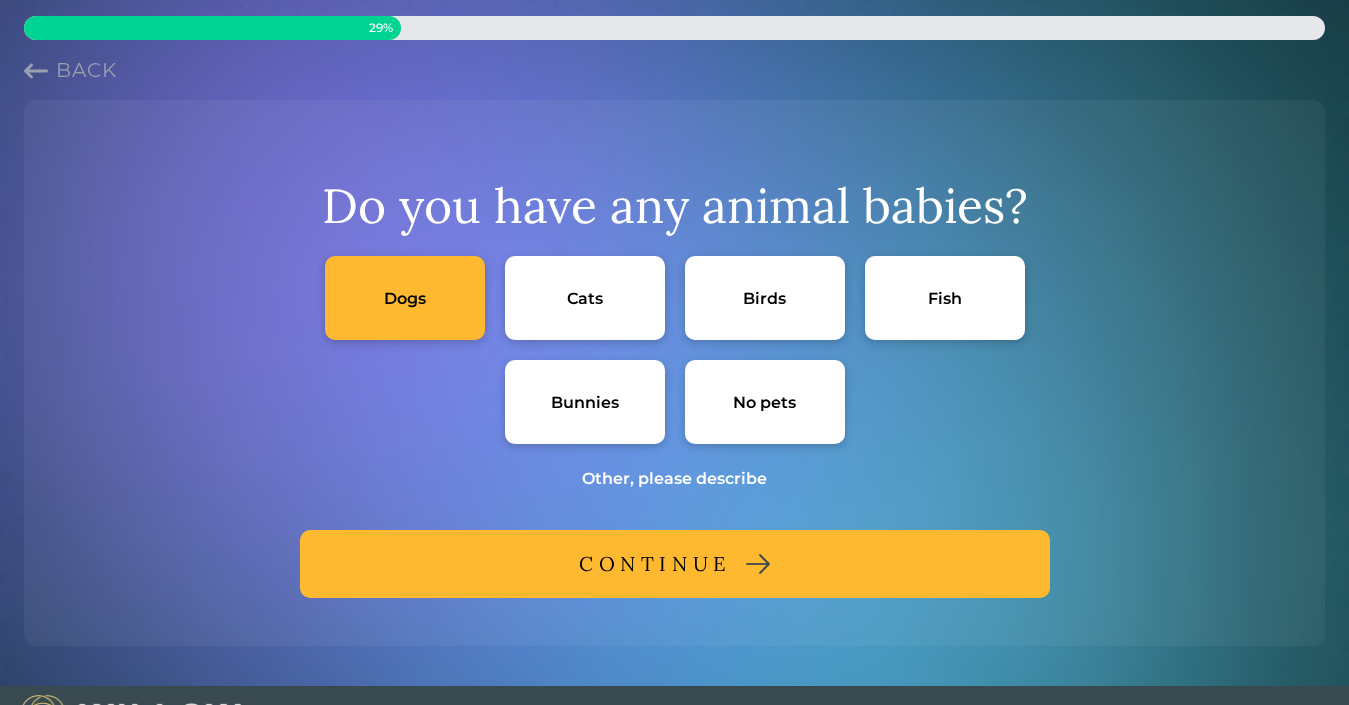 click on "CONTINUE" at bounding box center (655, 564) 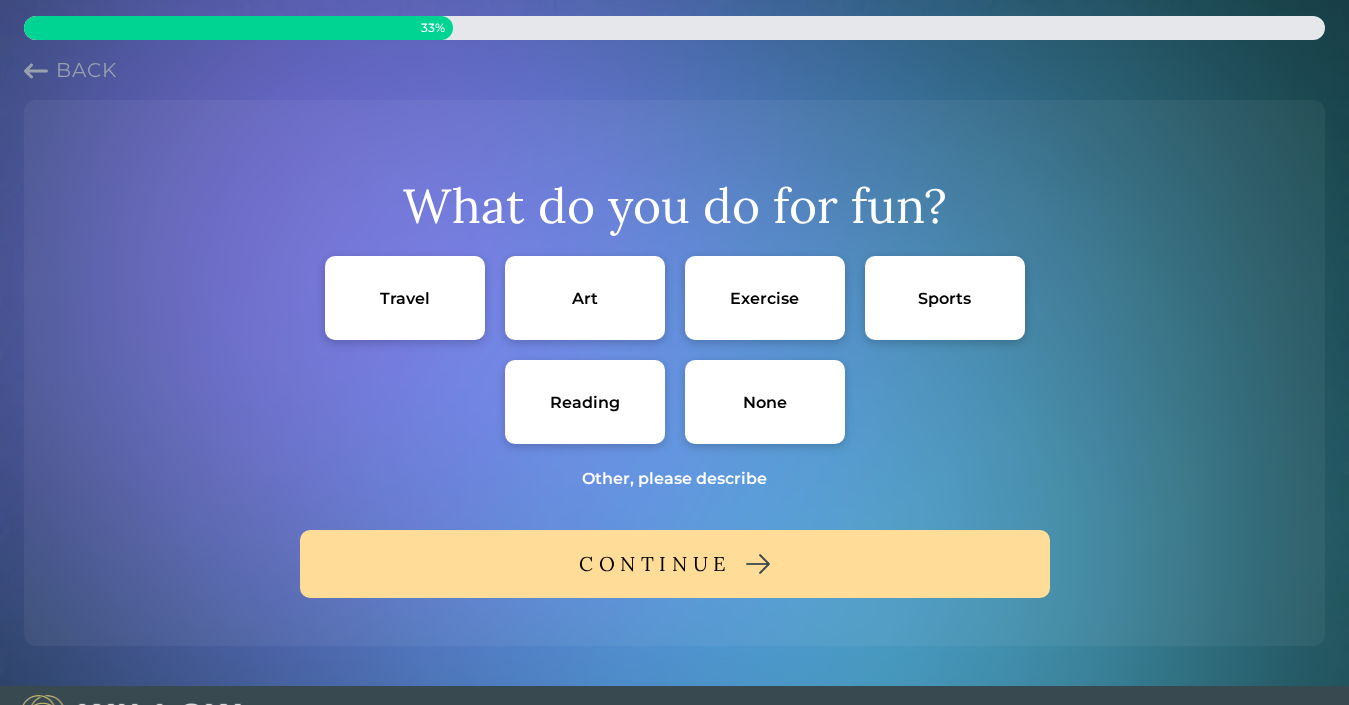click on "Travel" at bounding box center [405, 298] 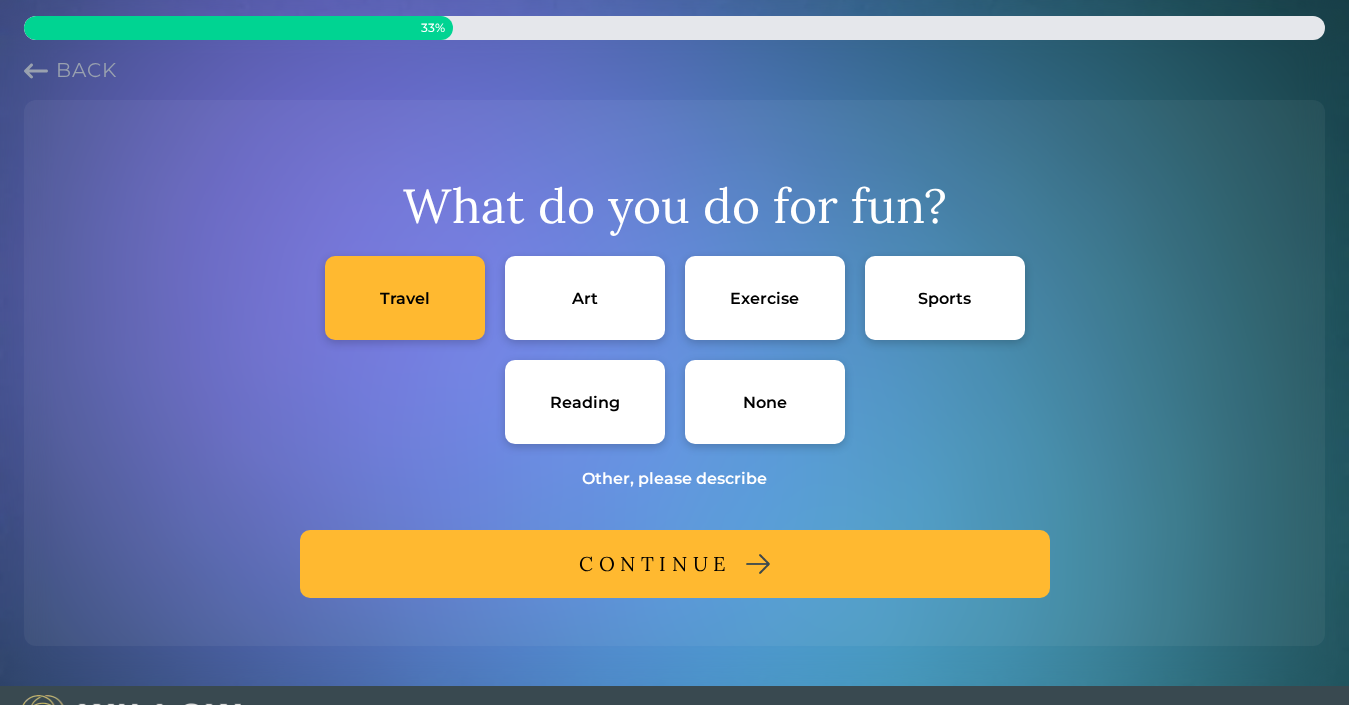 click on "Art" at bounding box center [585, 298] 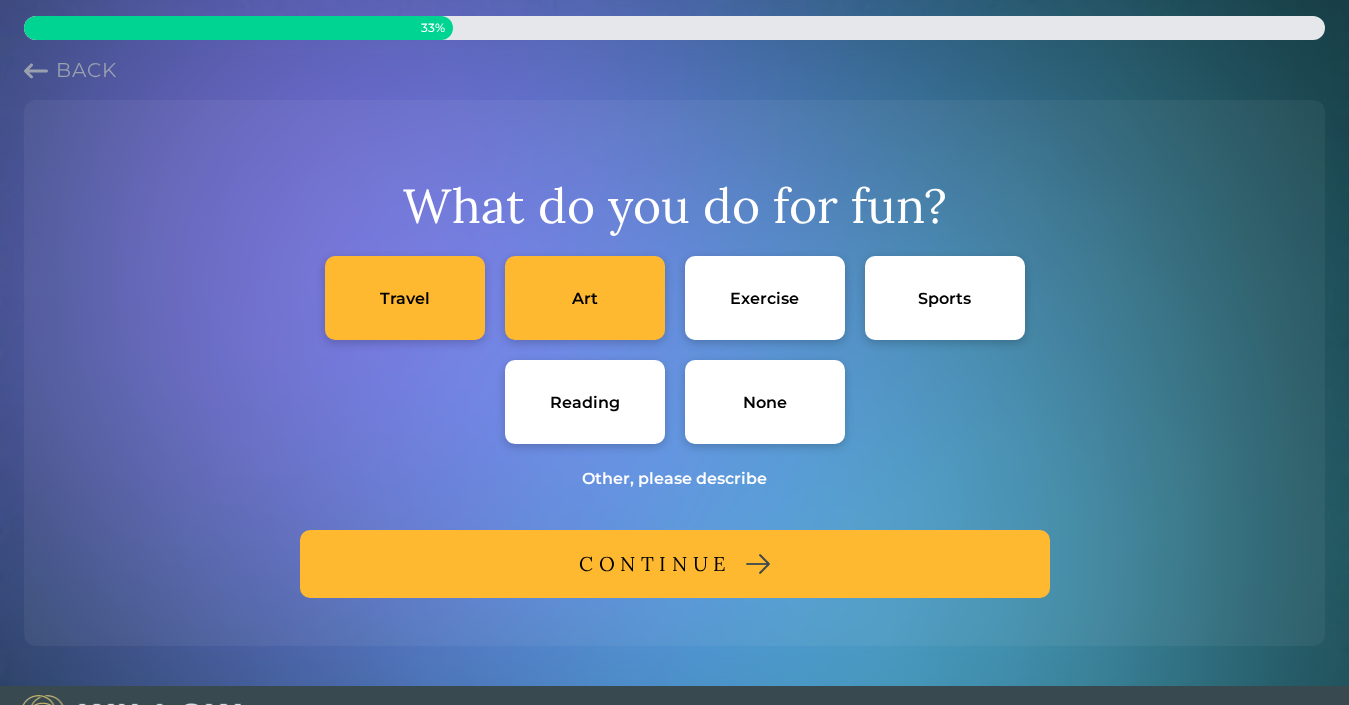 click on "Exercise" at bounding box center [764, 298] 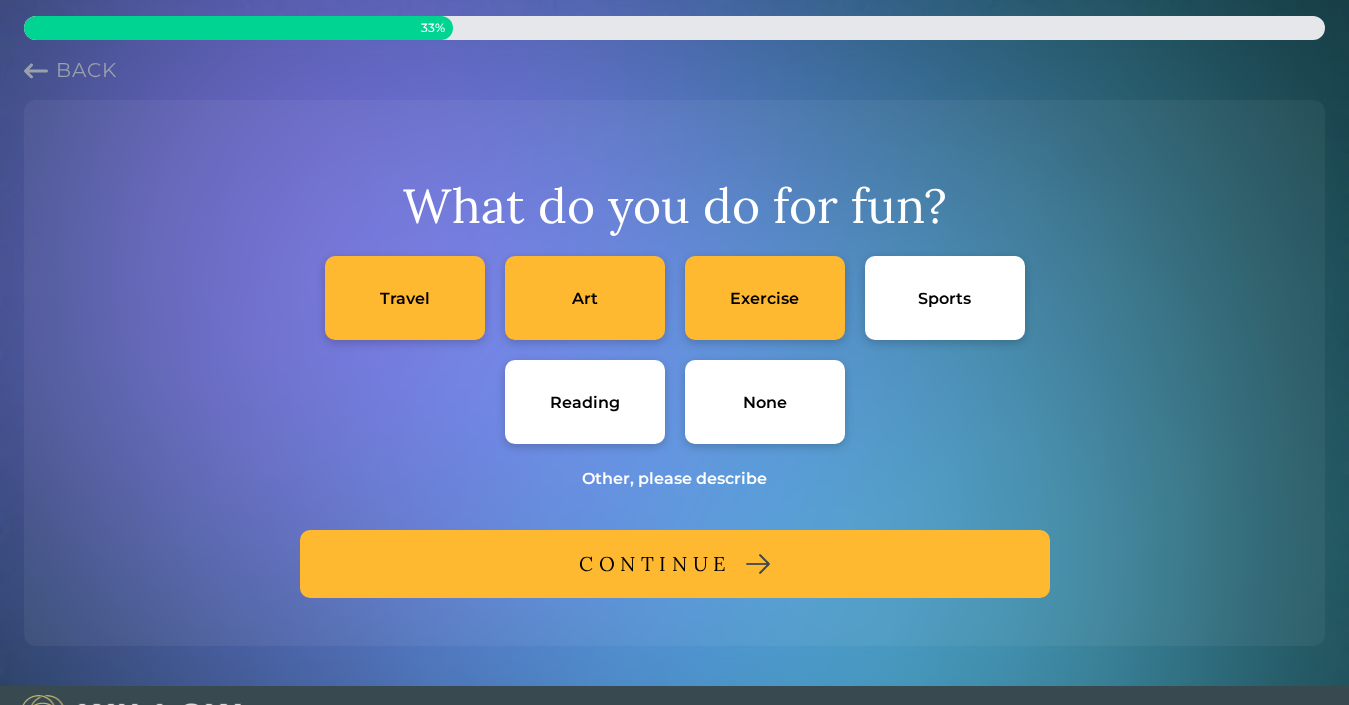 click on "Reading" at bounding box center (585, 402) 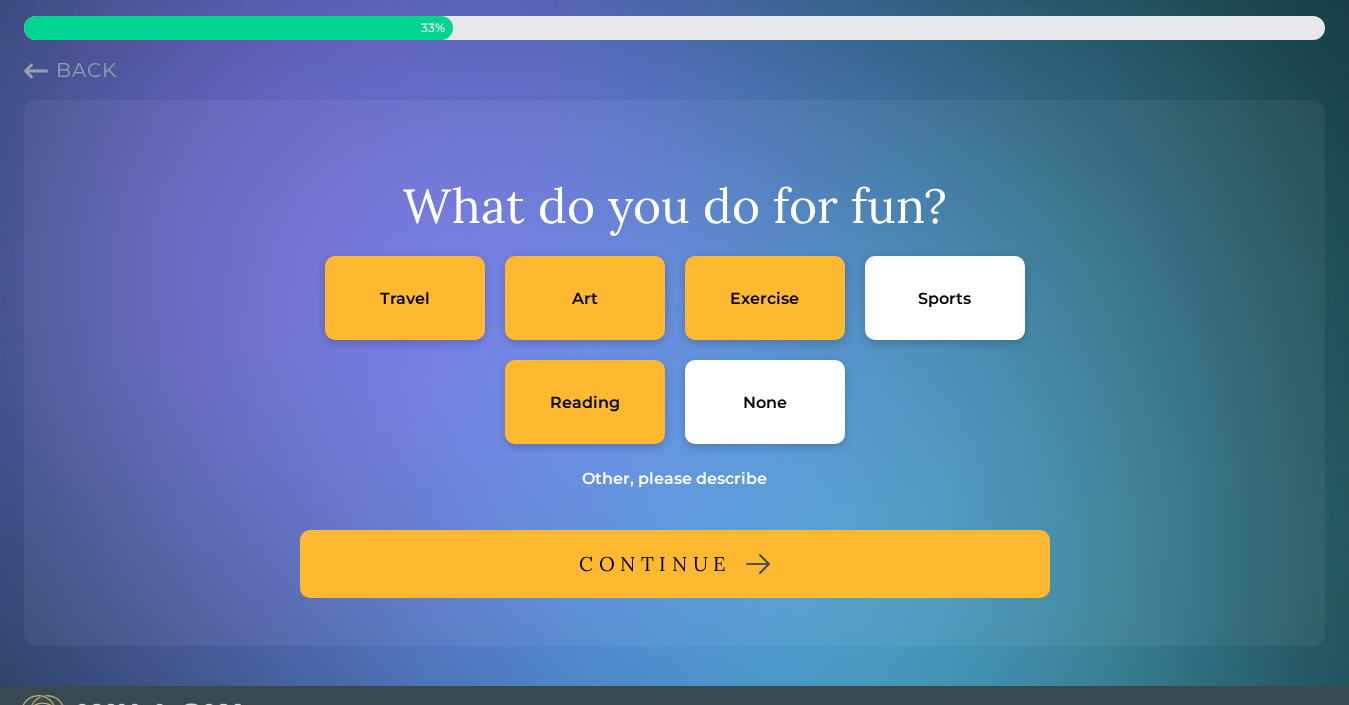 click on "CONTINUE" at bounding box center [655, 564] 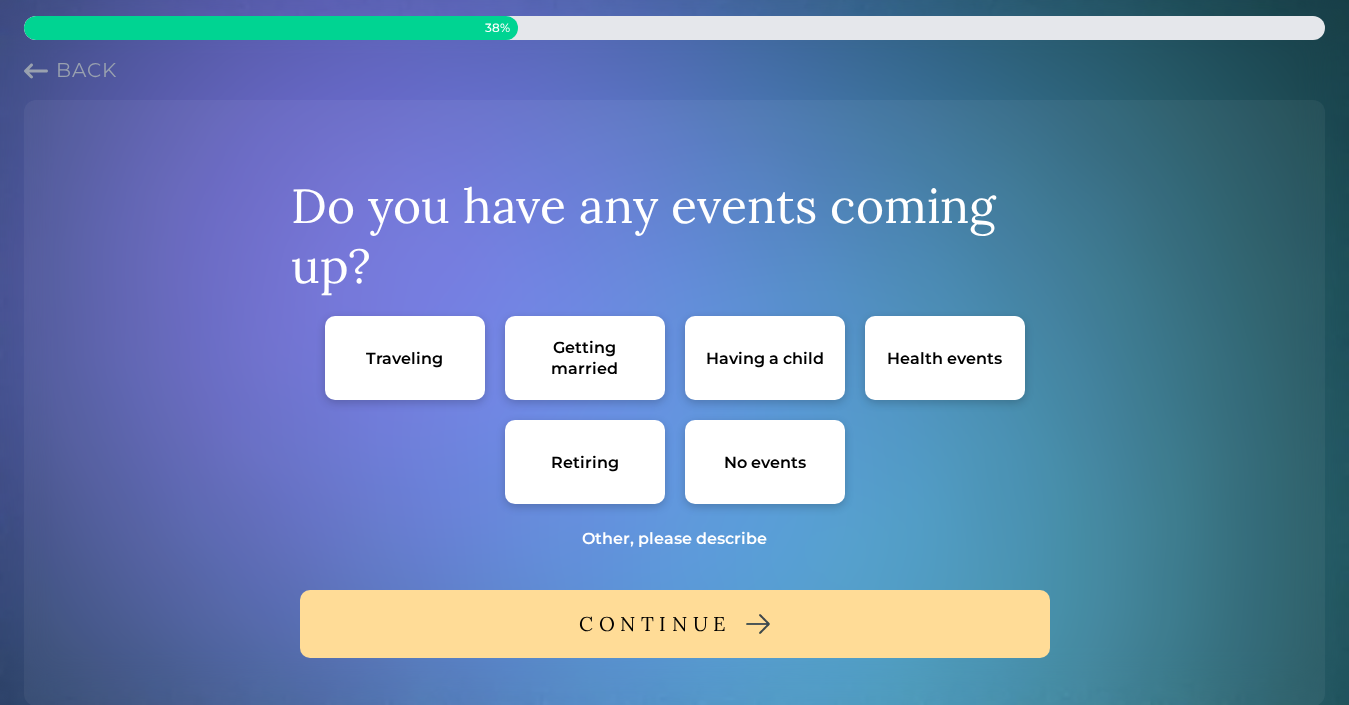 click on "No events" at bounding box center [765, 462] 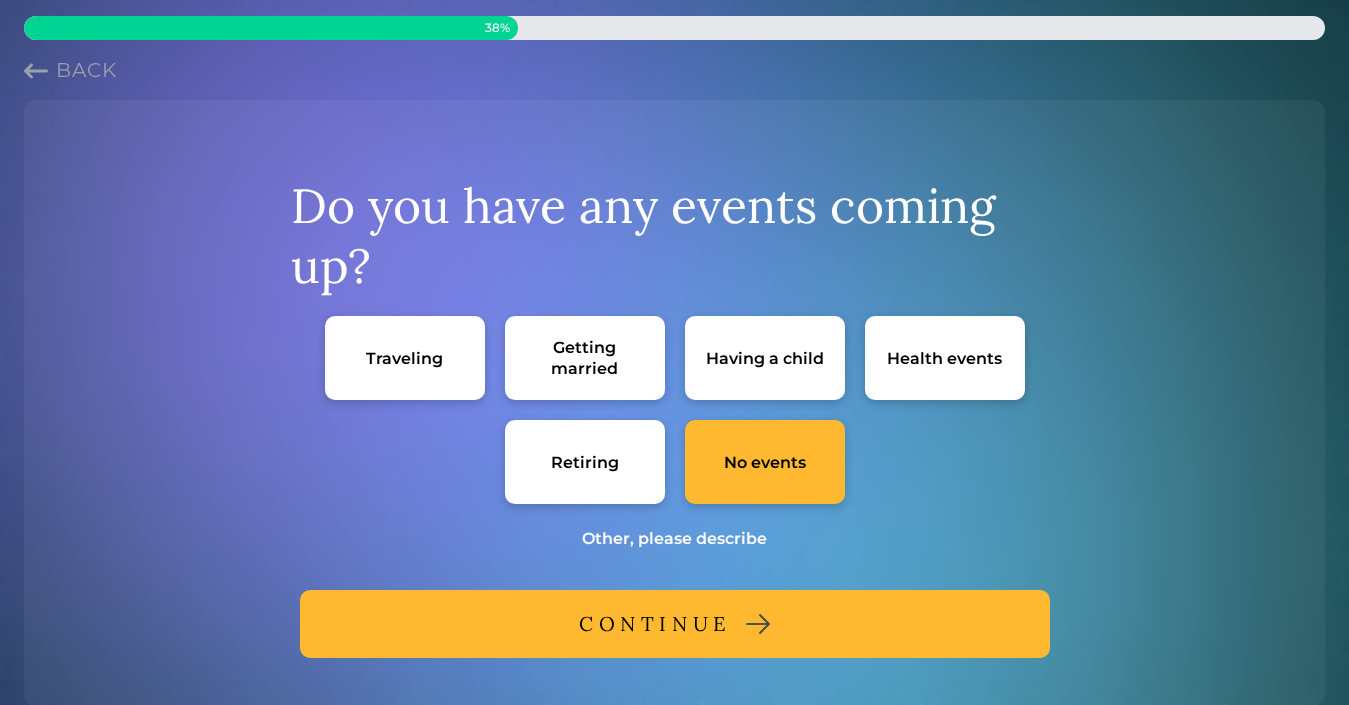 click on "CONTINUE" at bounding box center (675, 624) 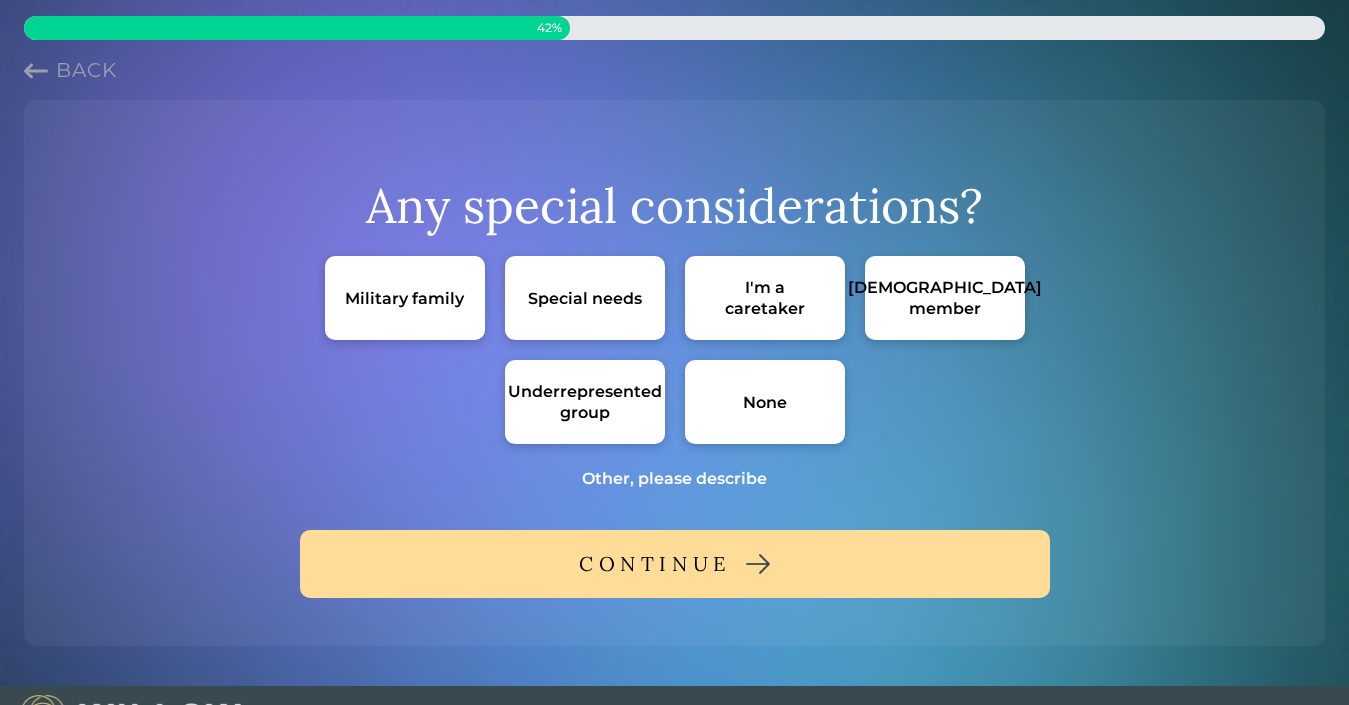click on "None" at bounding box center (765, 402) 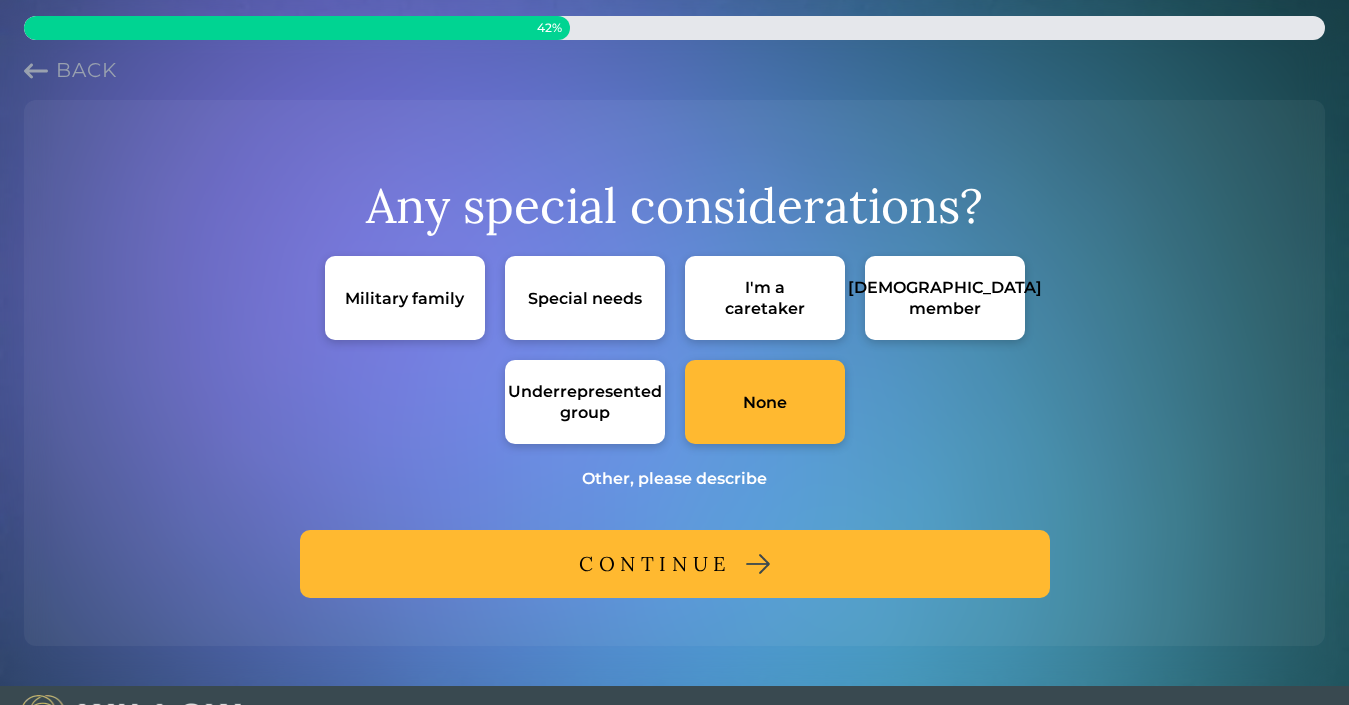 click on "CONTINUE" at bounding box center (675, 564) 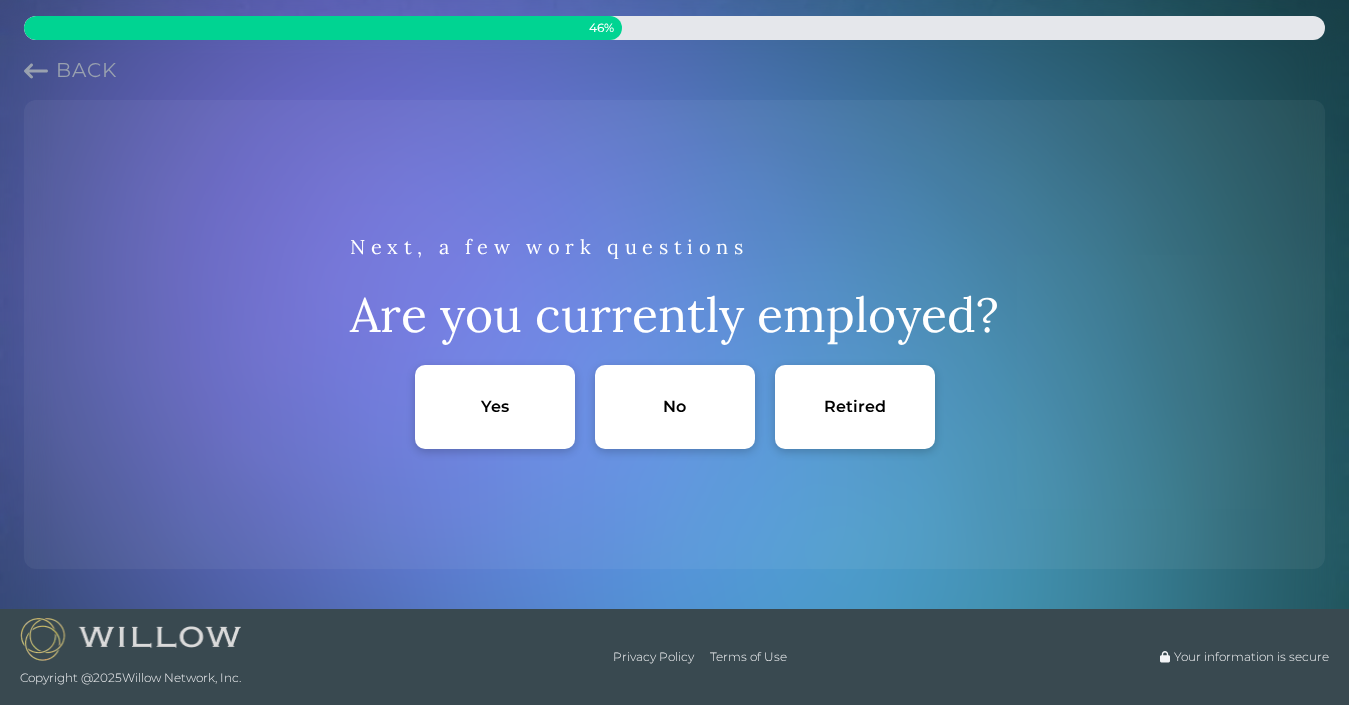 click on "Yes" at bounding box center [495, 407] 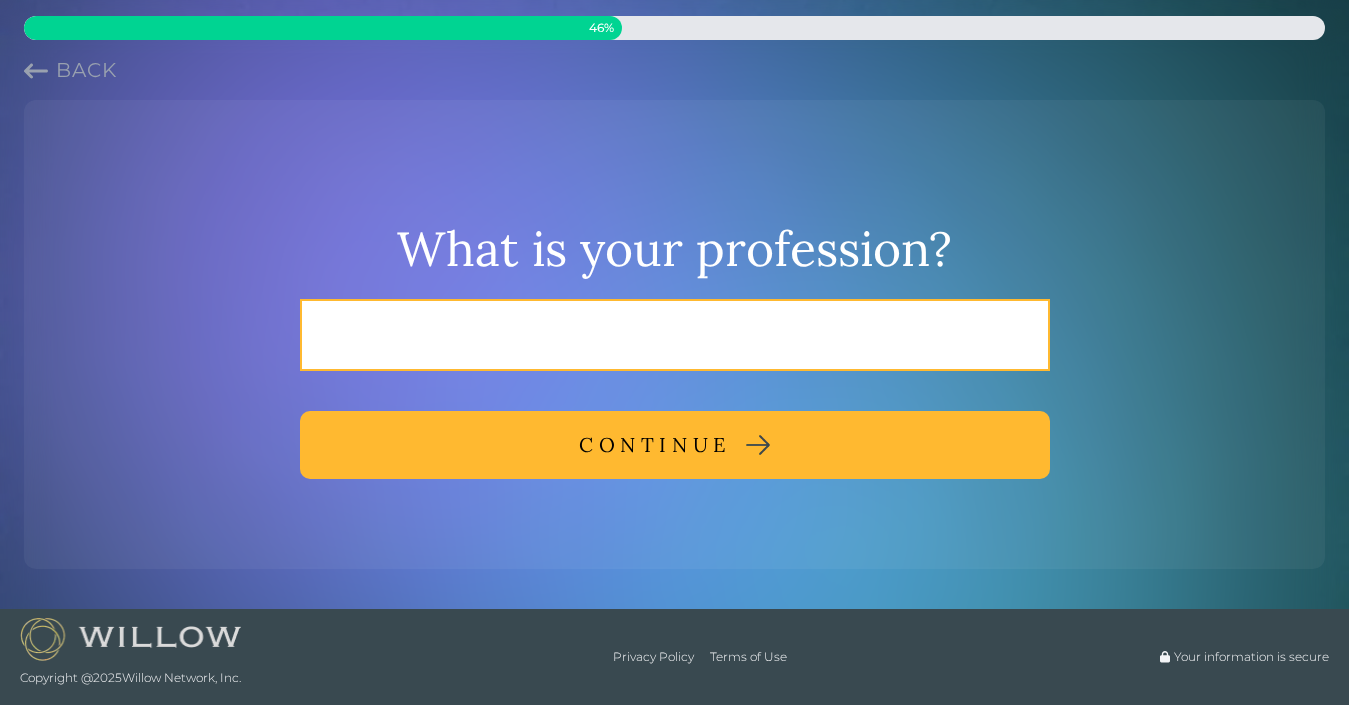 click at bounding box center [675, 335] 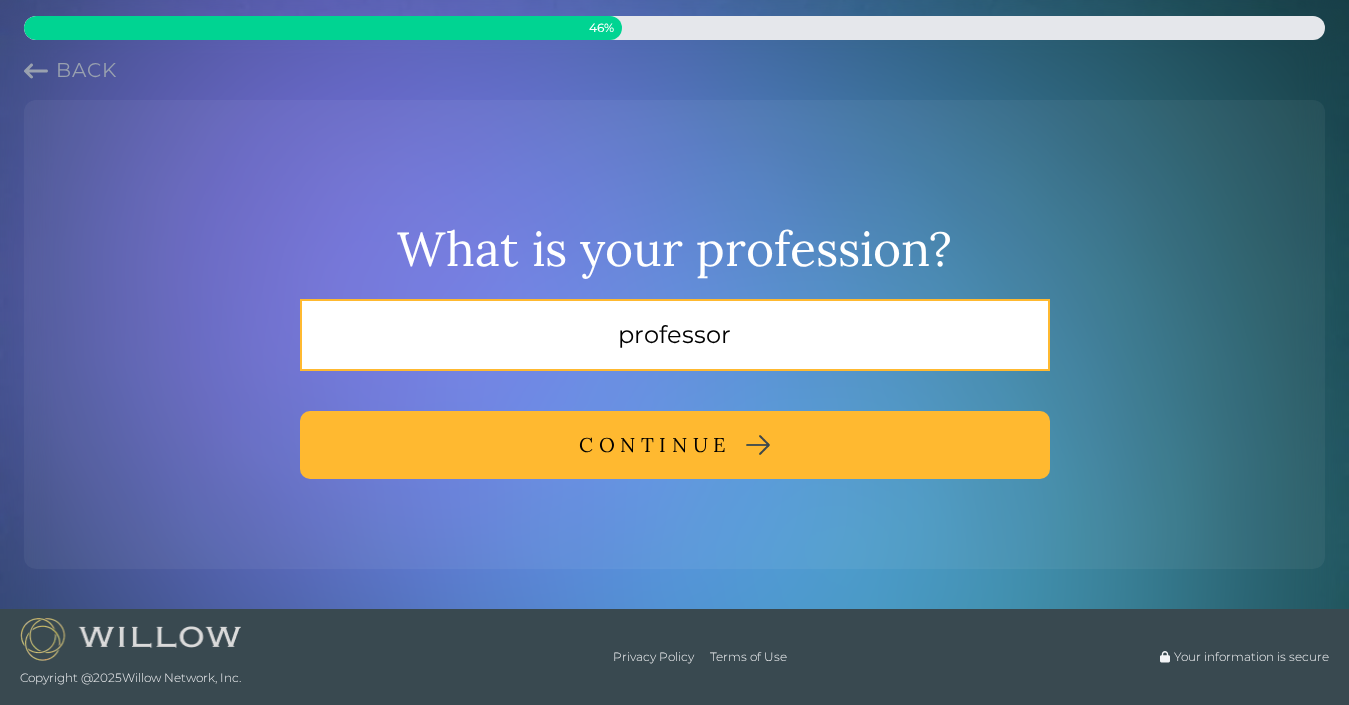 type on "professor" 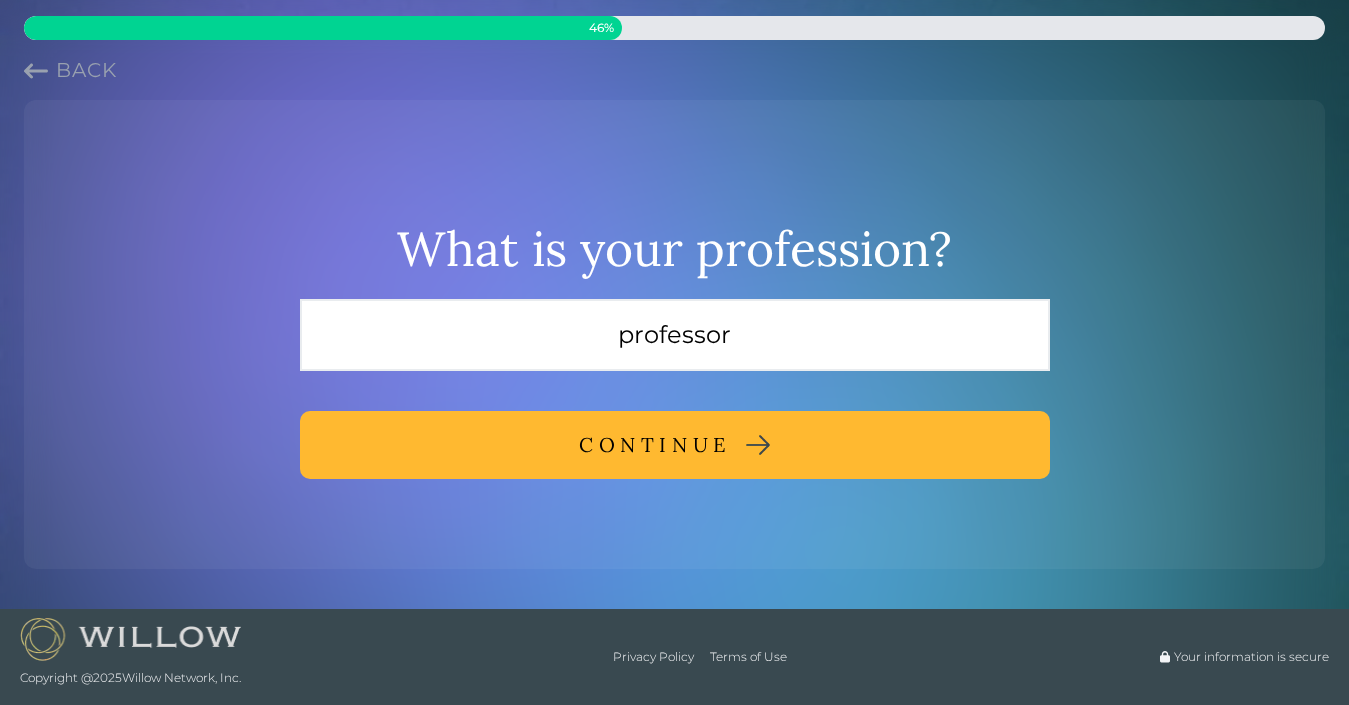 click on "CONTINUE" at bounding box center [655, 445] 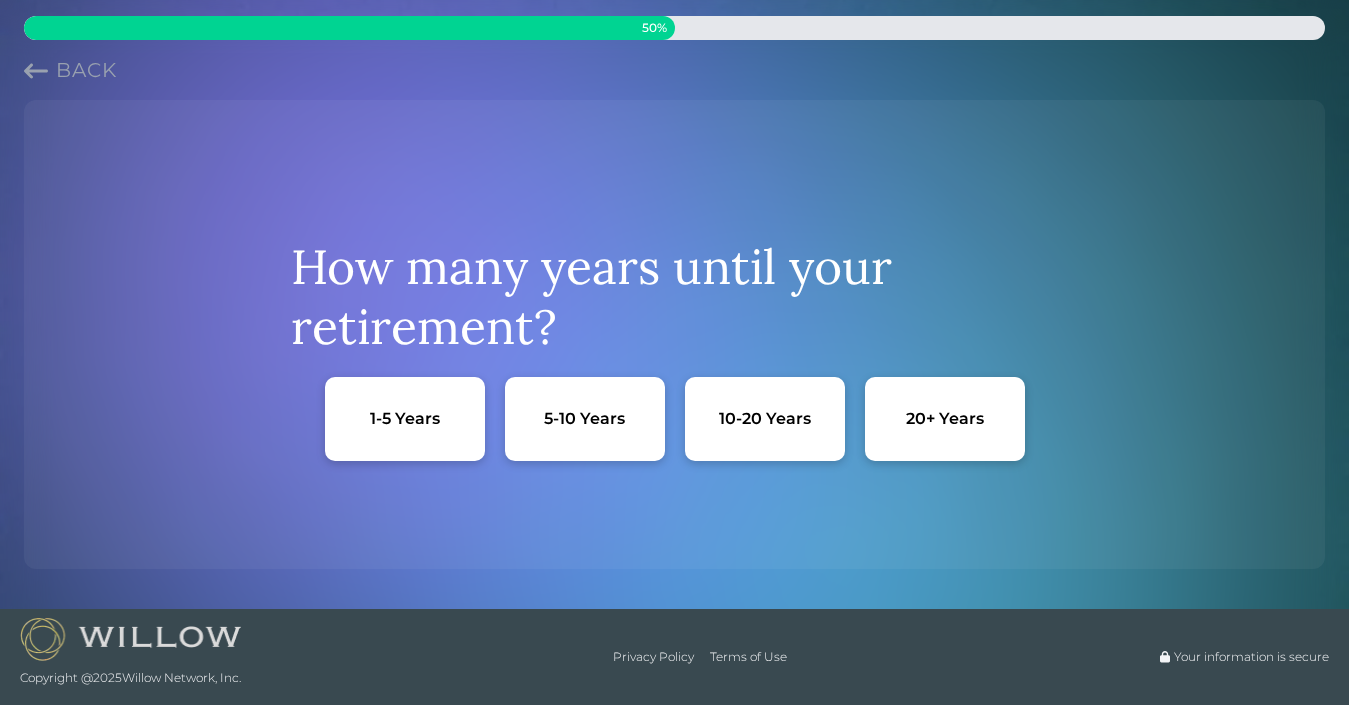 click on "10-20 Years" at bounding box center (765, 419) 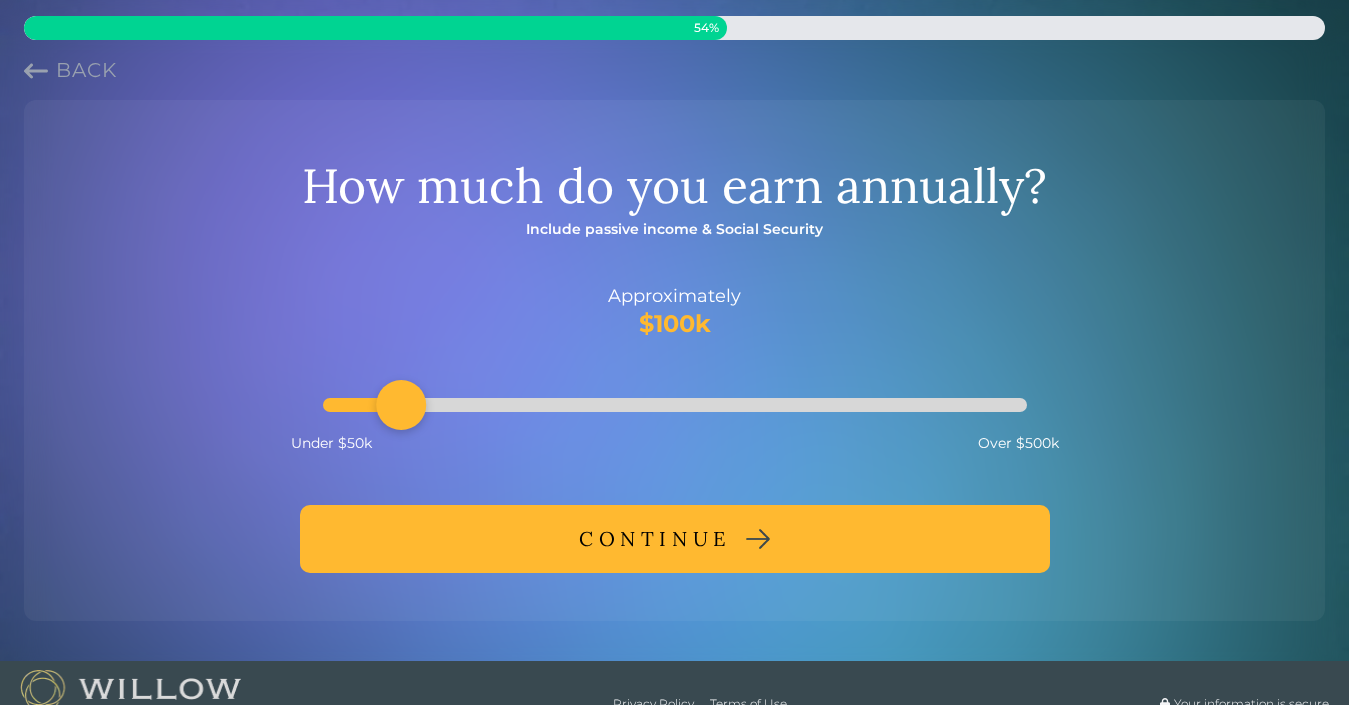 drag, startPoint x: 482, startPoint y: 396, endPoint x: 417, endPoint y: 395, distance: 65.00769 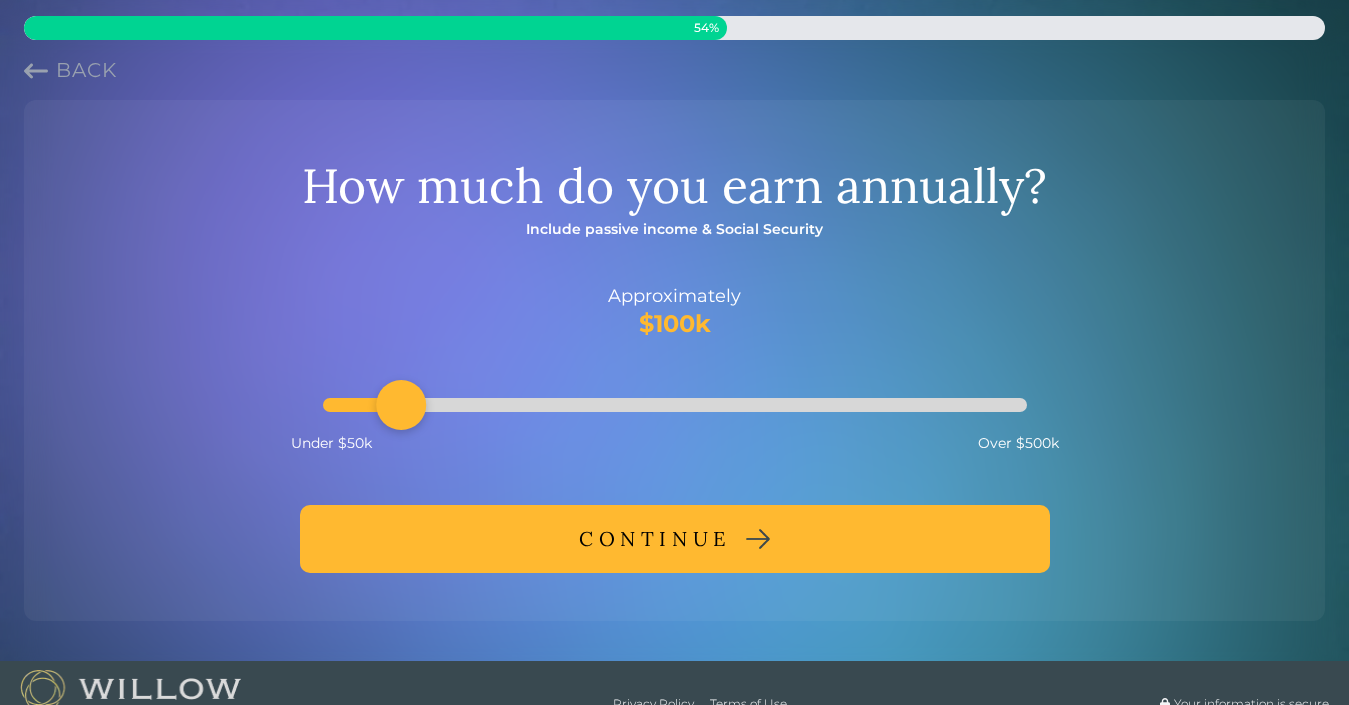 click on "CONTINUE" at bounding box center (655, 539) 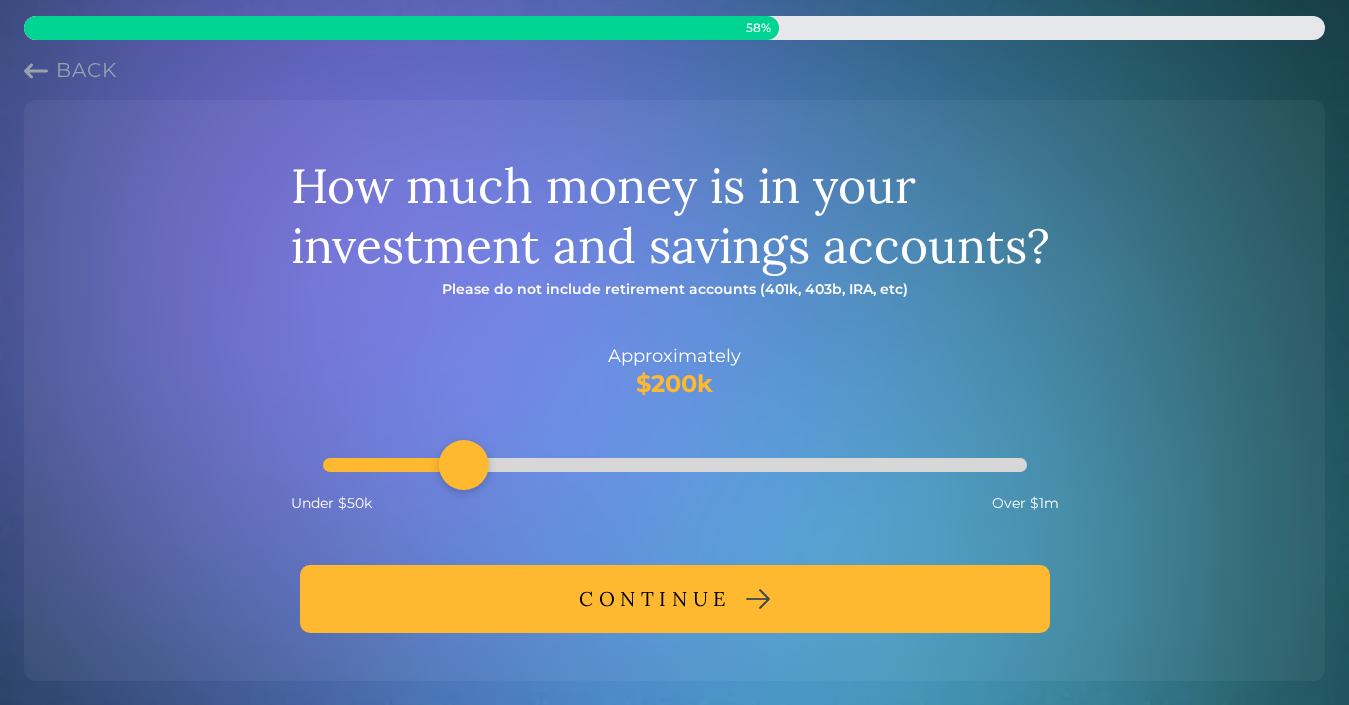 drag, startPoint x: 407, startPoint y: 448, endPoint x: 456, endPoint y: 450, distance: 49.0408 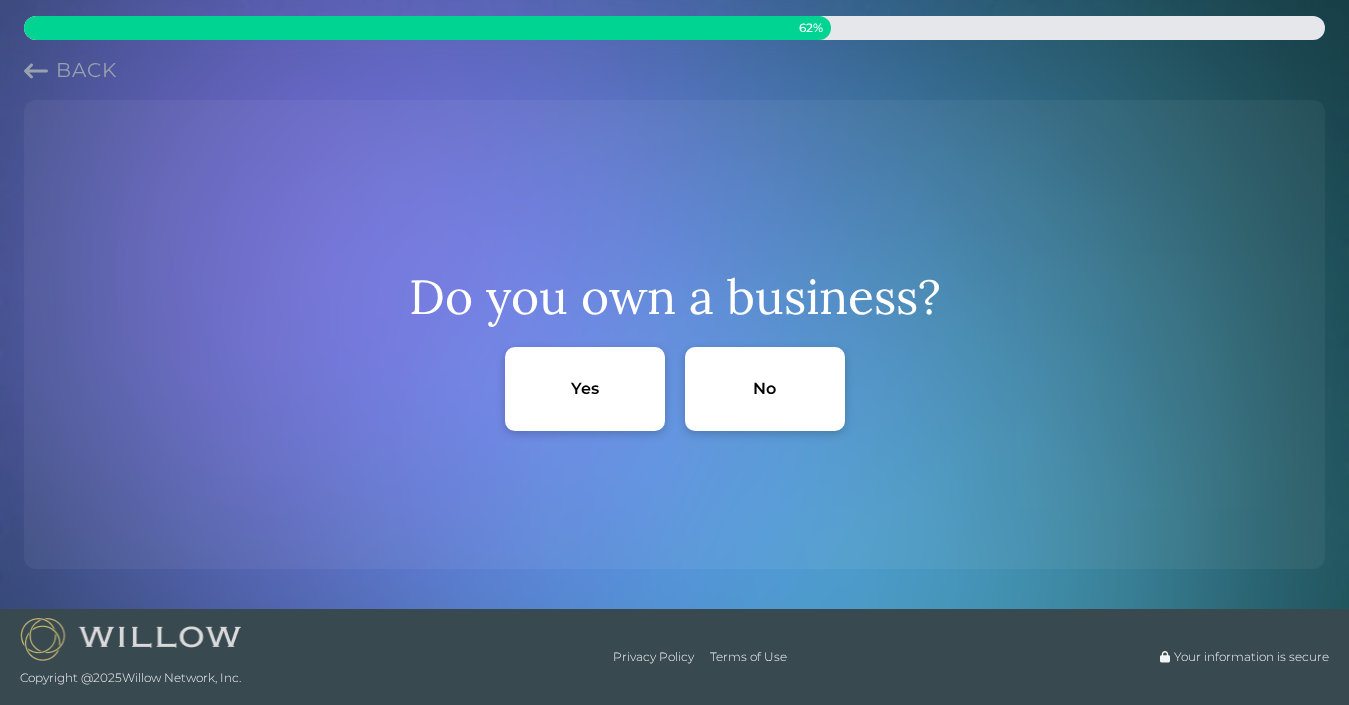 click on "No" at bounding box center (765, 389) 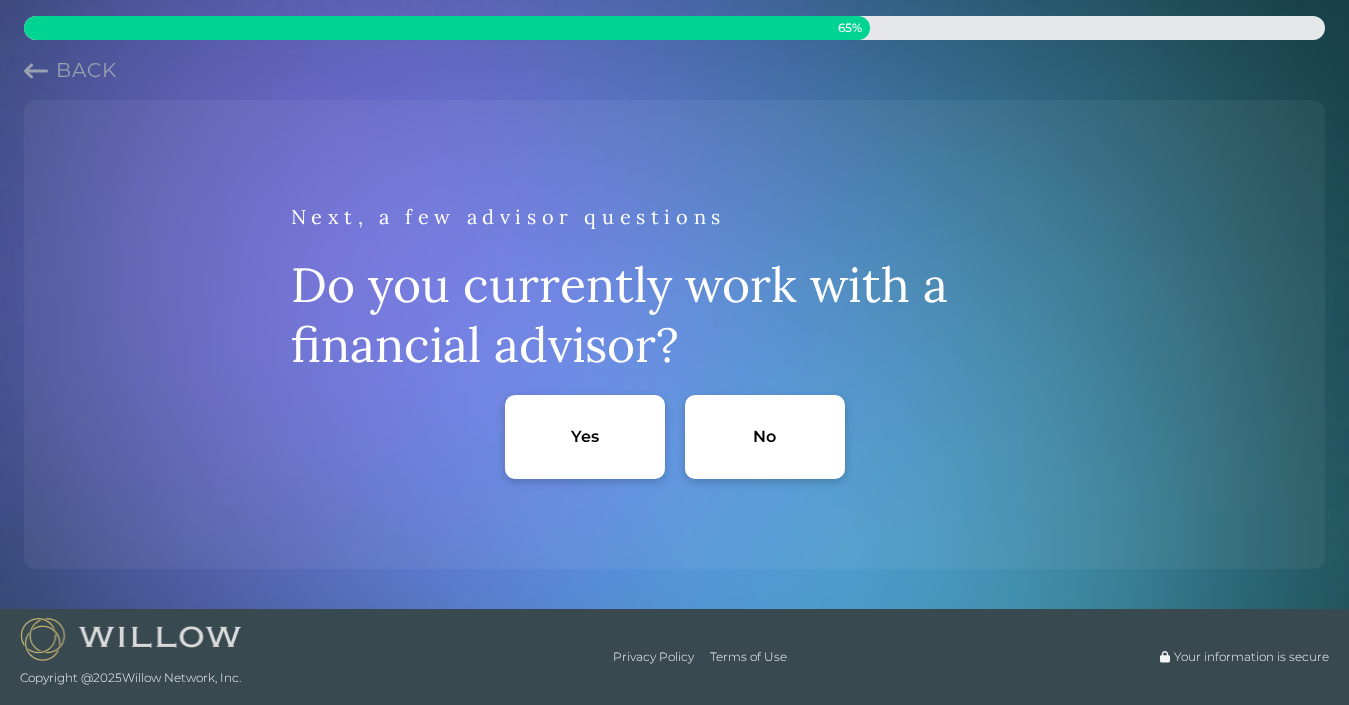 click on "No" at bounding box center [765, 437] 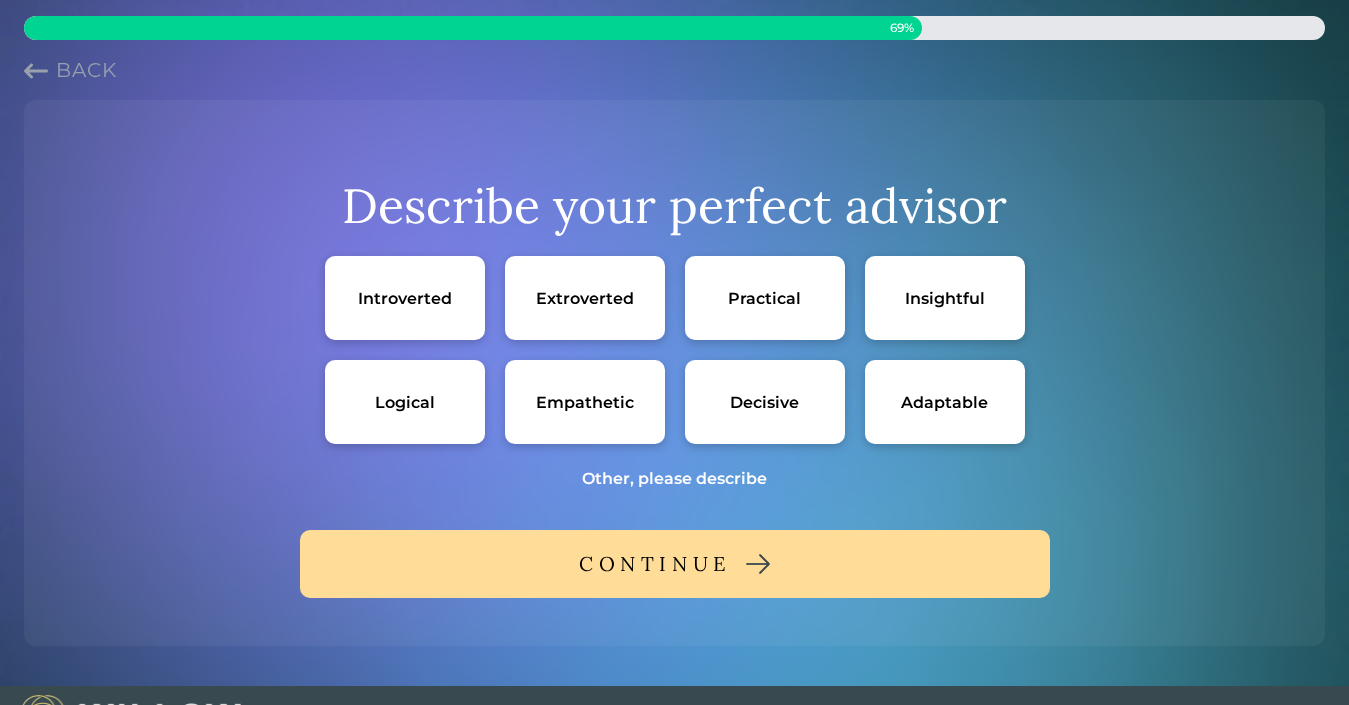 click on "Adaptable" at bounding box center [945, 402] 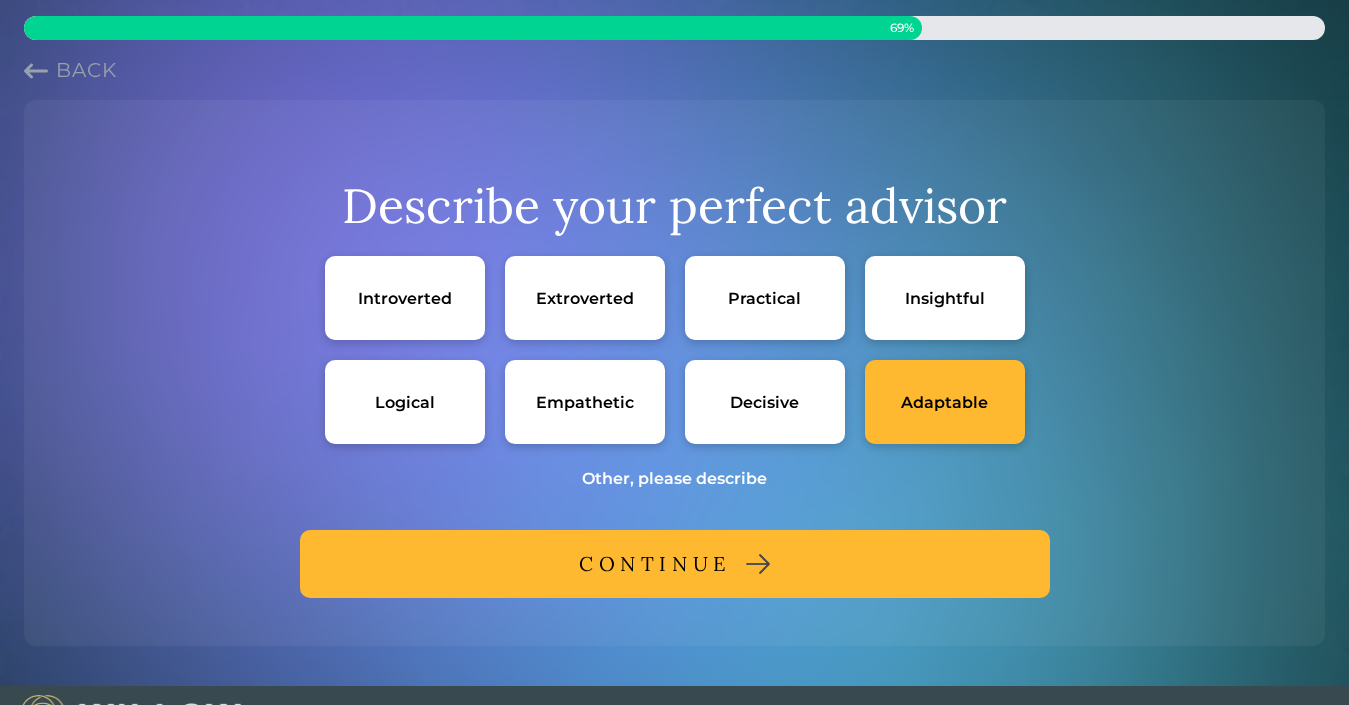 click on "Insightful" at bounding box center (945, 298) 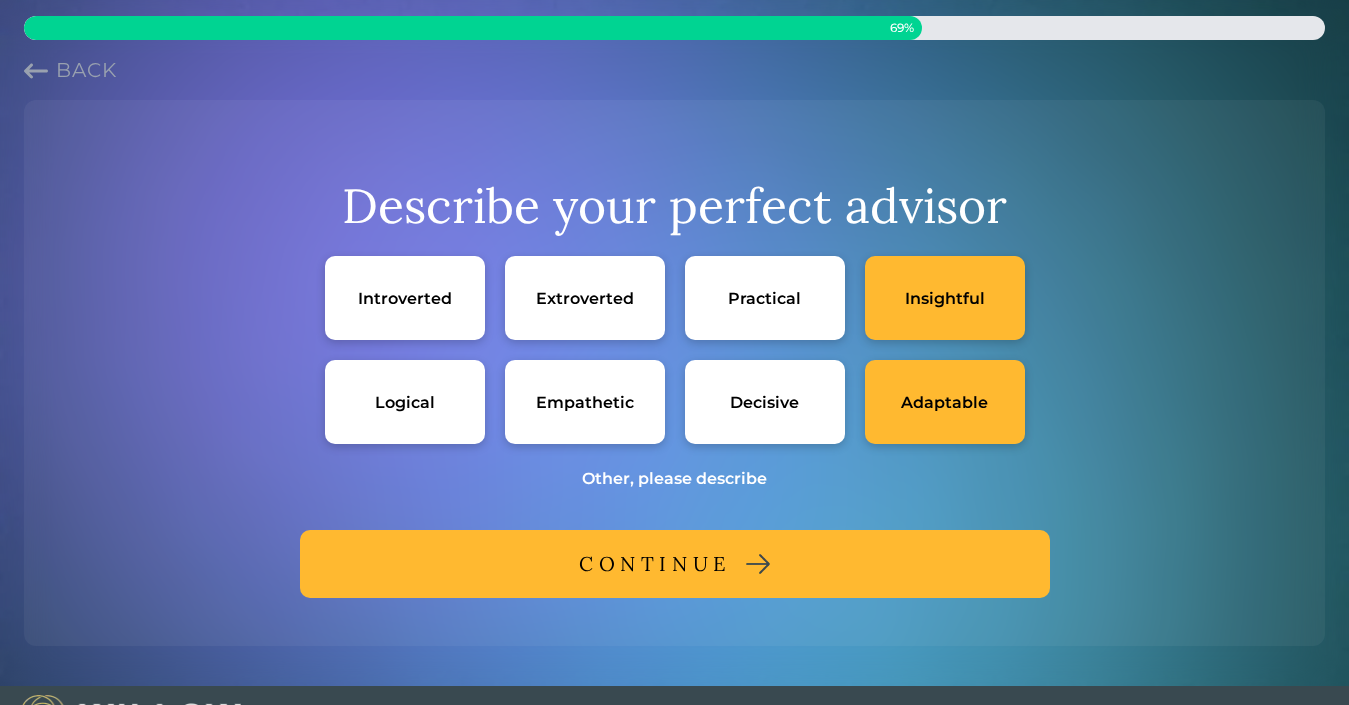 click on "Practical" at bounding box center (765, 298) 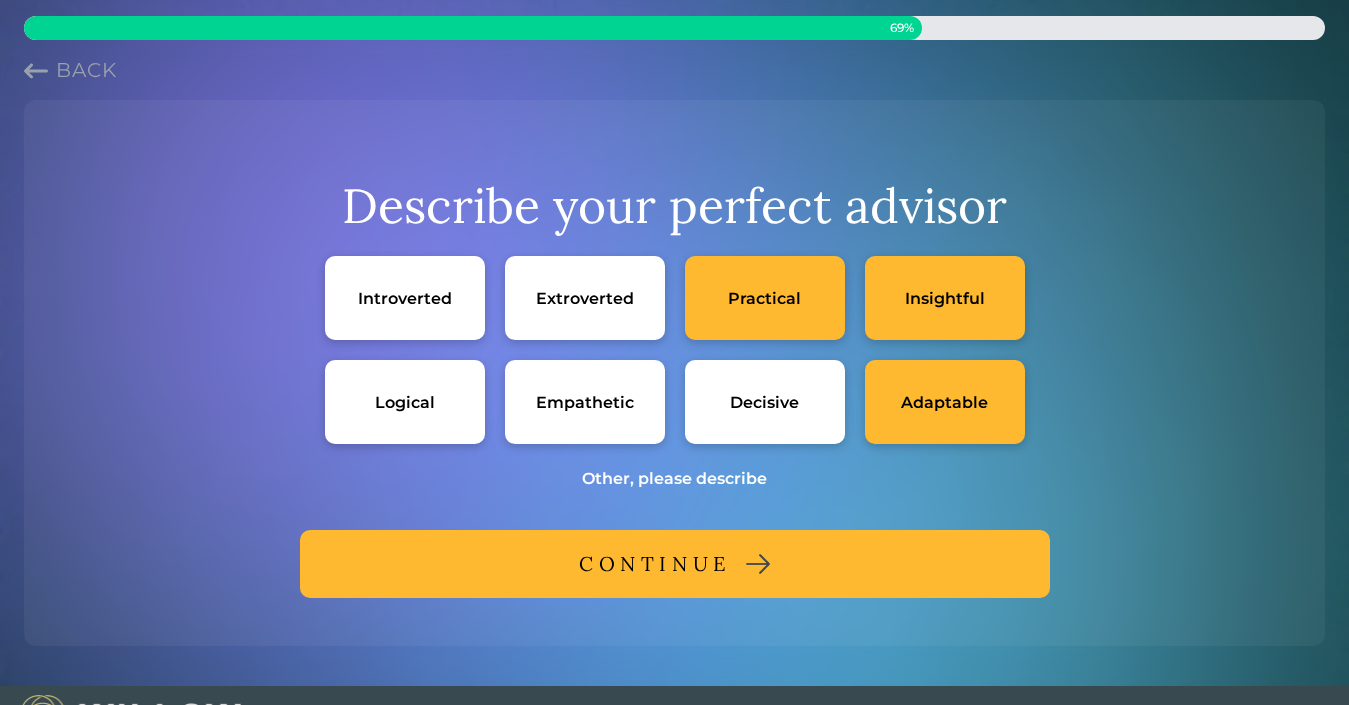 click on "Empathetic" at bounding box center [585, 402] 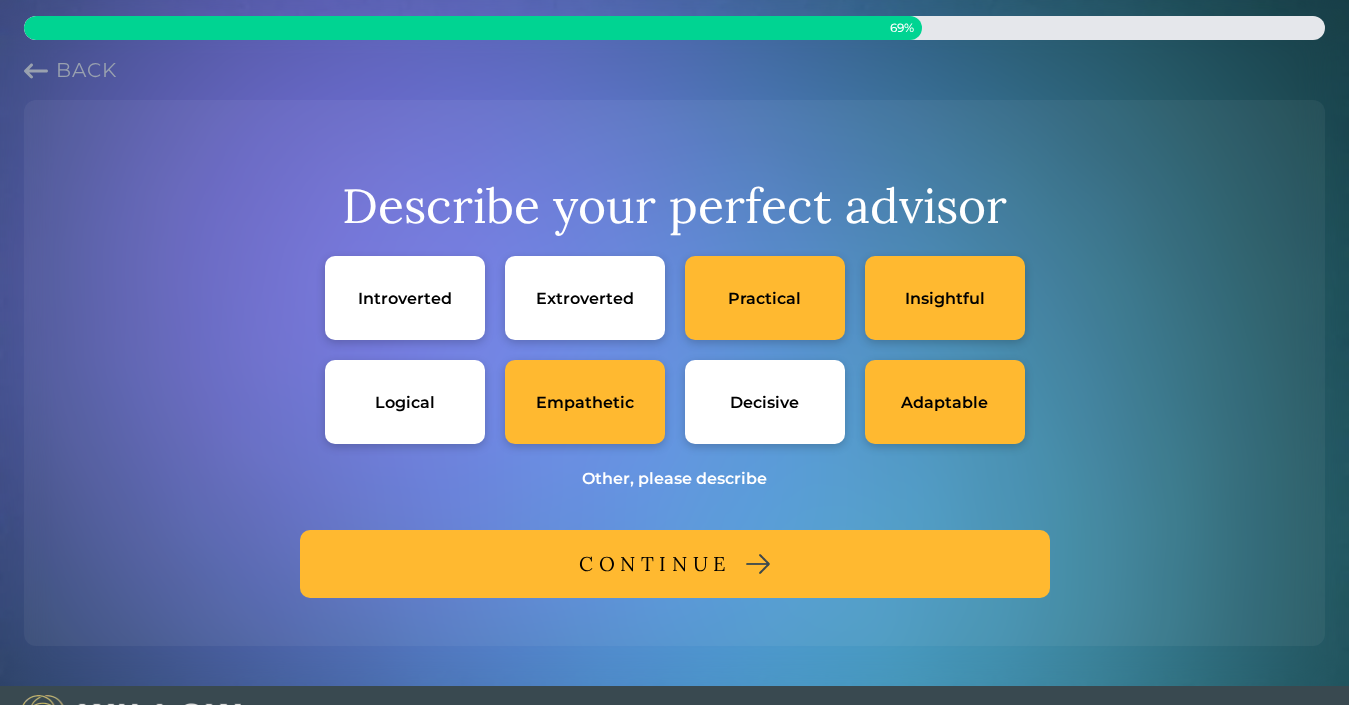 click on "CONTINUE" at bounding box center [675, 564] 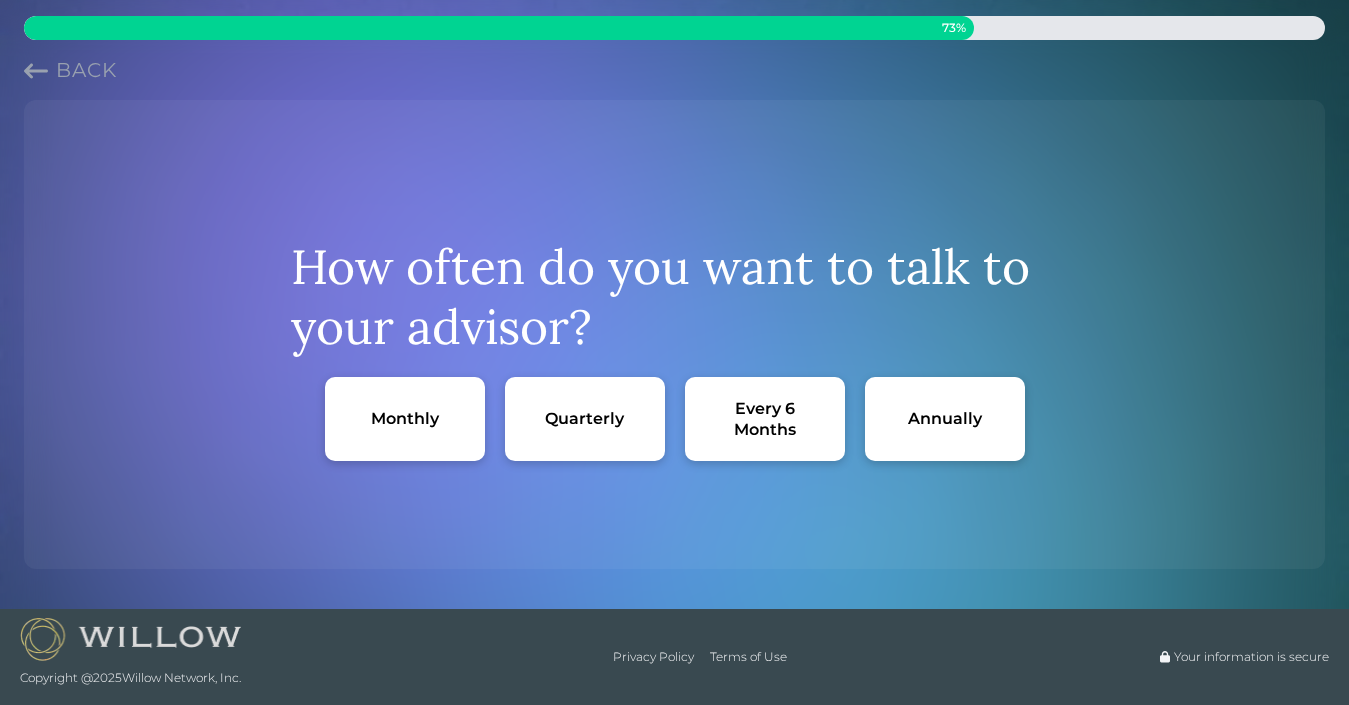 click on "Monthly" at bounding box center (405, 419) 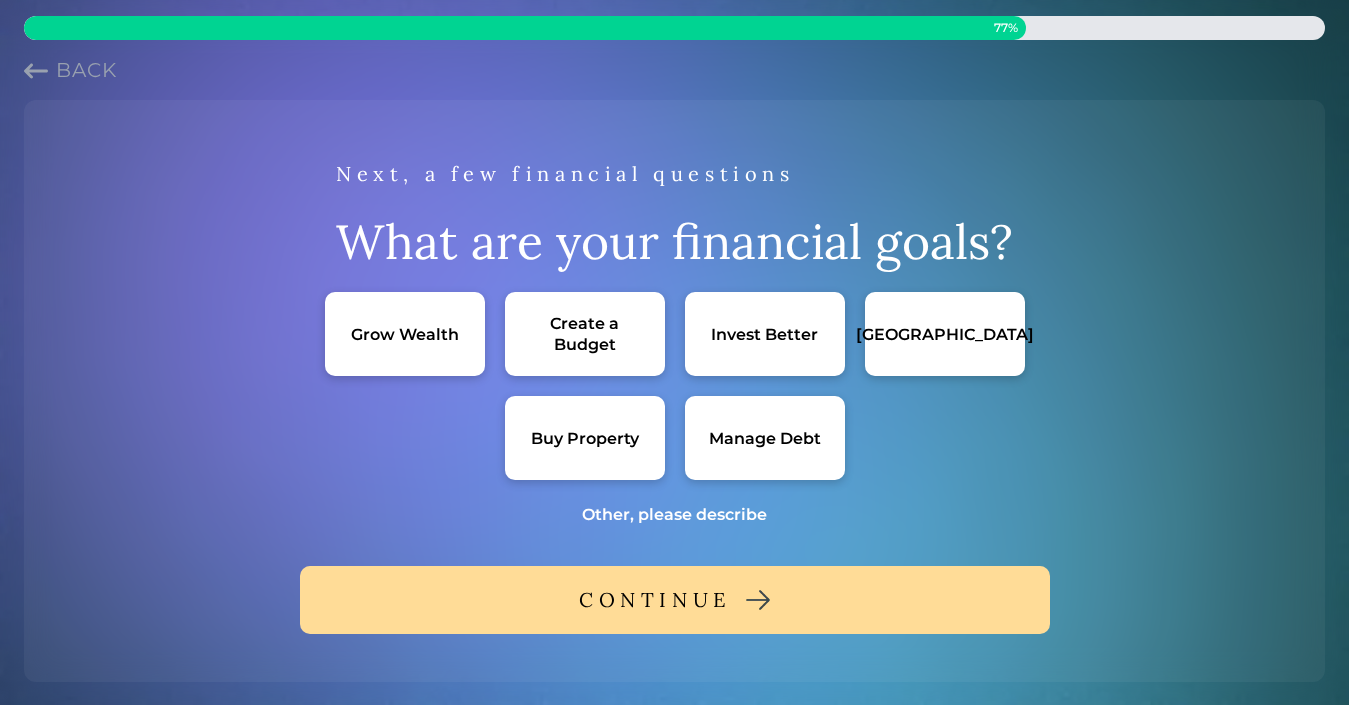 click on "Create a Budget" at bounding box center (585, 334) 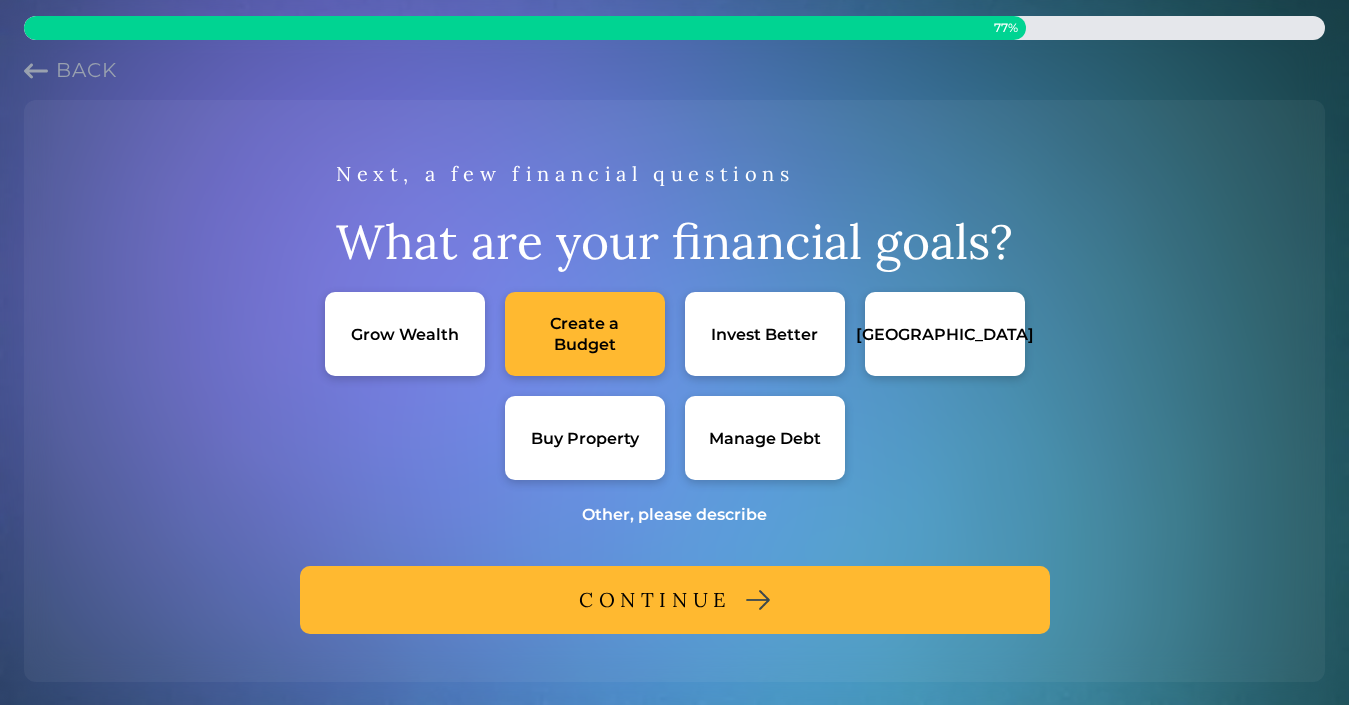 click on "Manage Debt" at bounding box center (765, 438) 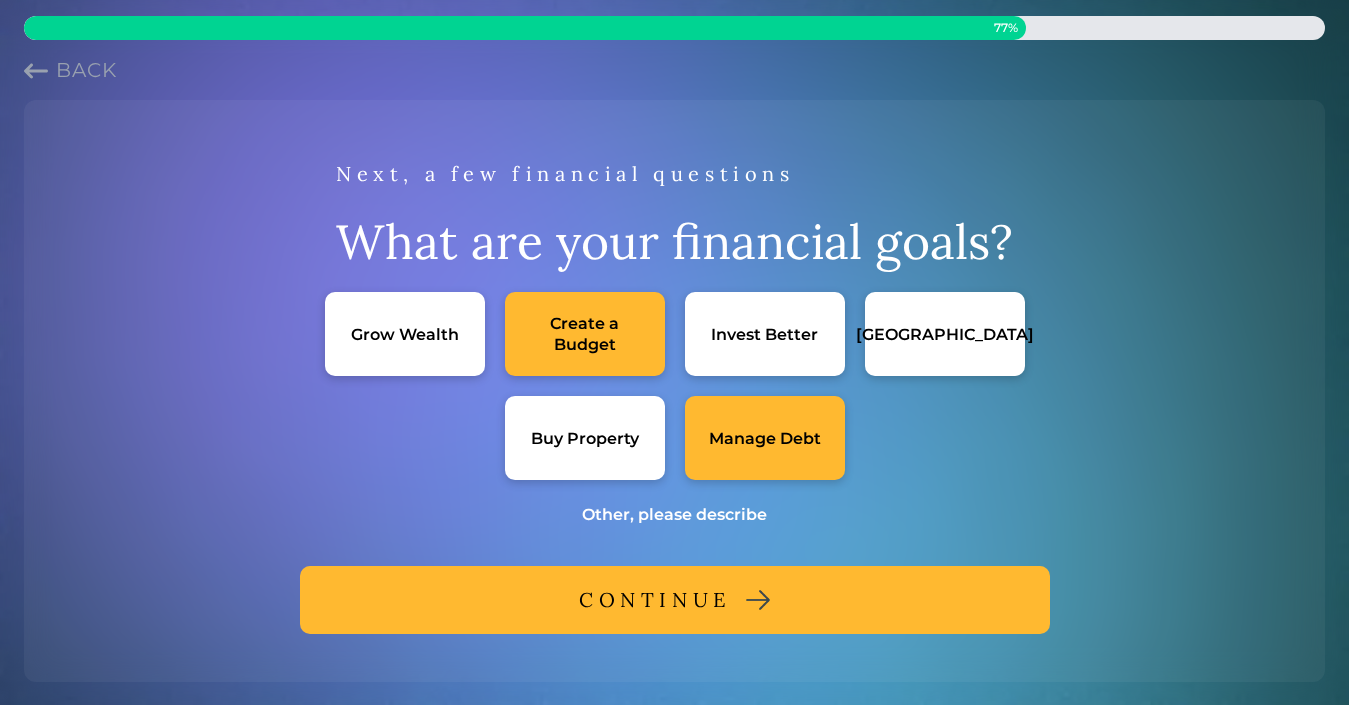 click on "Grow Wealth" at bounding box center (405, 334) 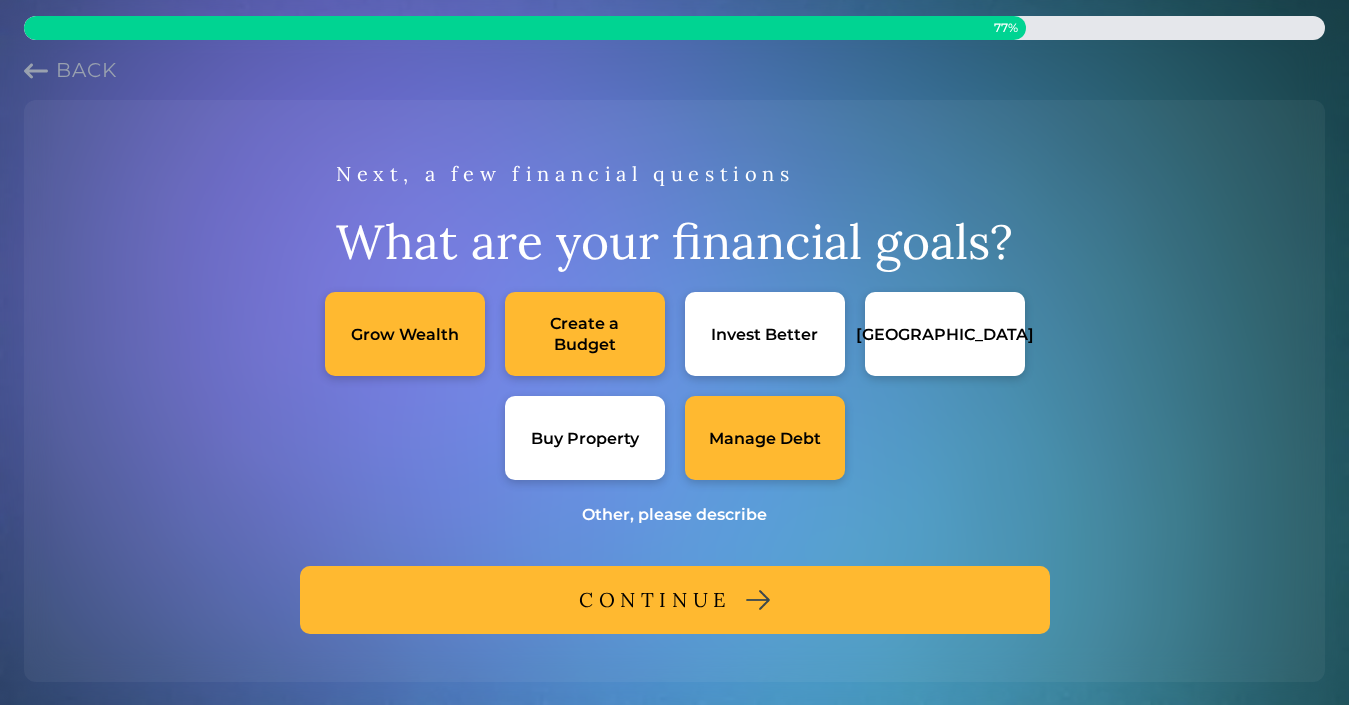 click on "CONTINUE" at bounding box center (655, 600) 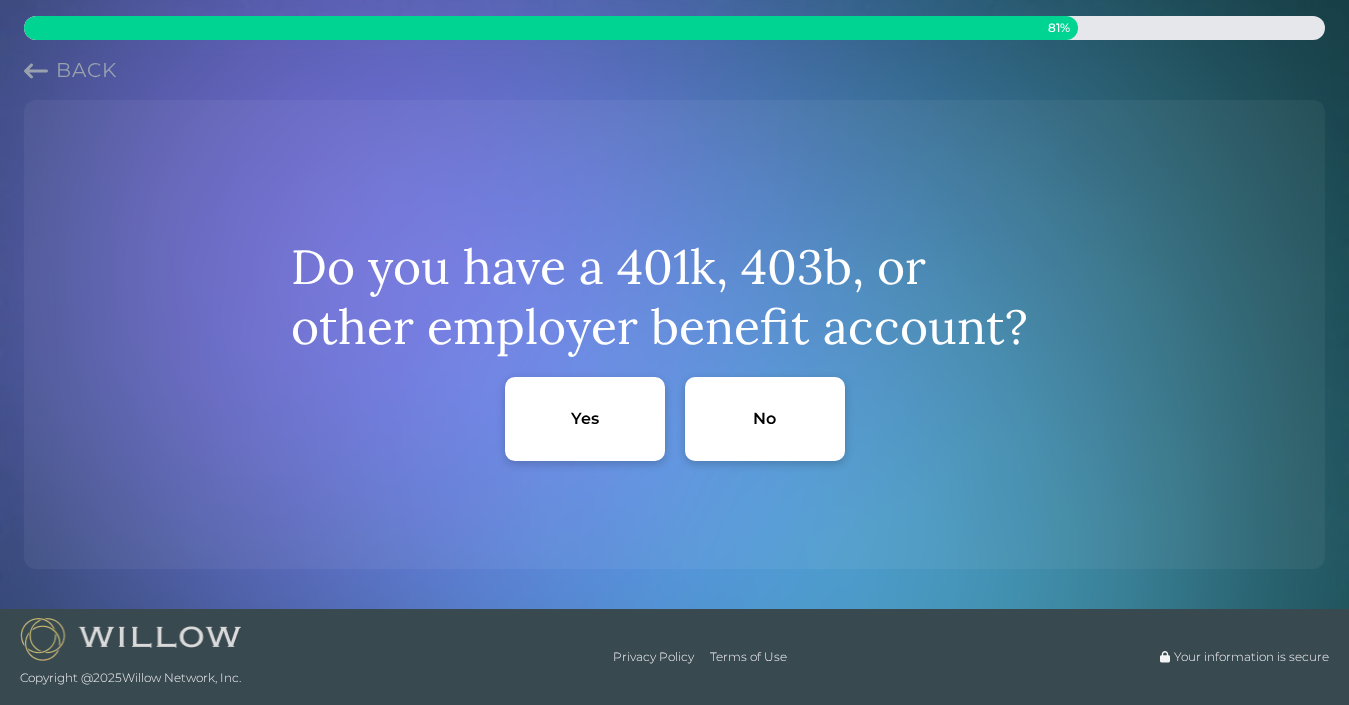 click on "Questionaire progress 81 % Back Do you have a 401k, 403b, or other employer benefit account? Yes No Copyright @ 2025  Willow Network, Inc. Privacy Policy Terms of Use Your information is secure" at bounding box center [674, 352] 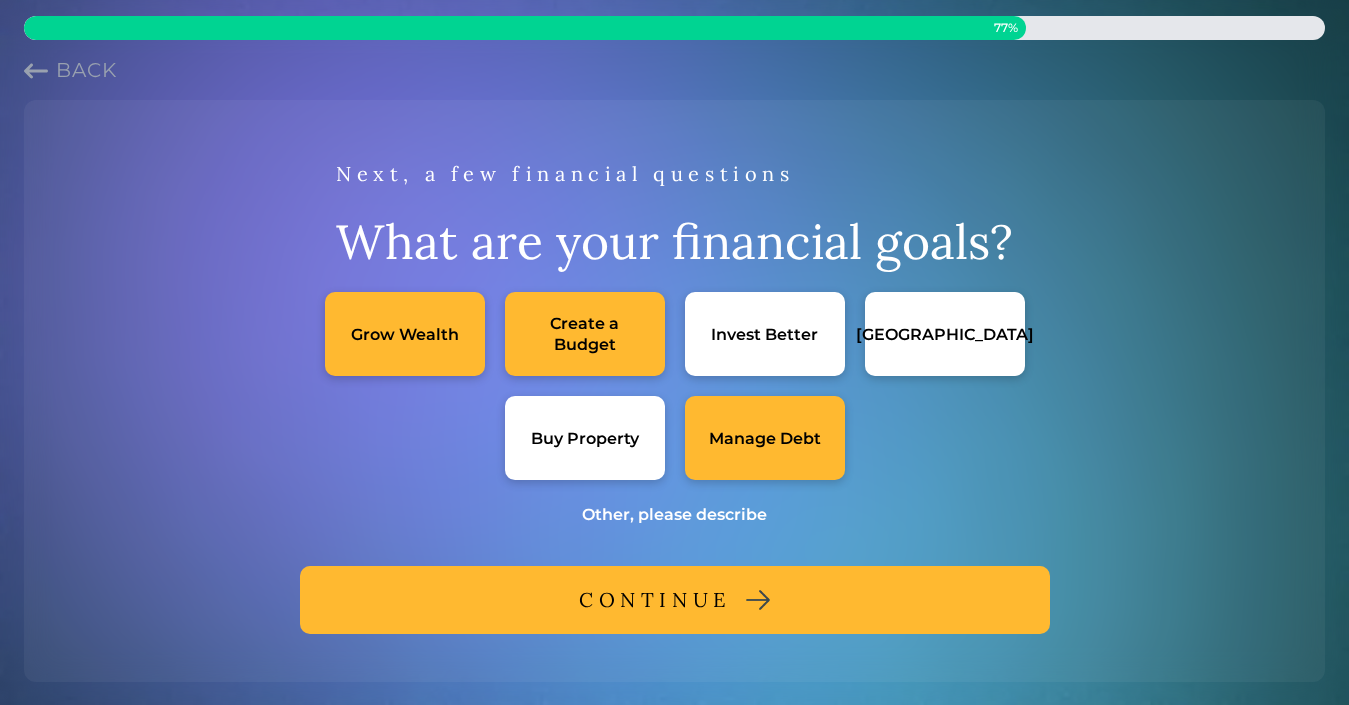 click on "Back" at bounding box center (70, 70) 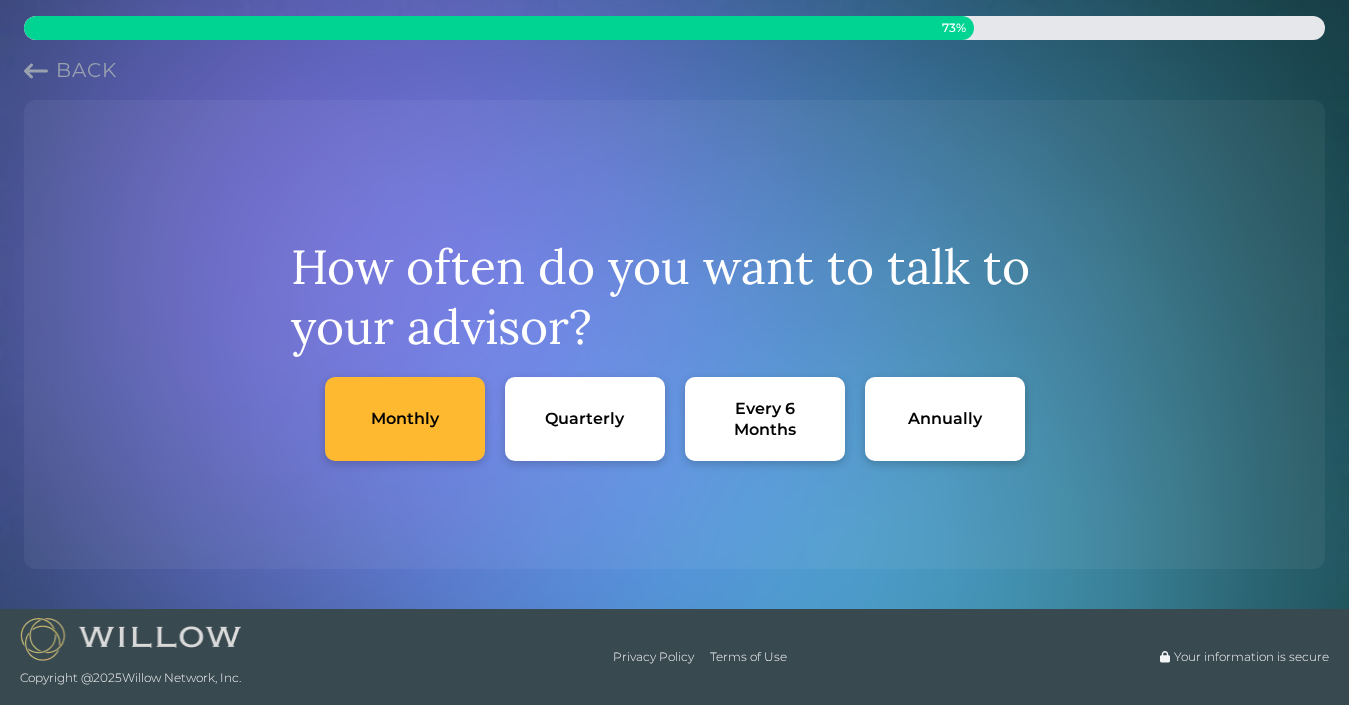 click on "Back" at bounding box center (70, 70) 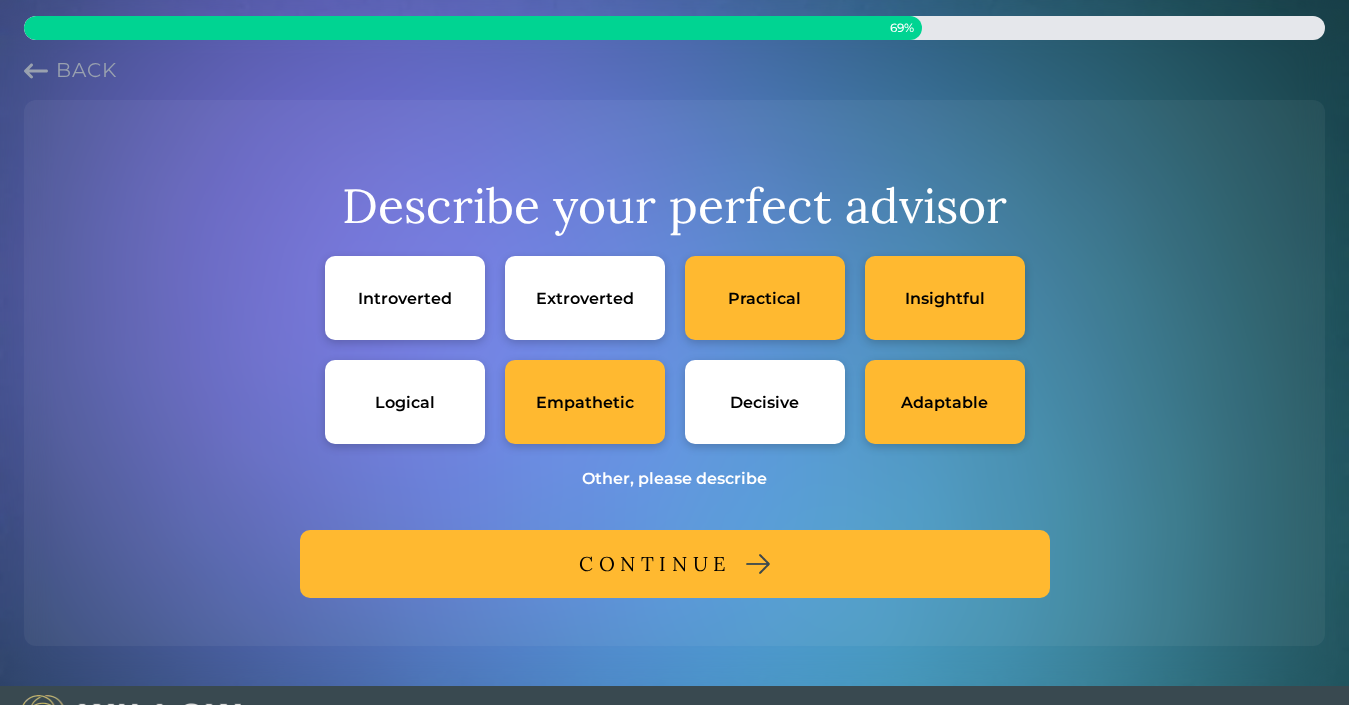 click on "Back" at bounding box center (70, 70) 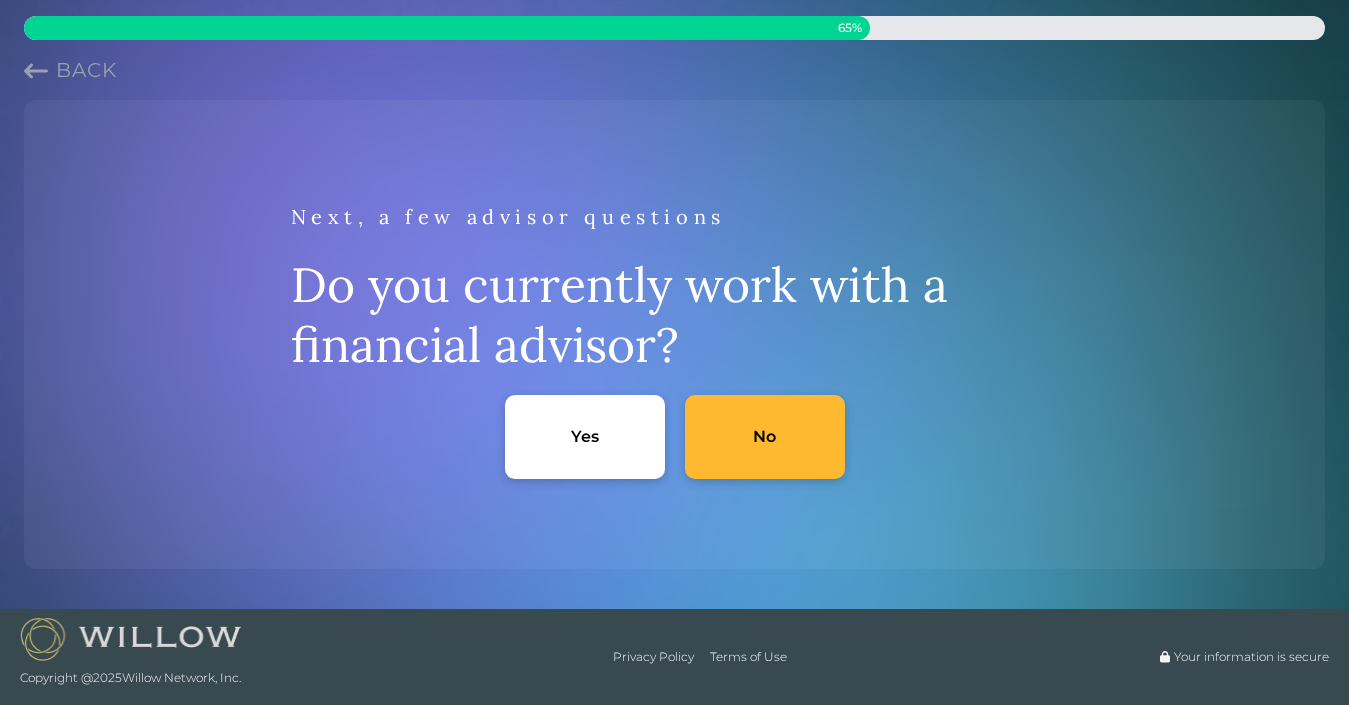 click on "Back" at bounding box center [70, 70] 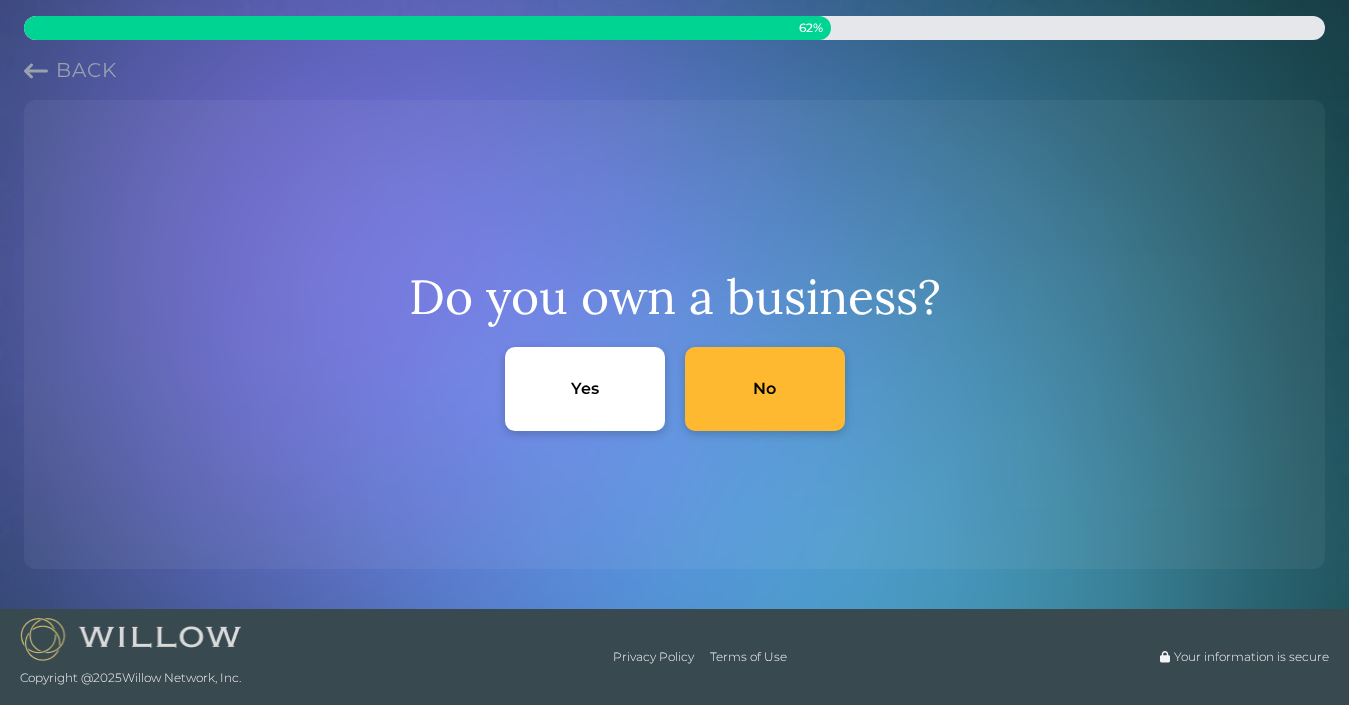 click on "Back" at bounding box center (70, 70) 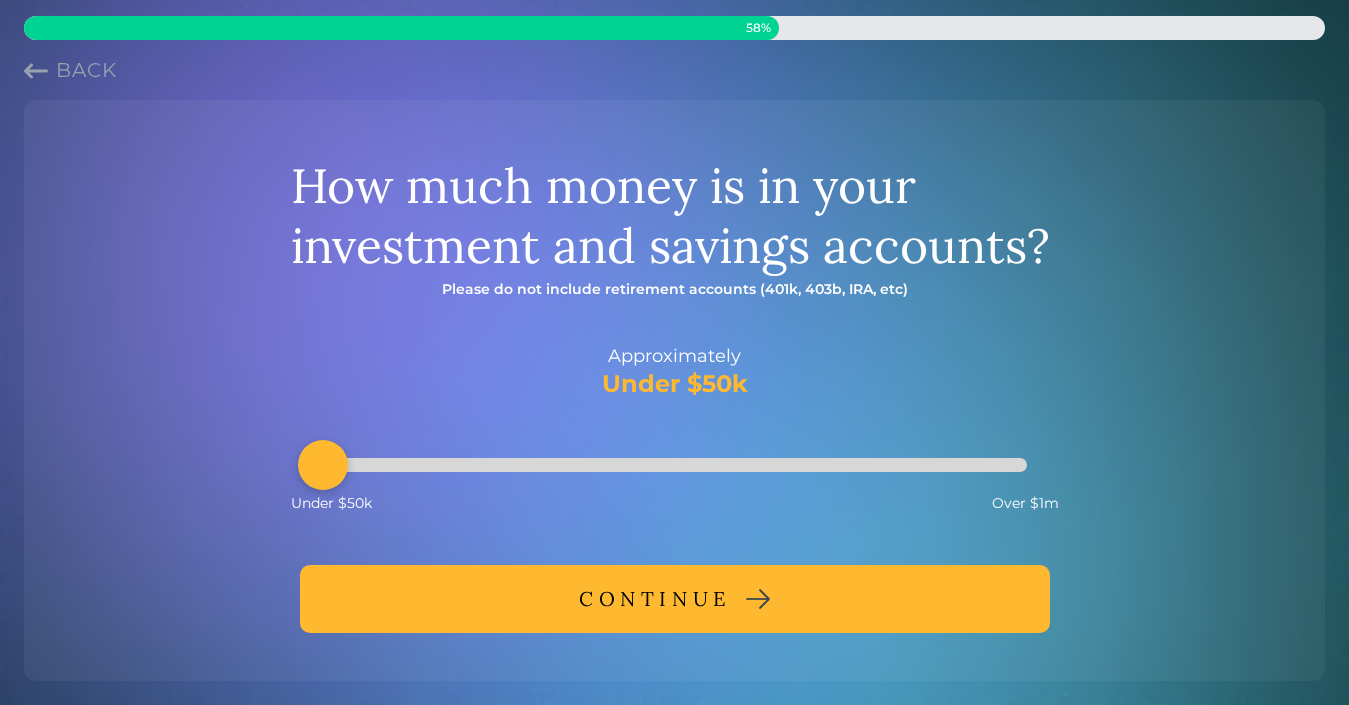 drag, startPoint x: 471, startPoint y: 455, endPoint x: 276, endPoint y: 459, distance: 195.04102 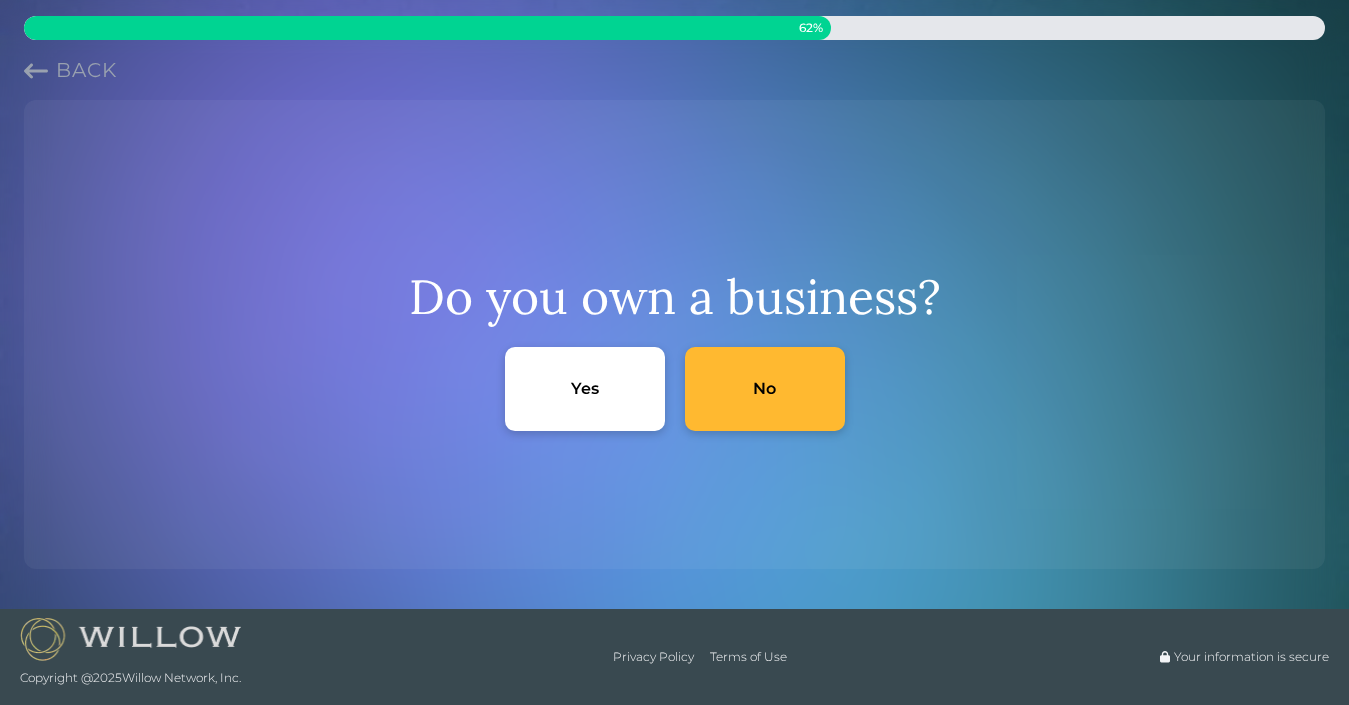 click on "No" at bounding box center [765, 389] 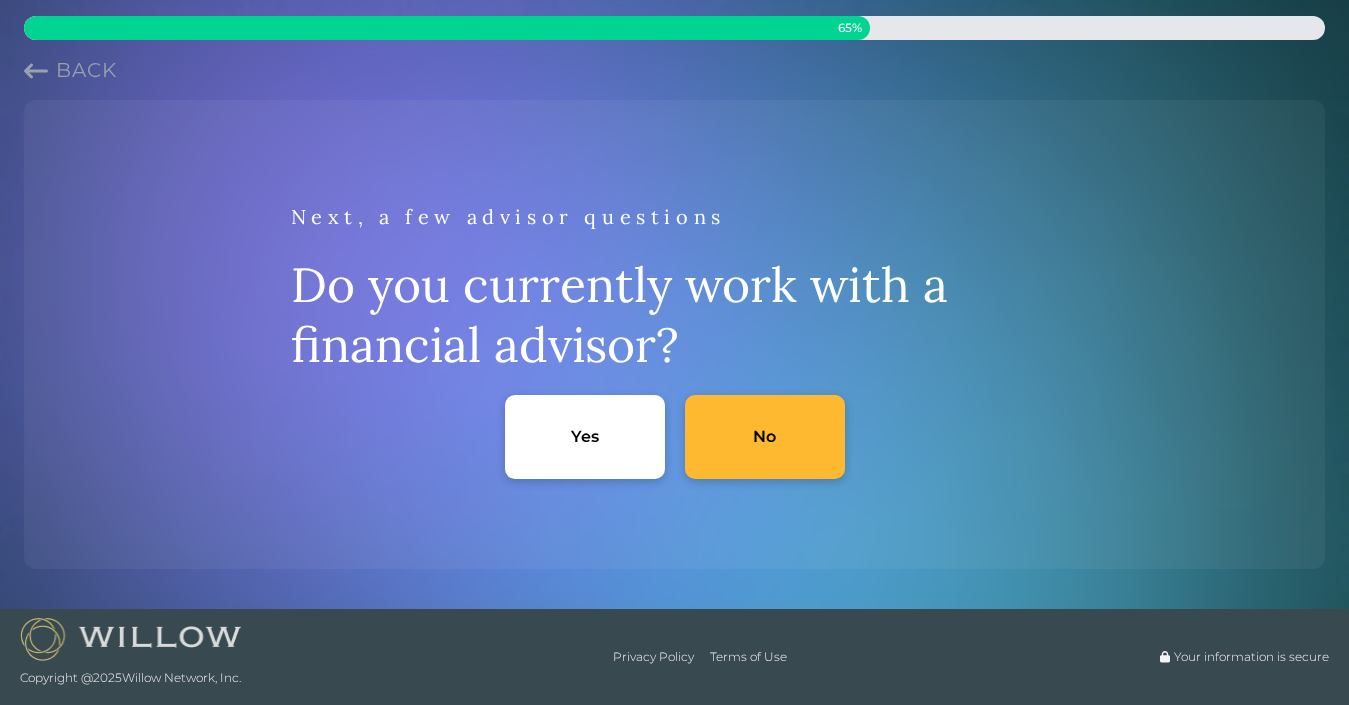 click on "No" at bounding box center (765, 437) 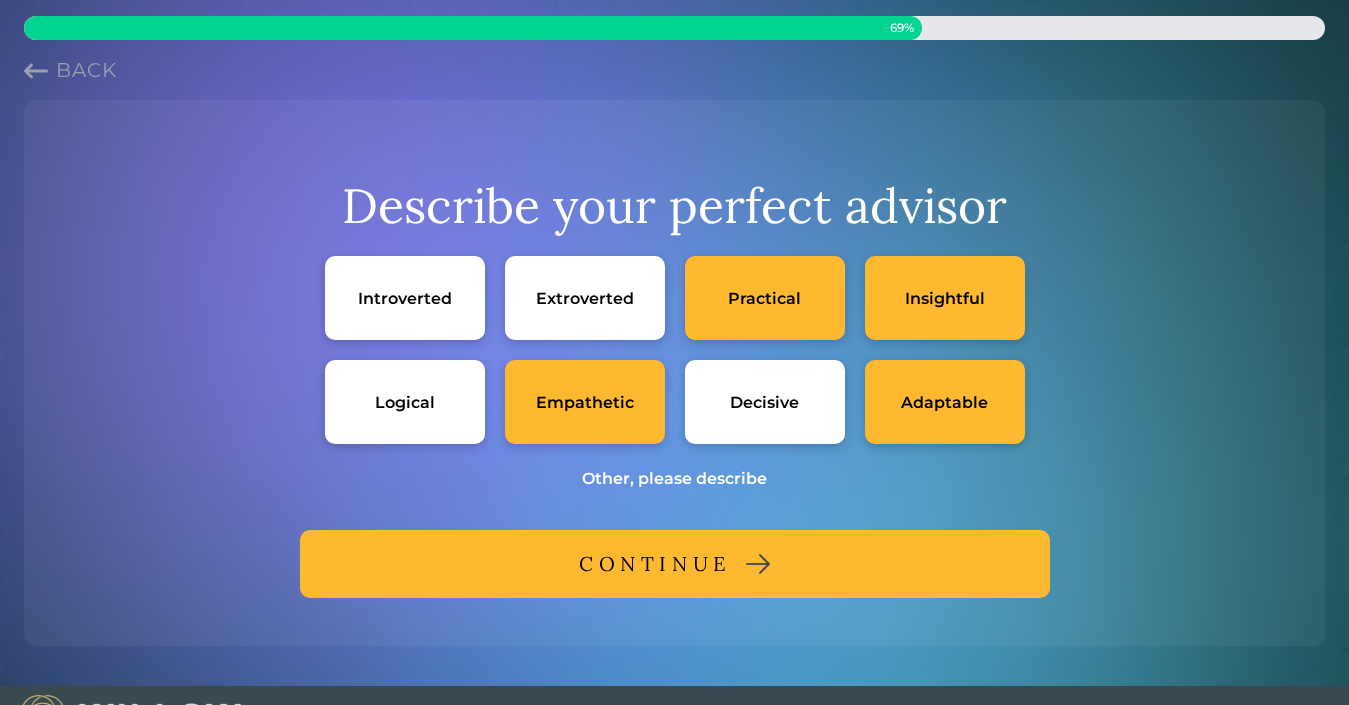 click on "CONTINUE" at bounding box center [675, 564] 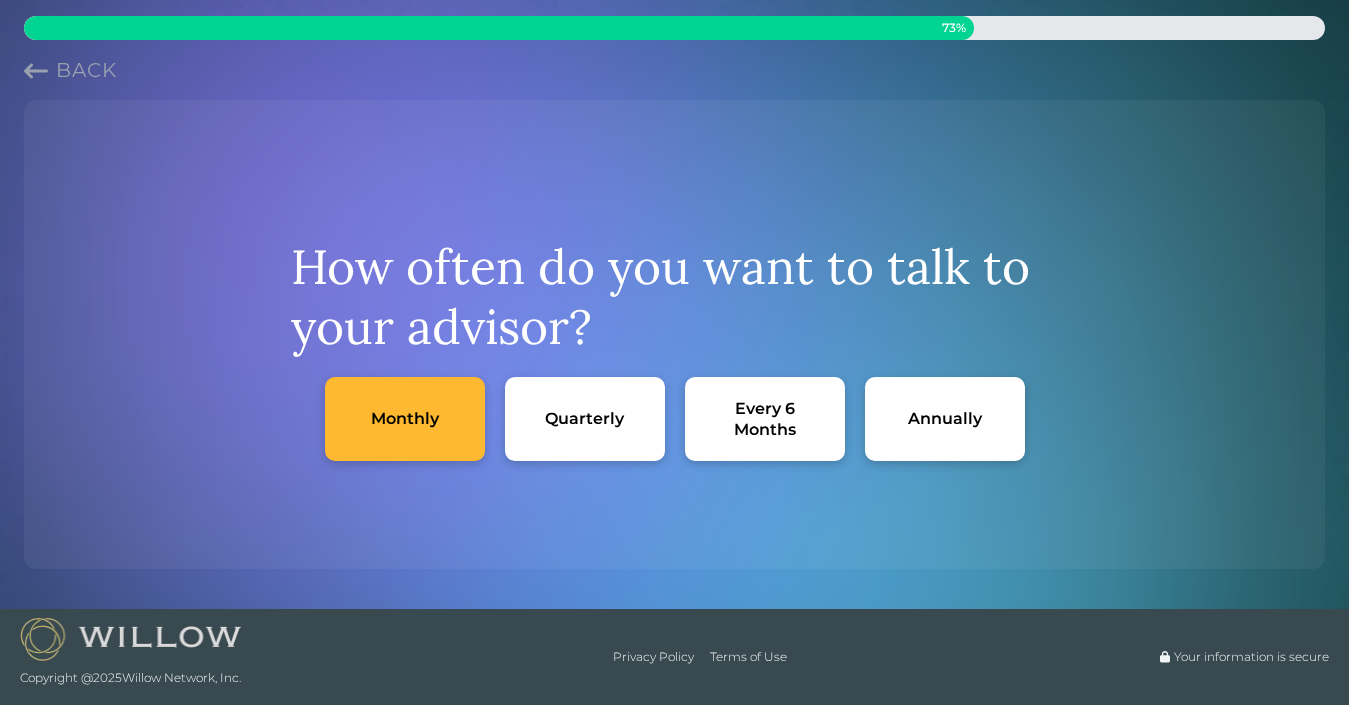 click on "Monthly" at bounding box center (405, 419) 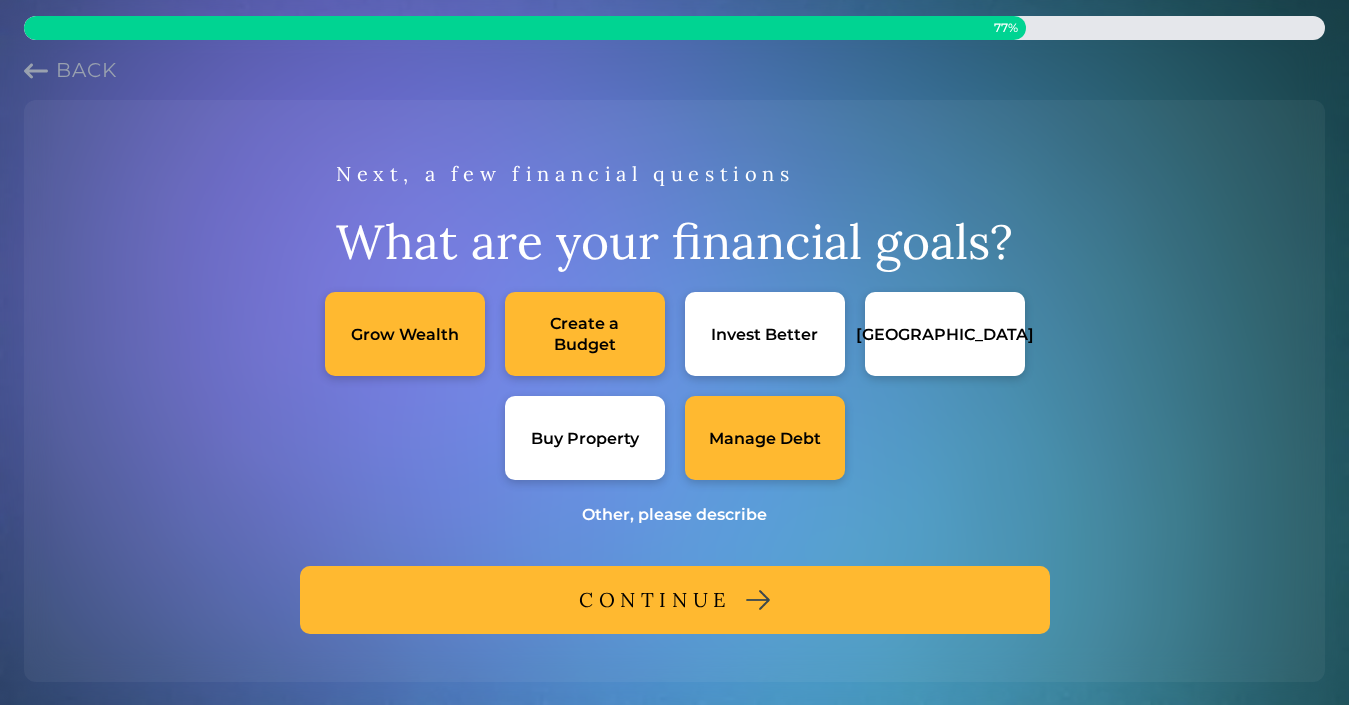 click on "CONTINUE" at bounding box center [675, 600] 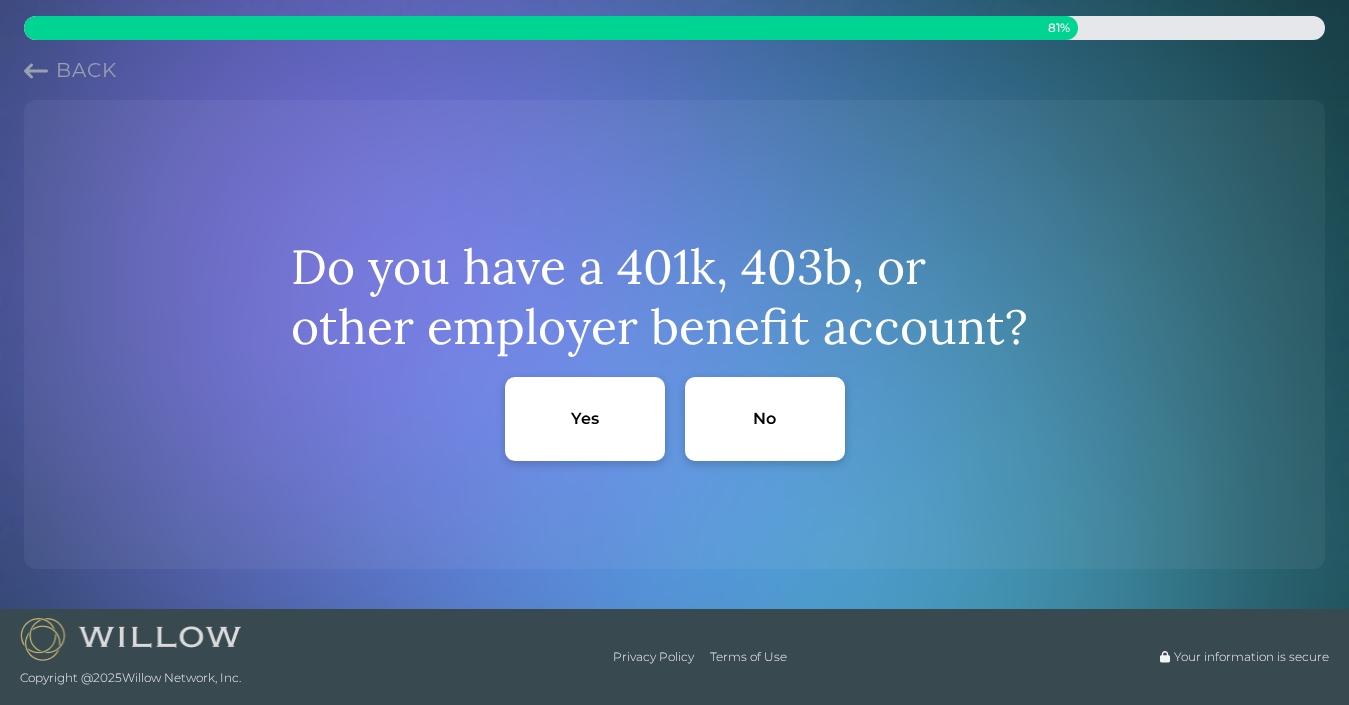 click on "Yes" at bounding box center (585, 419) 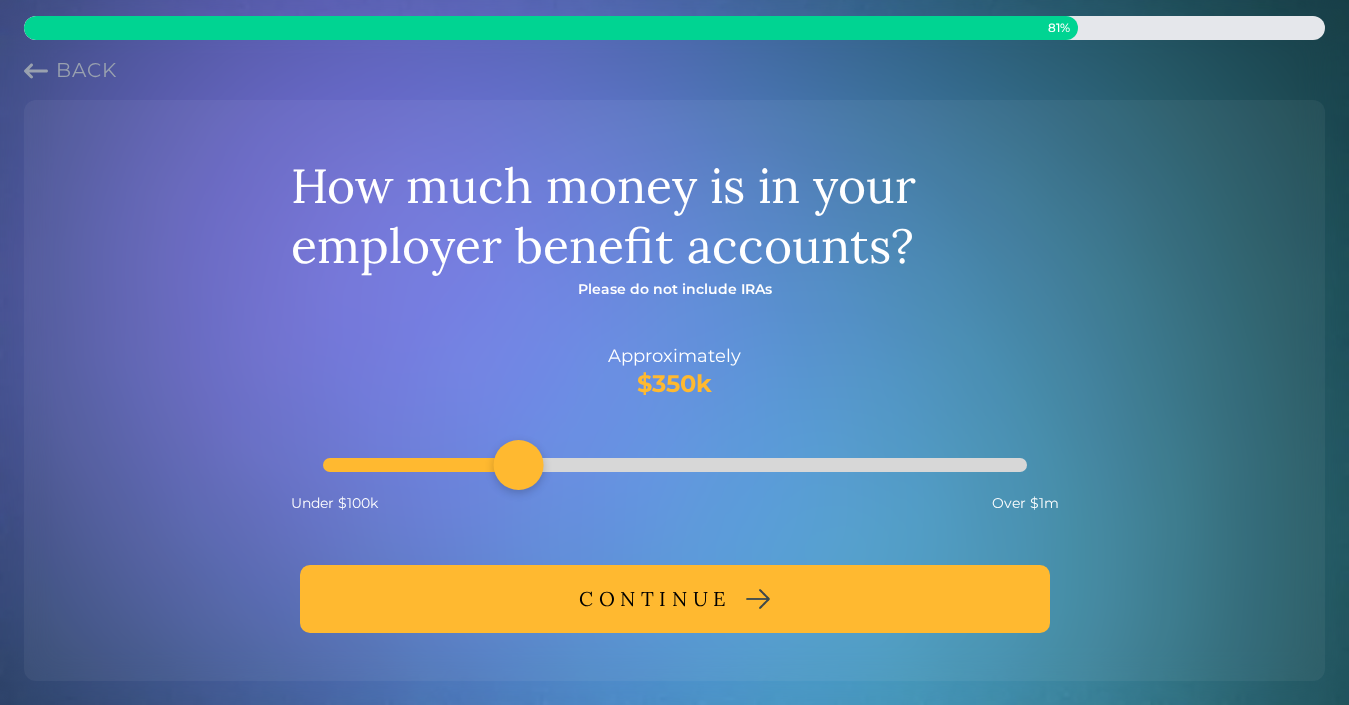 drag, startPoint x: 446, startPoint y: 470, endPoint x: 504, endPoint y: 472, distance: 58.034473 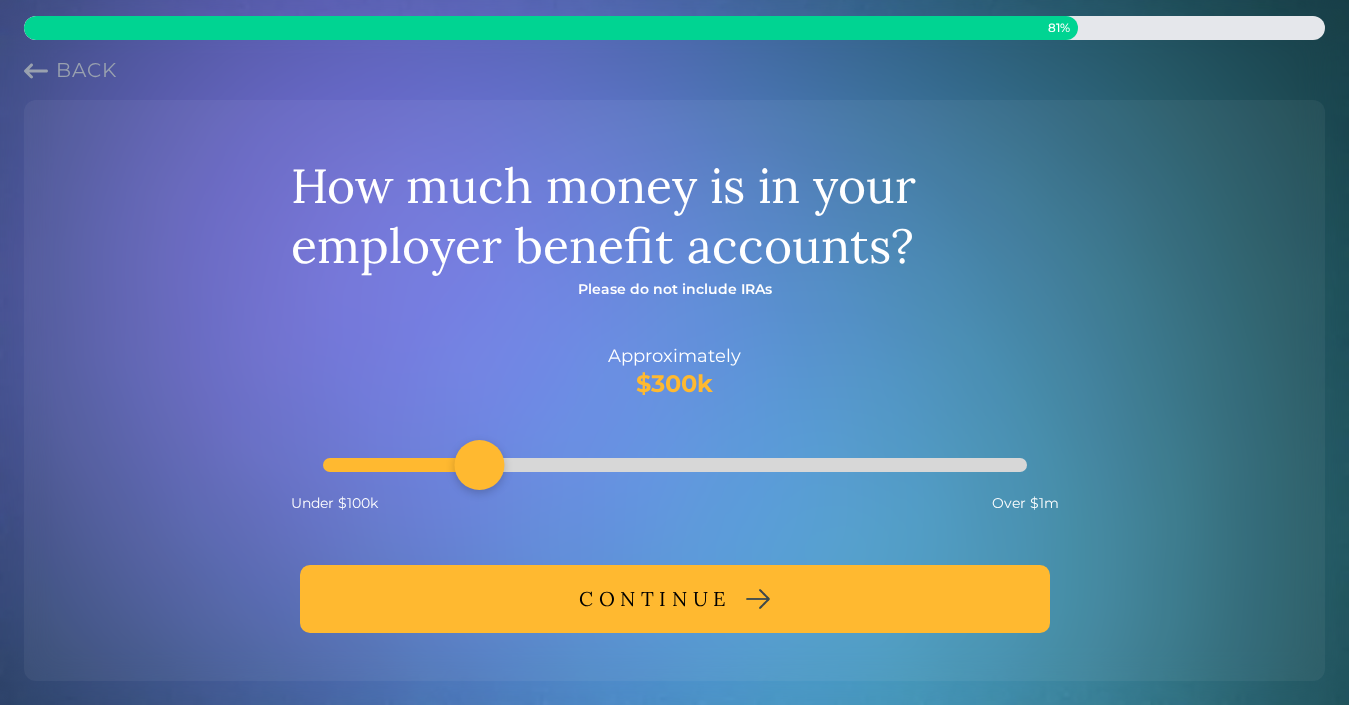 drag, startPoint x: 504, startPoint y: 472, endPoint x: 472, endPoint y: 472, distance: 32 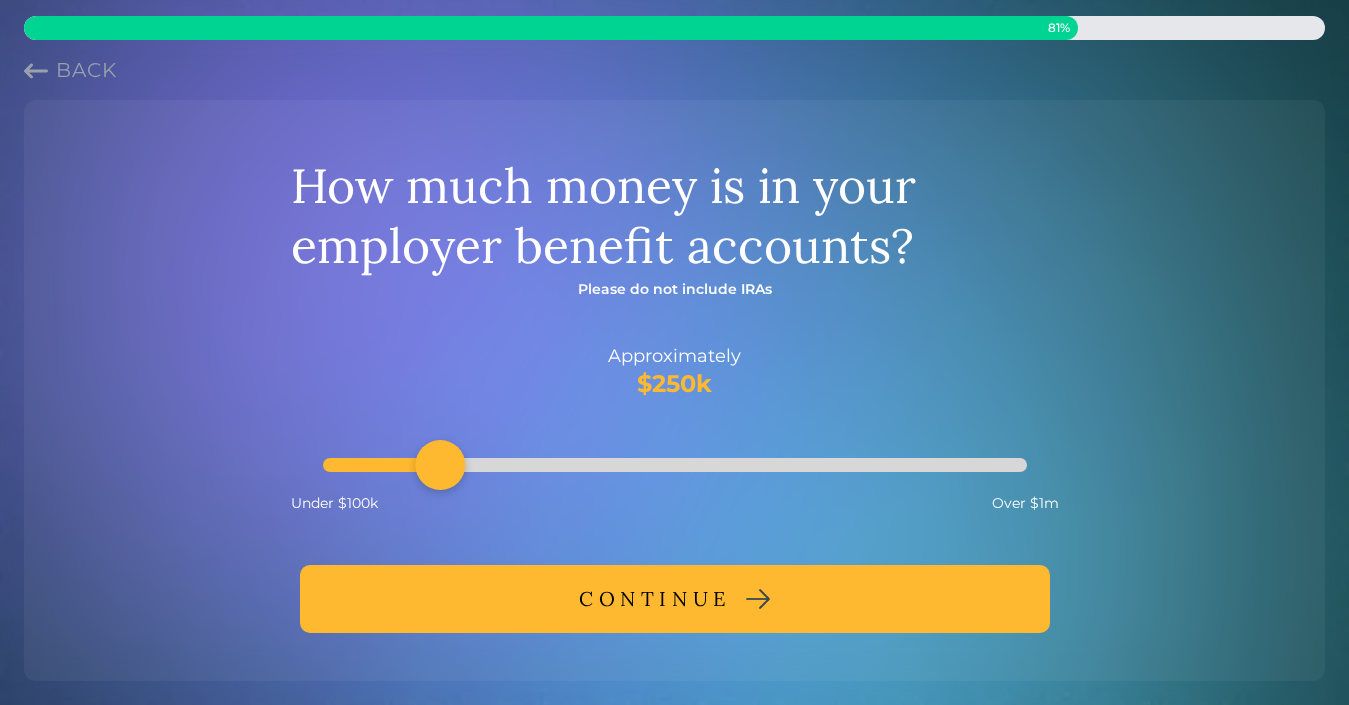 drag, startPoint x: 472, startPoint y: 472, endPoint x: 432, endPoint y: 468, distance: 40.1995 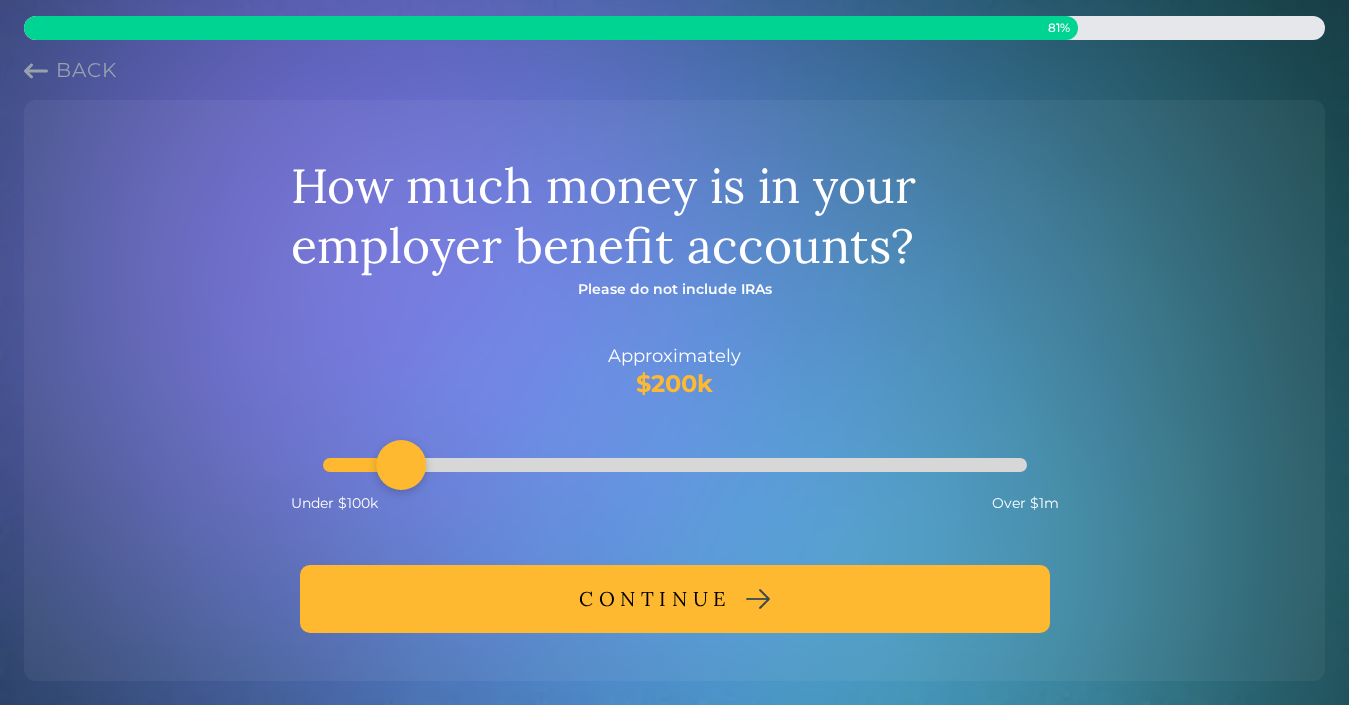 drag, startPoint x: 432, startPoint y: 468, endPoint x: 412, endPoint y: 465, distance: 20.22375 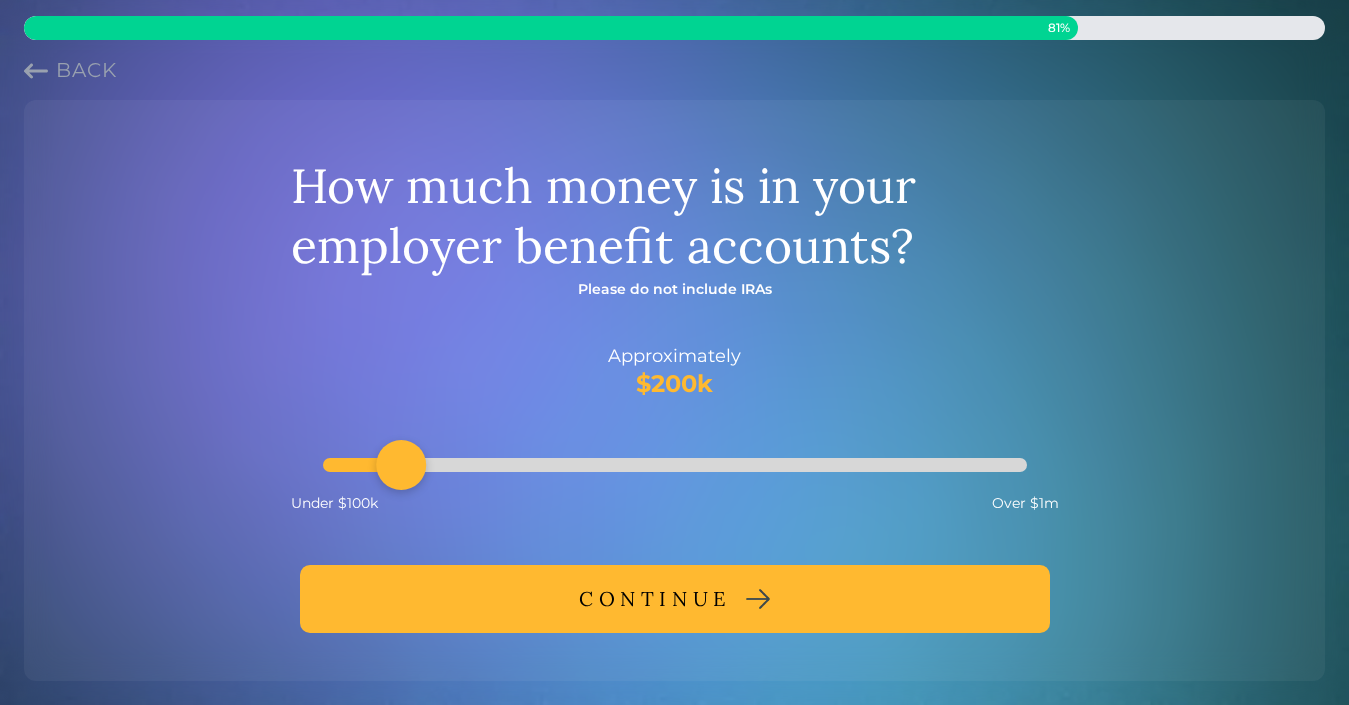 click on "CONTINUE" at bounding box center (655, 599) 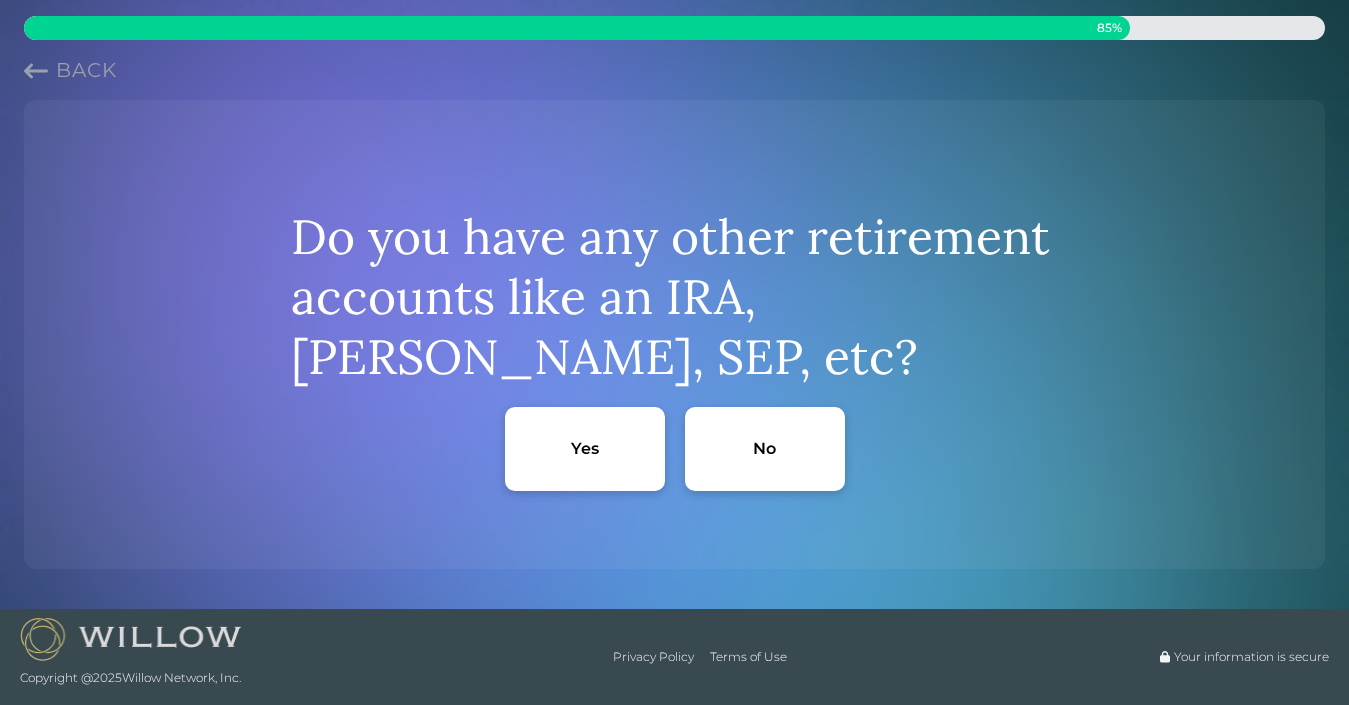 click on "No" at bounding box center [765, 449] 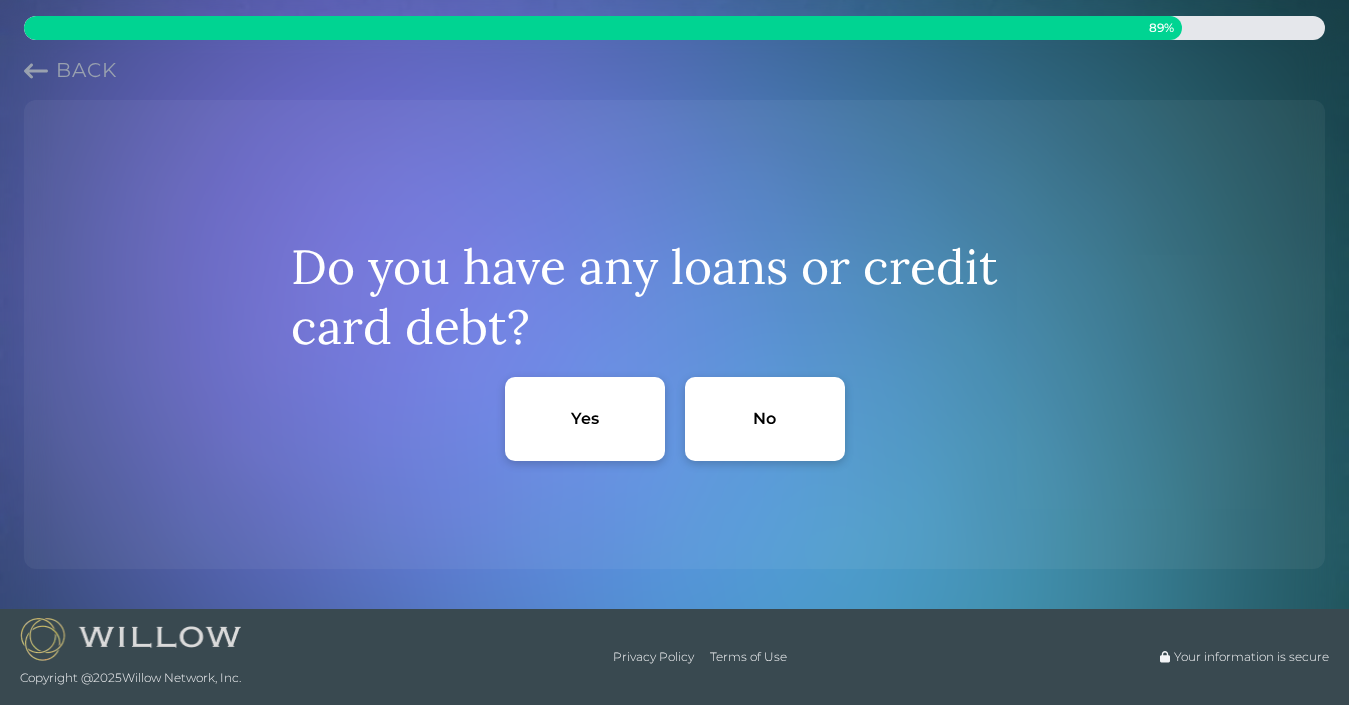click on "Yes" at bounding box center (585, 419) 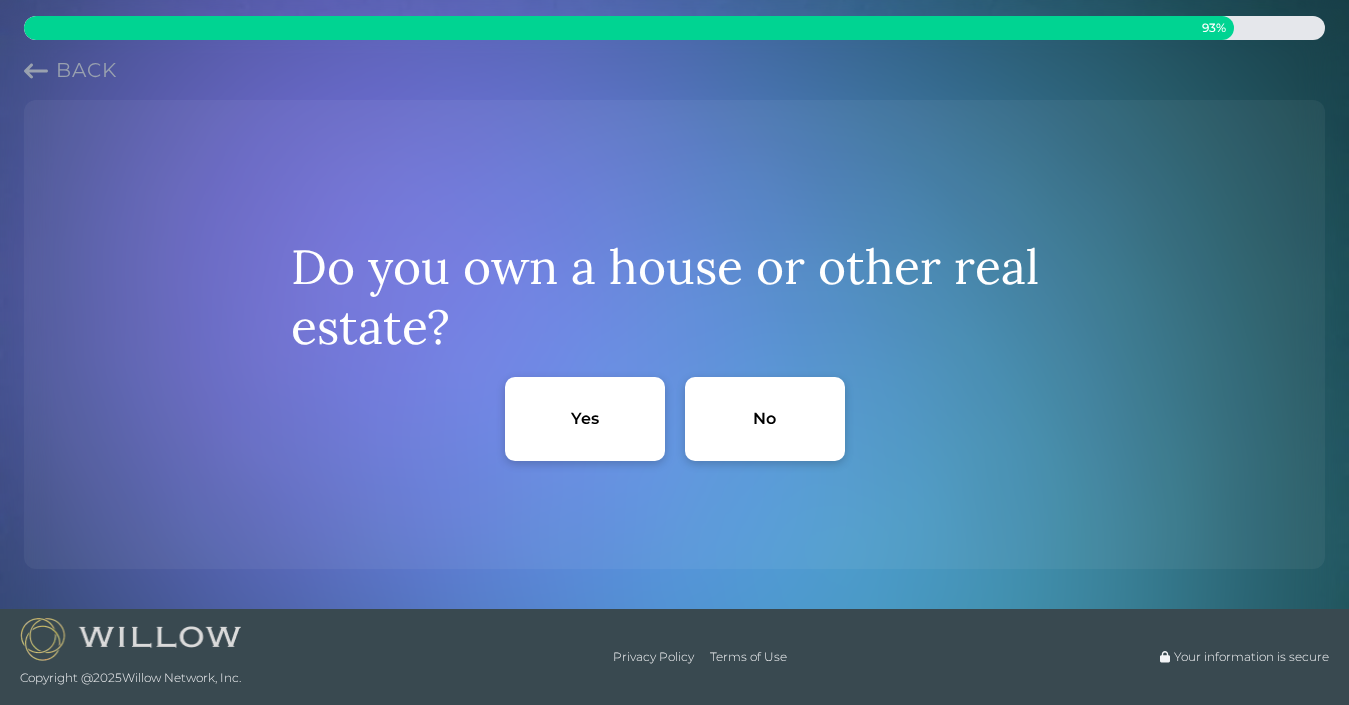 click on "Yes" at bounding box center (585, 419) 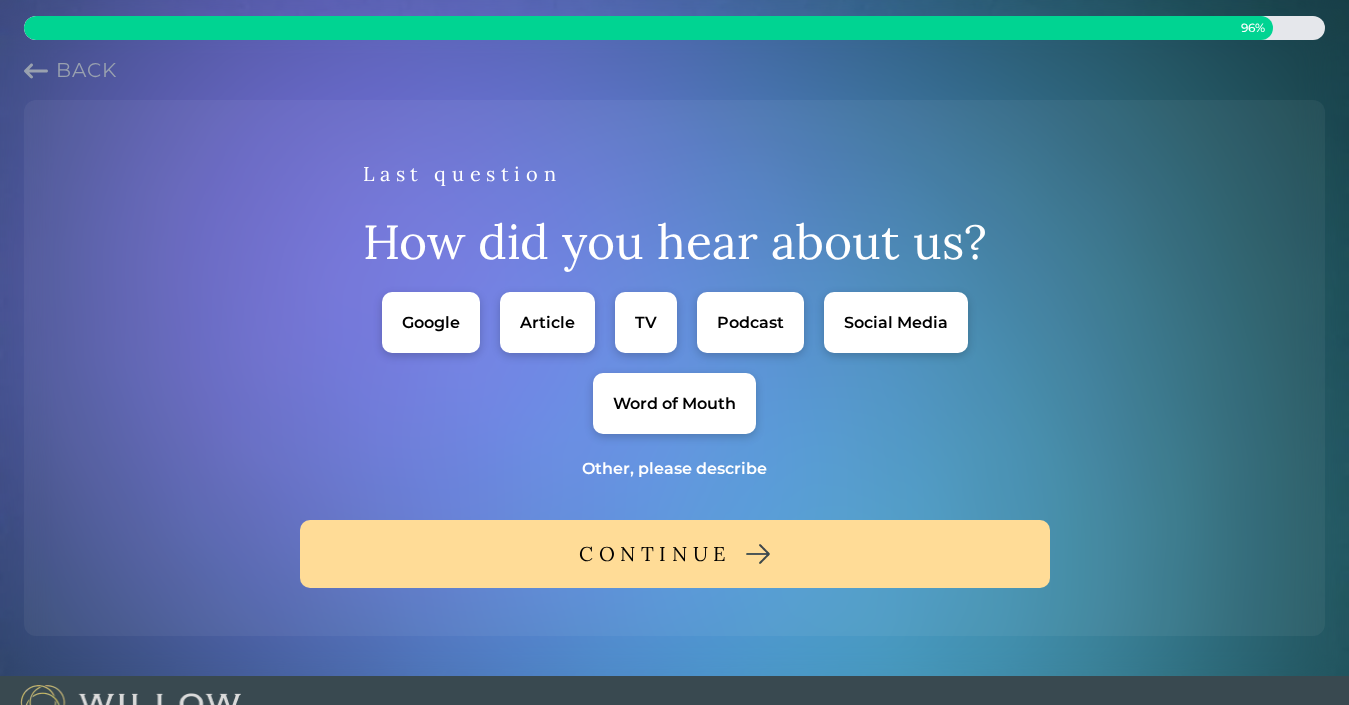 click on "Podcast" at bounding box center (750, 322) 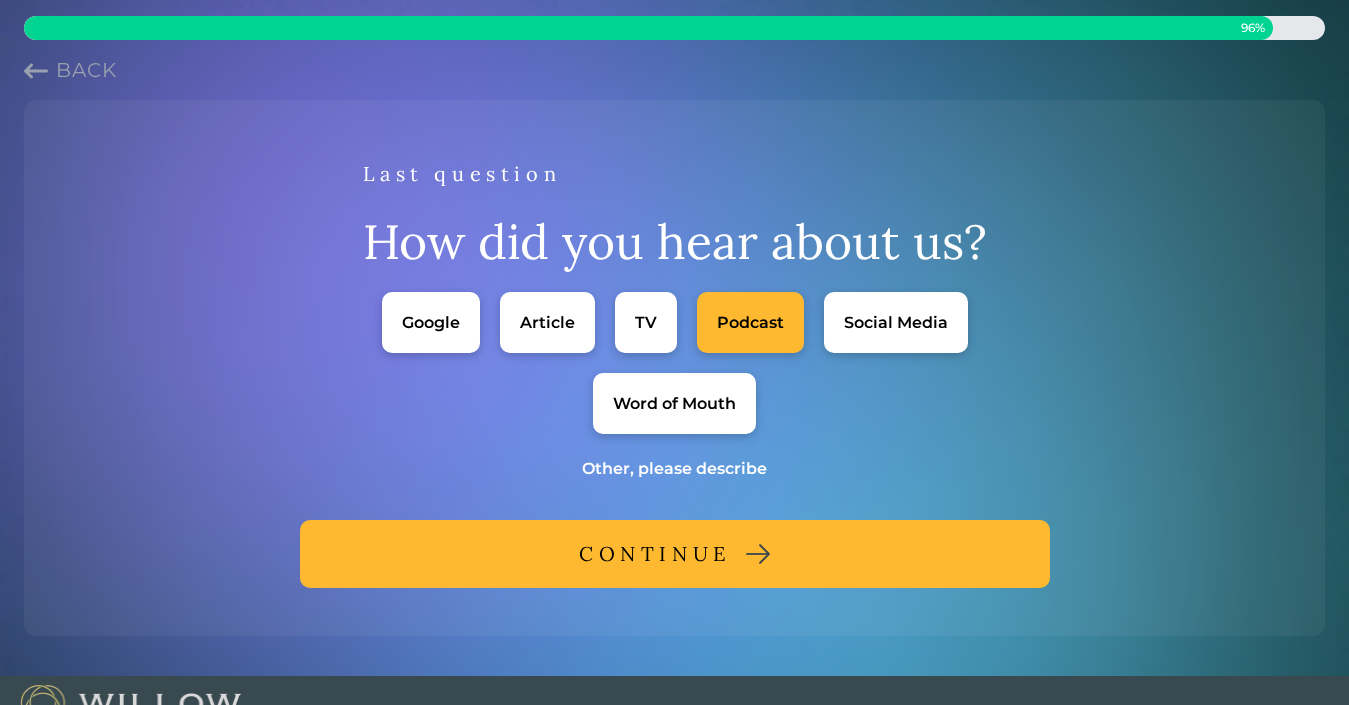 click on "CONTINUE" at bounding box center (655, 554) 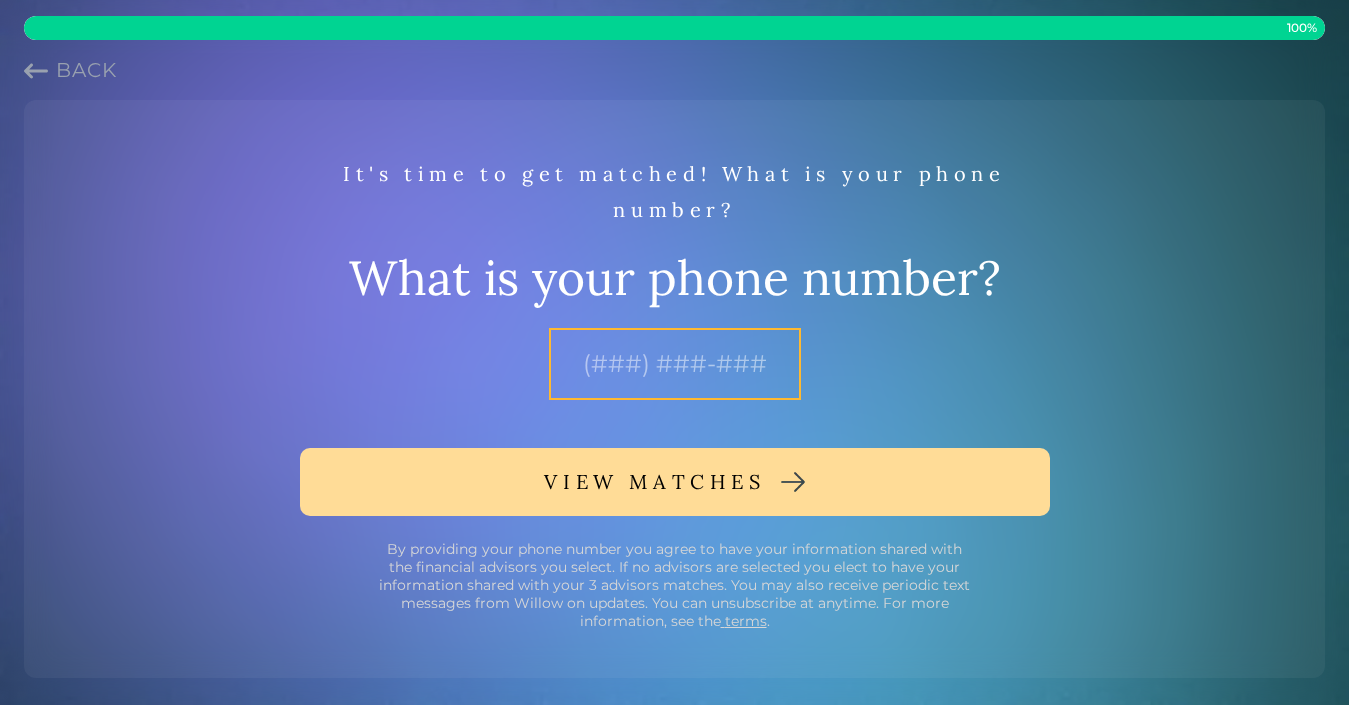 click at bounding box center [675, 364] 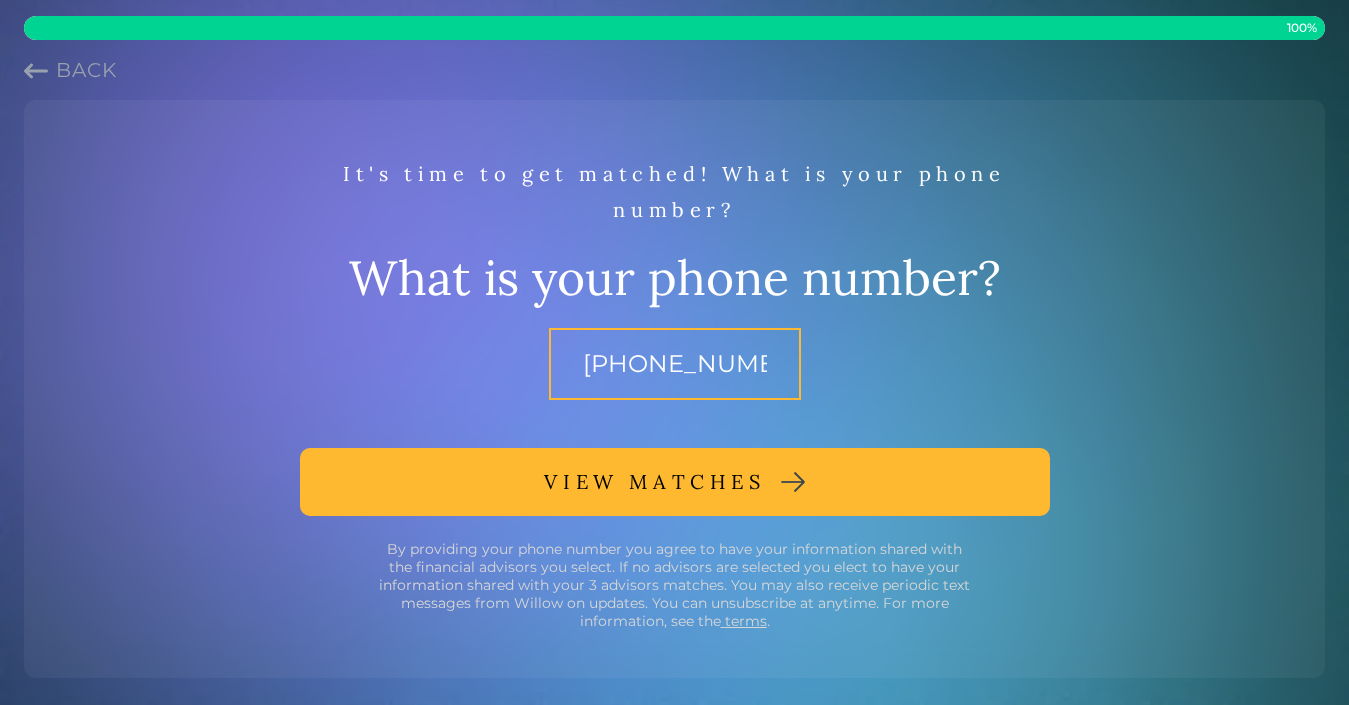 type on "[PHONE_NUMBER]" 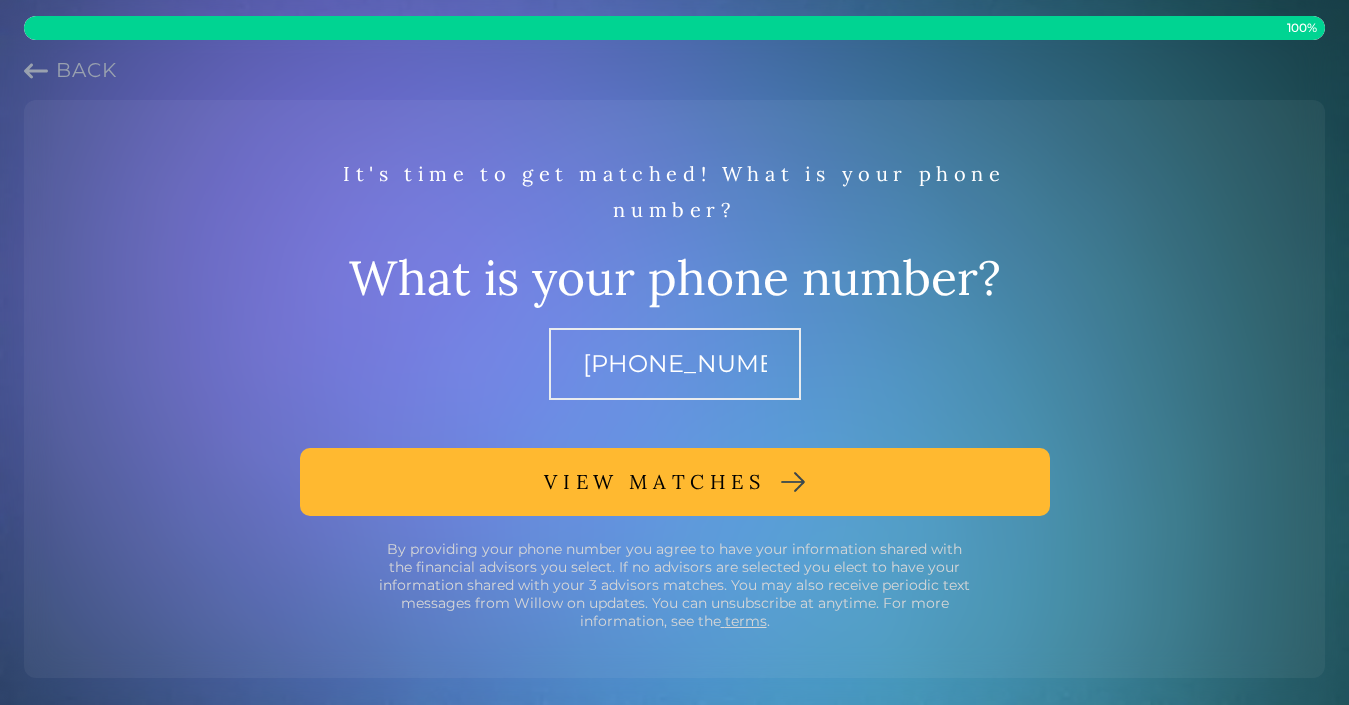 click on "VIEW MATCHES" at bounding box center [654, 482] 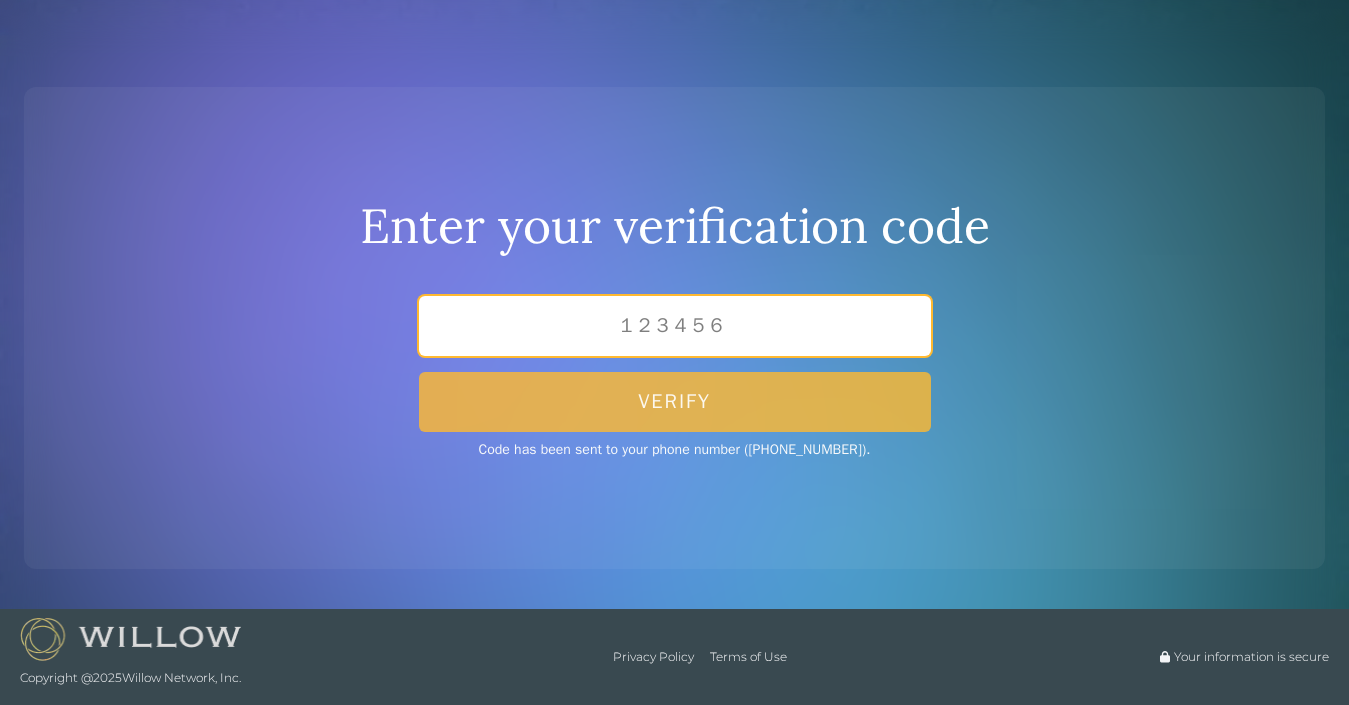 click at bounding box center [675, 326] 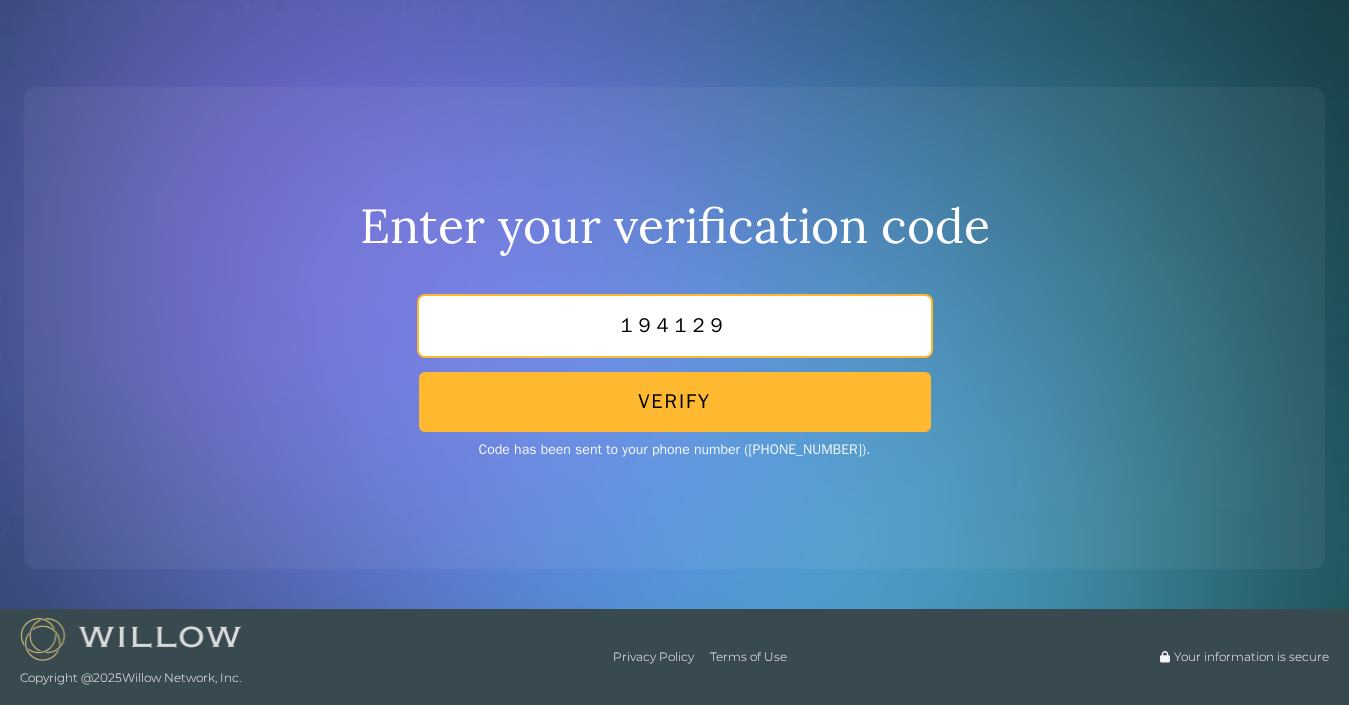 type on "194129" 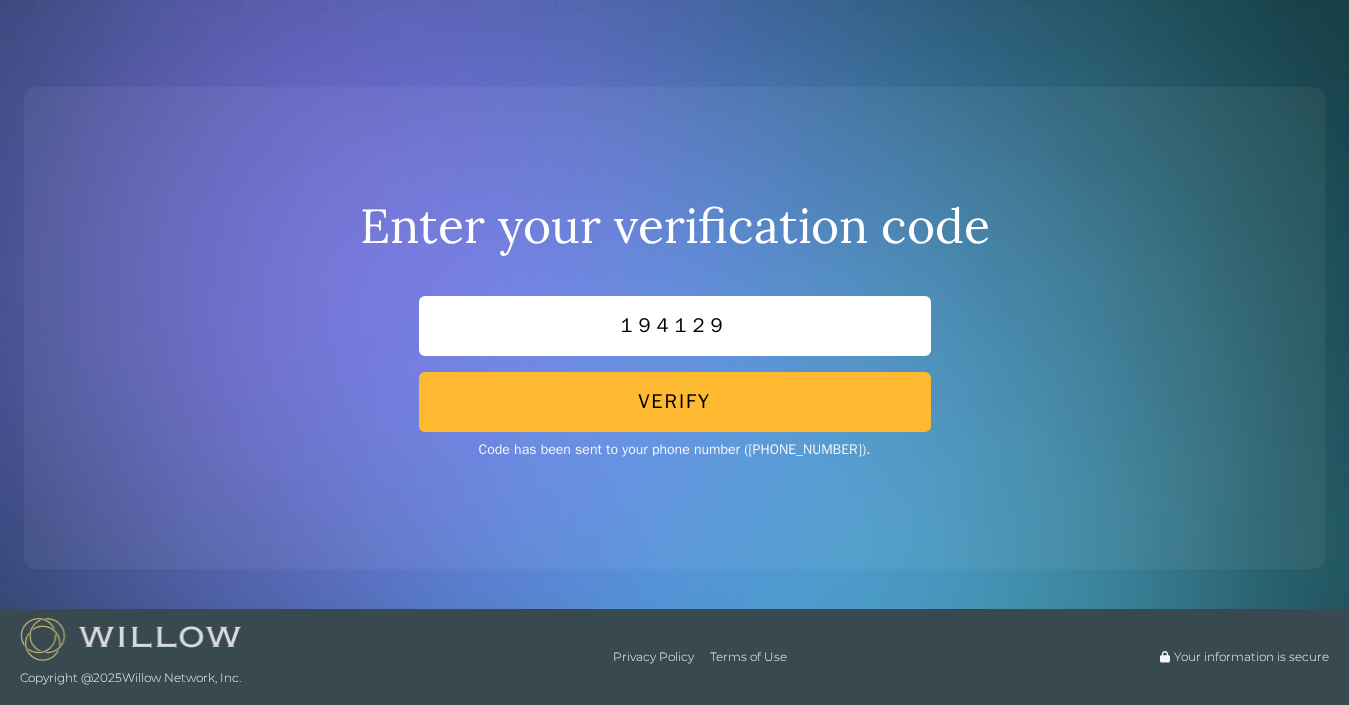 click on "Verify" at bounding box center [675, 402] 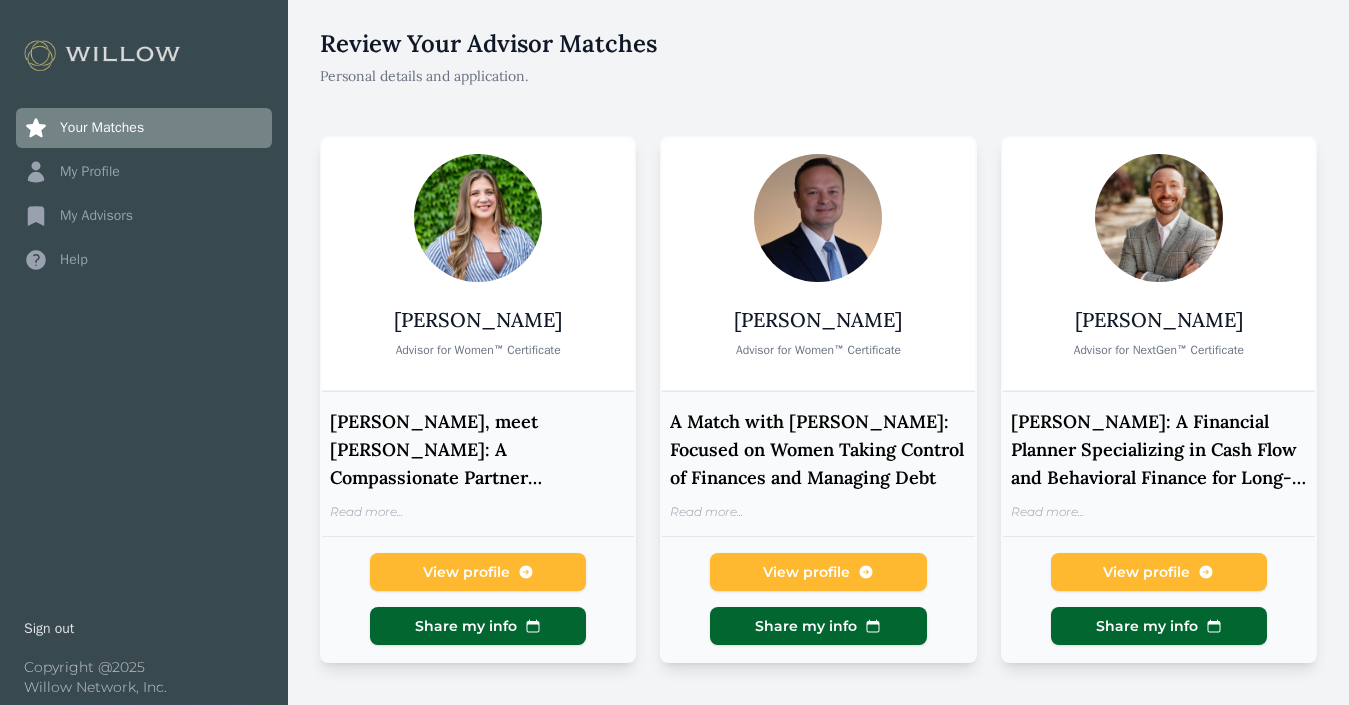 scroll, scrollTop: 0, scrollLeft: 0, axis: both 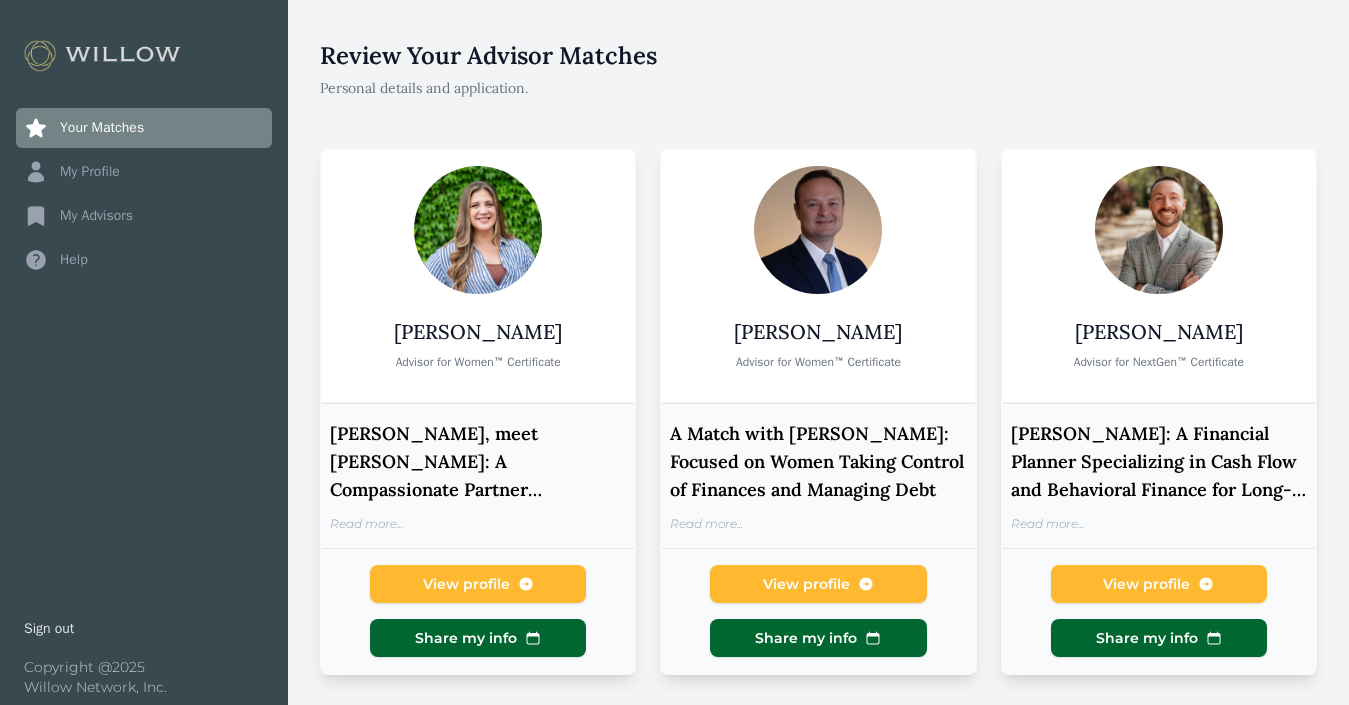 click on "View profile" at bounding box center (466, 584) 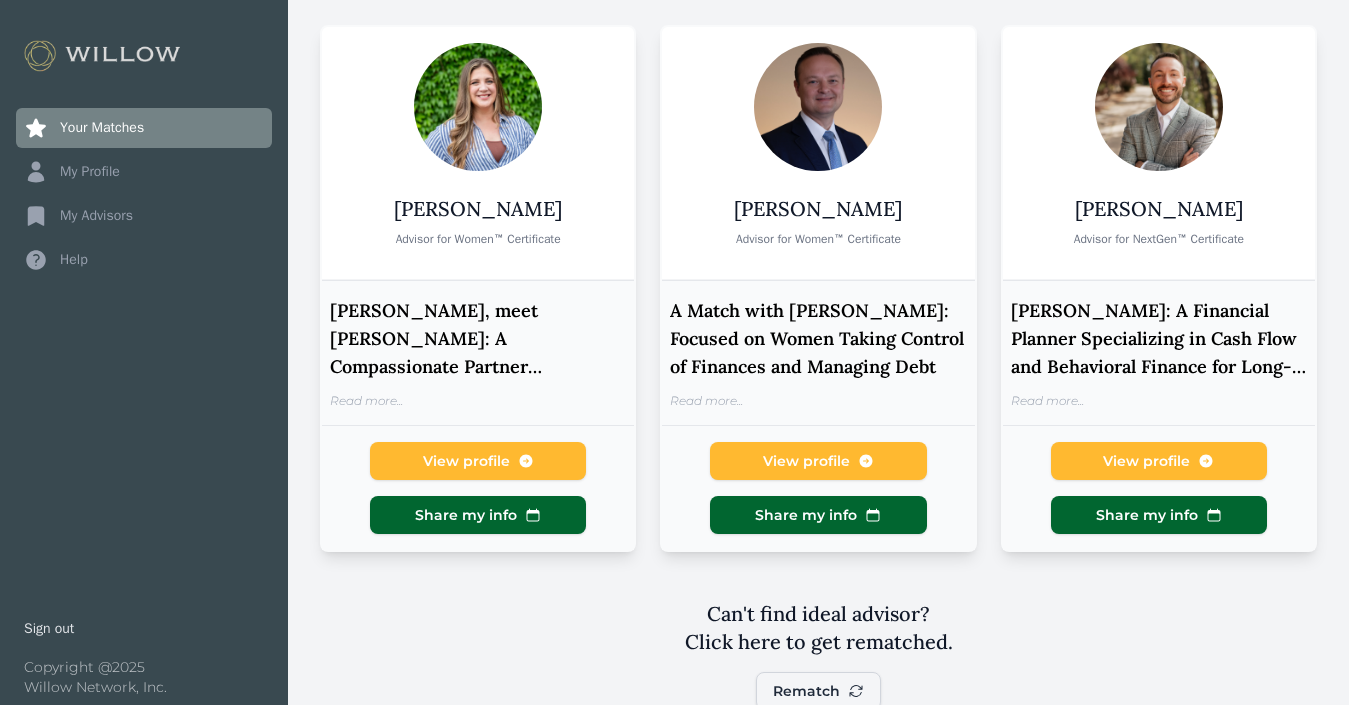 scroll, scrollTop: 248, scrollLeft: 0, axis: vertical 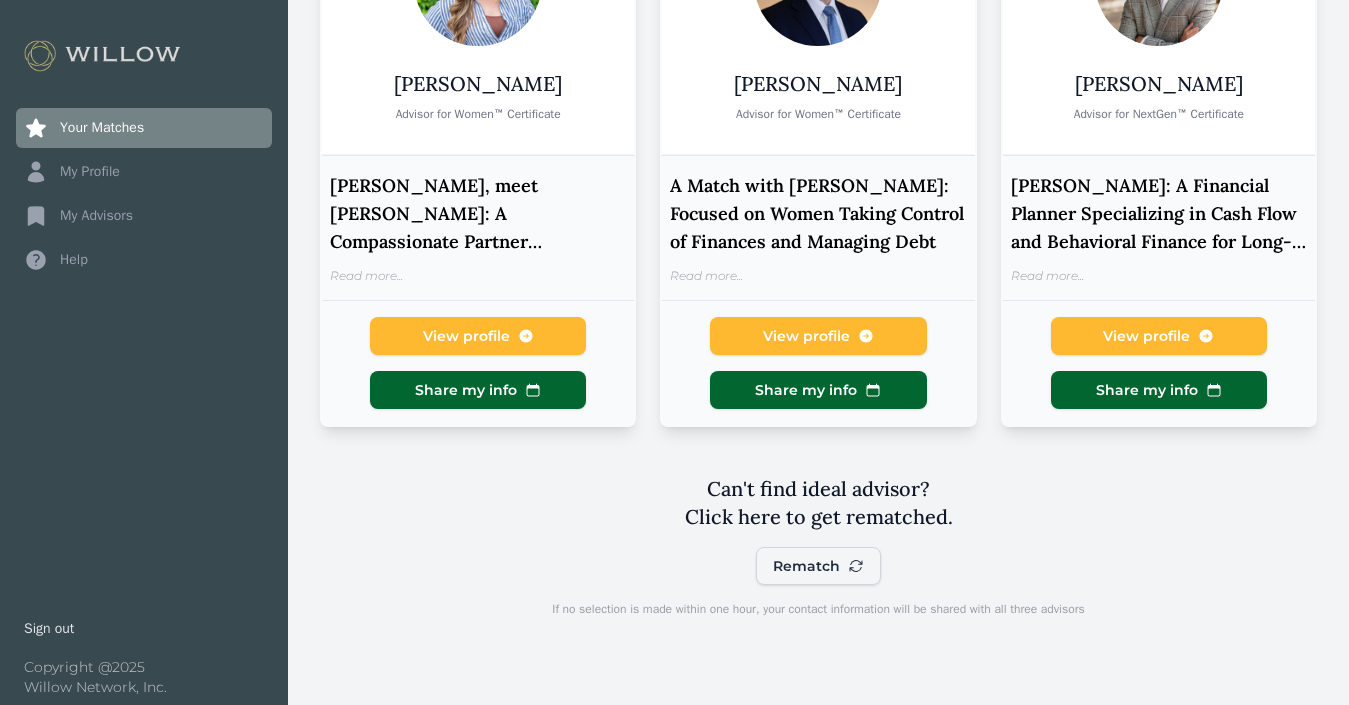 click on "View profile" at bounding box center [806, 336] 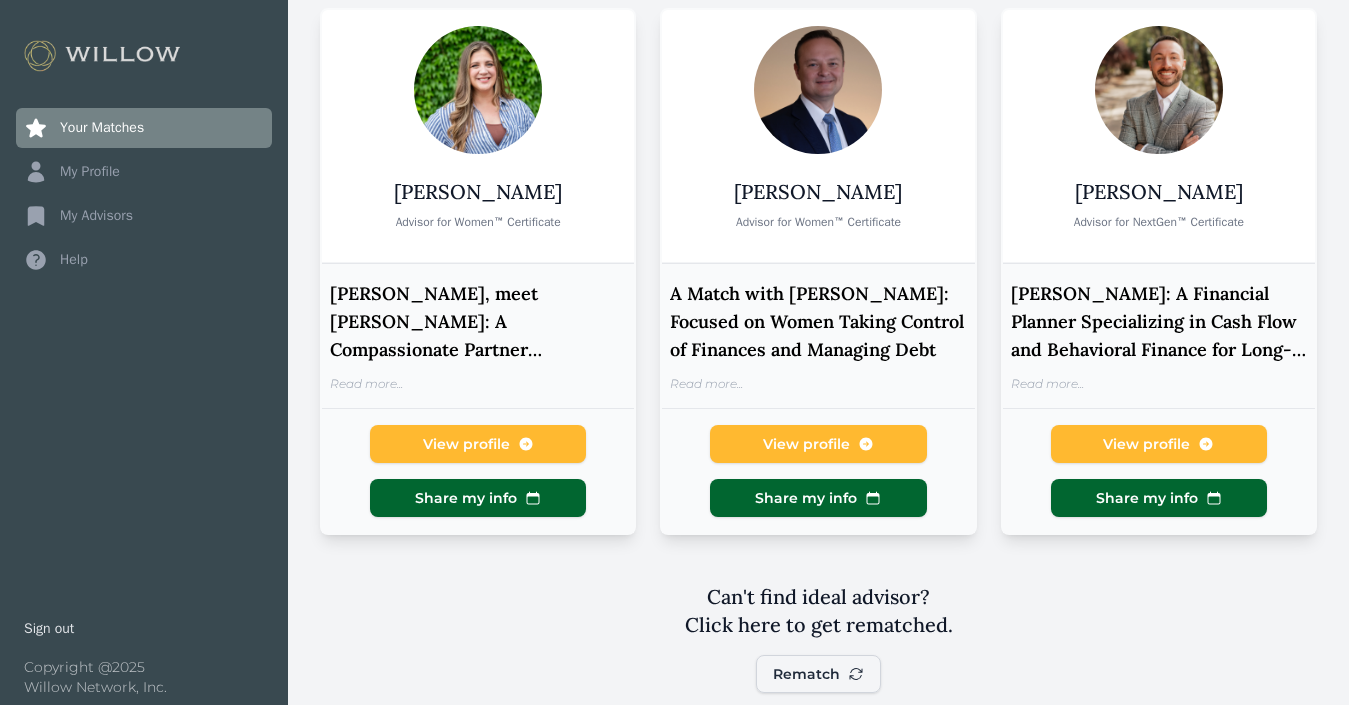 scroll, scrollTop: 134, scrollLeft: 0, axis: vertical 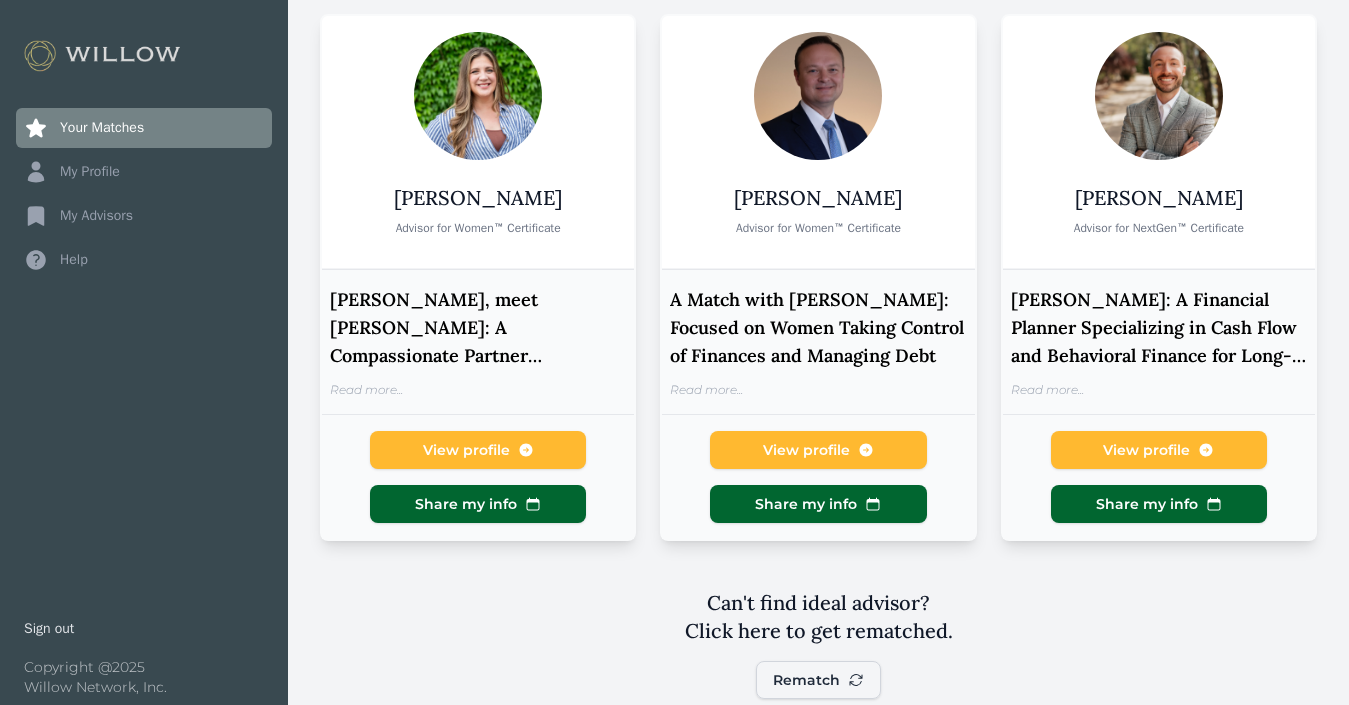 click on "View profile" at bounding box center [1146, 450] 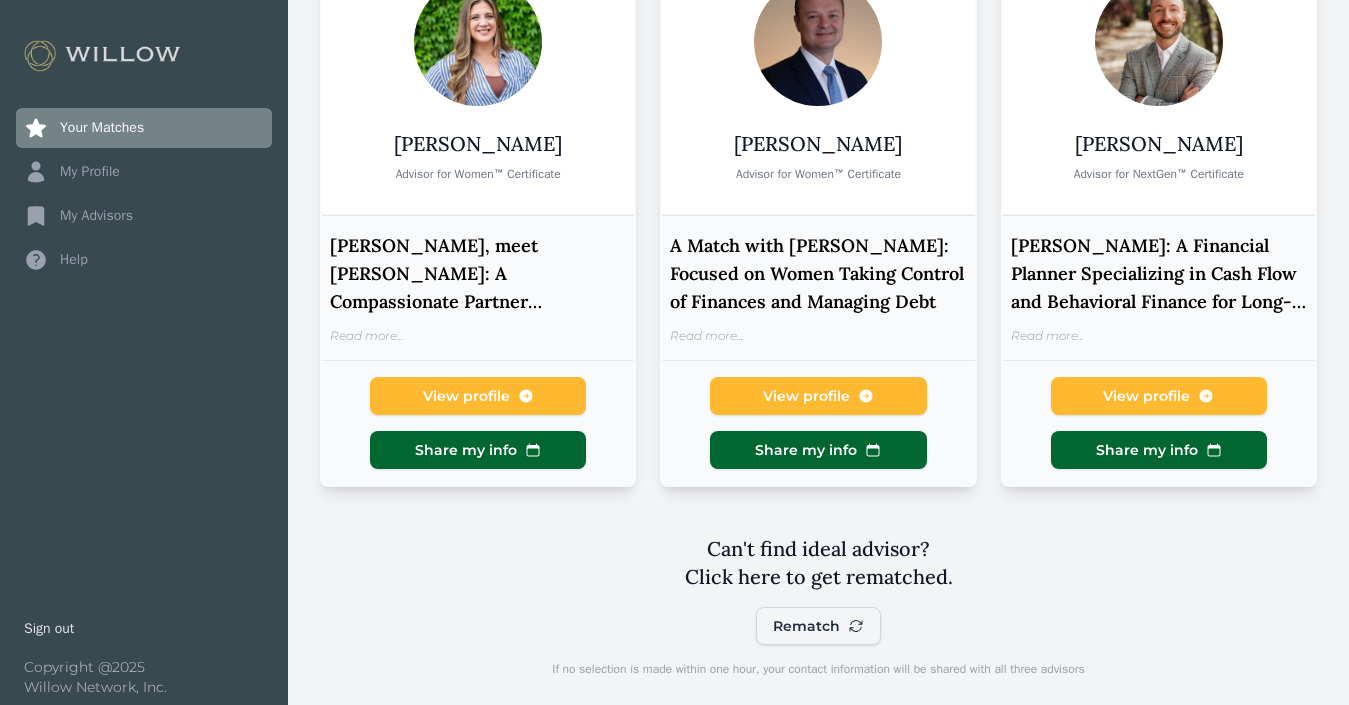 scroll, scrollTop: 248, scrollLeft: 0, axis: vertical 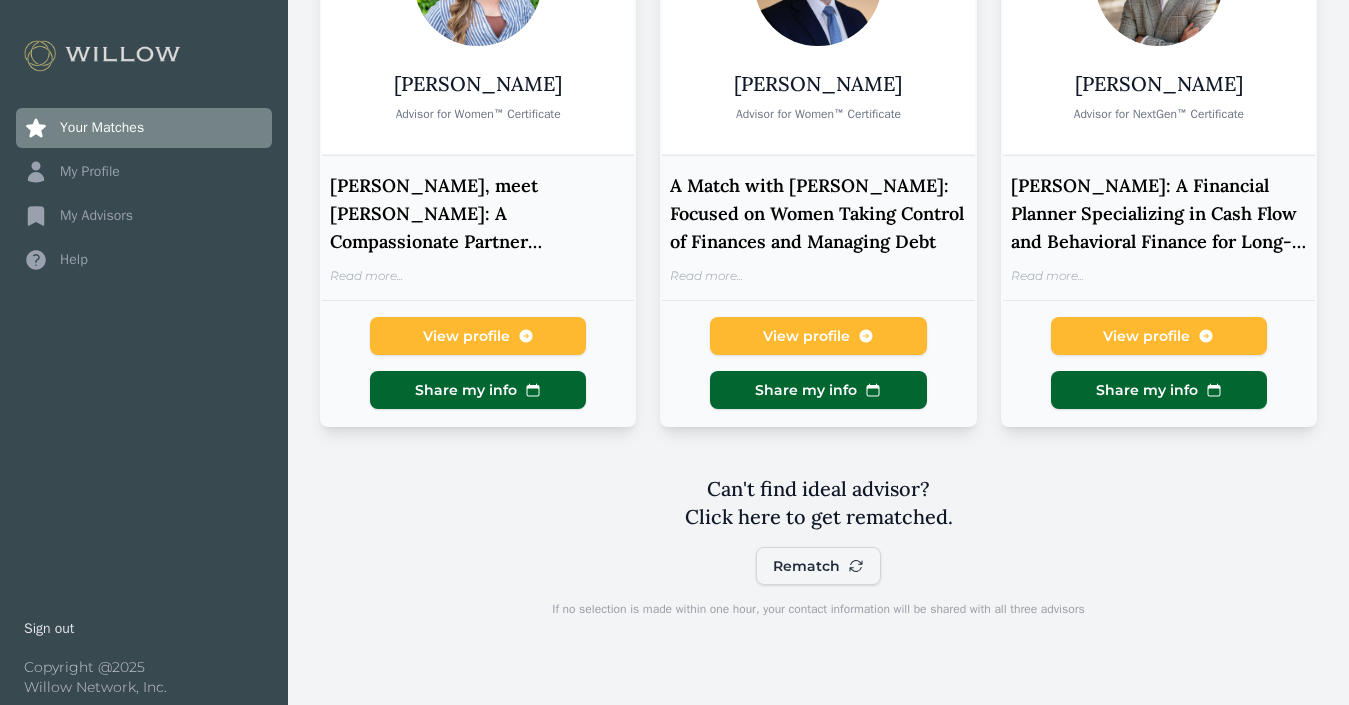 click on "Rematch" at bounding box center [806, 566] 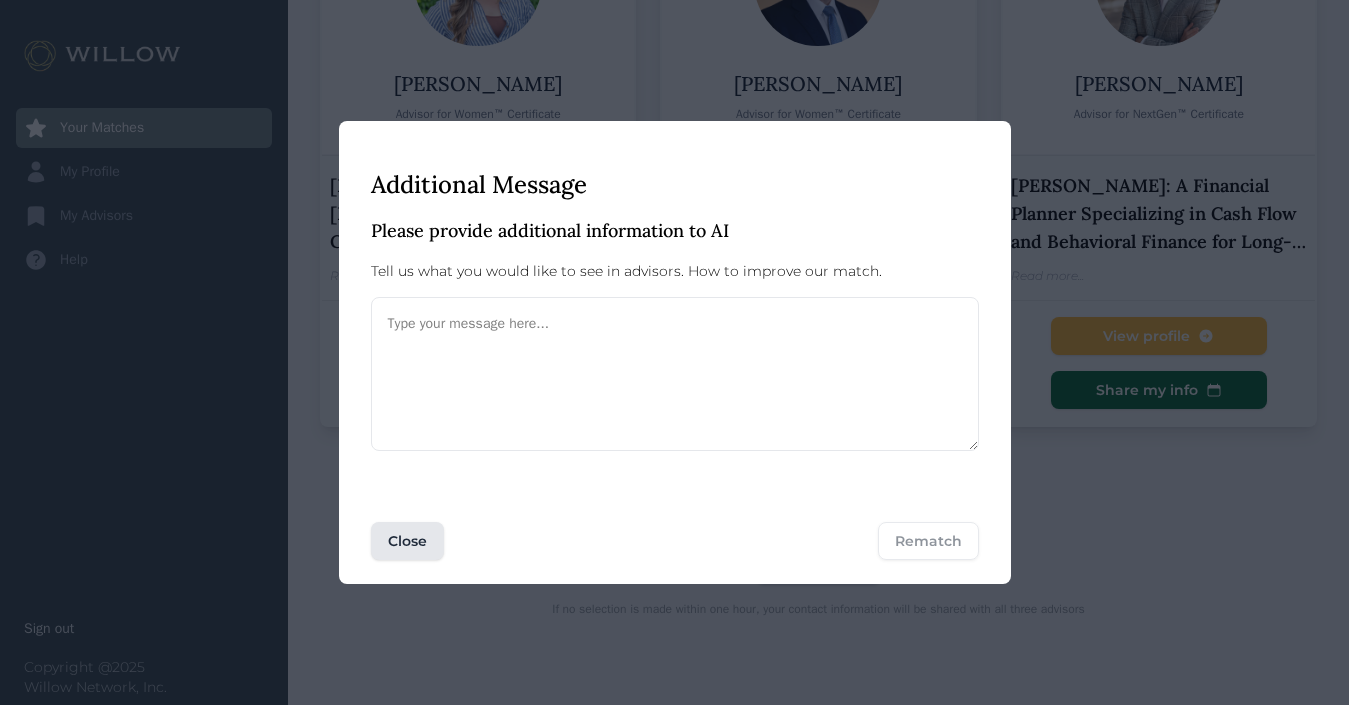 click at bounding box center (675, 374) 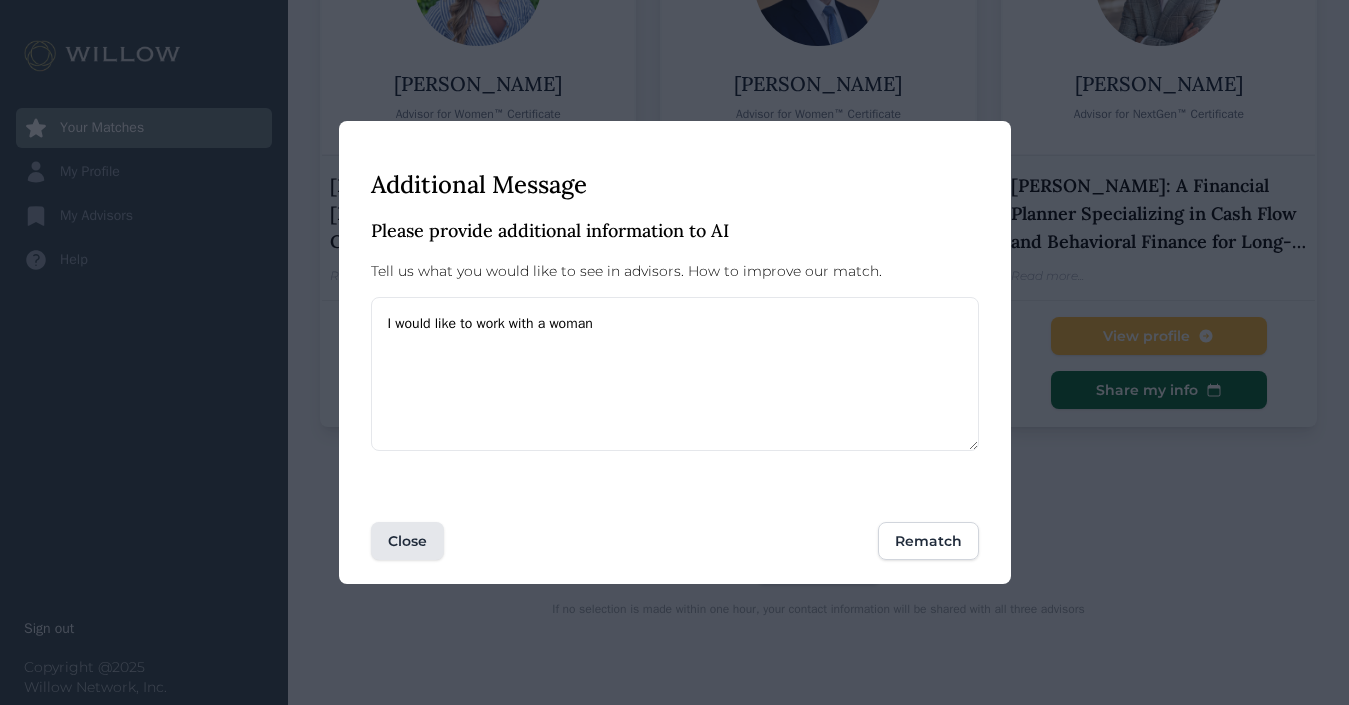 type on "I would like to work with a woman" 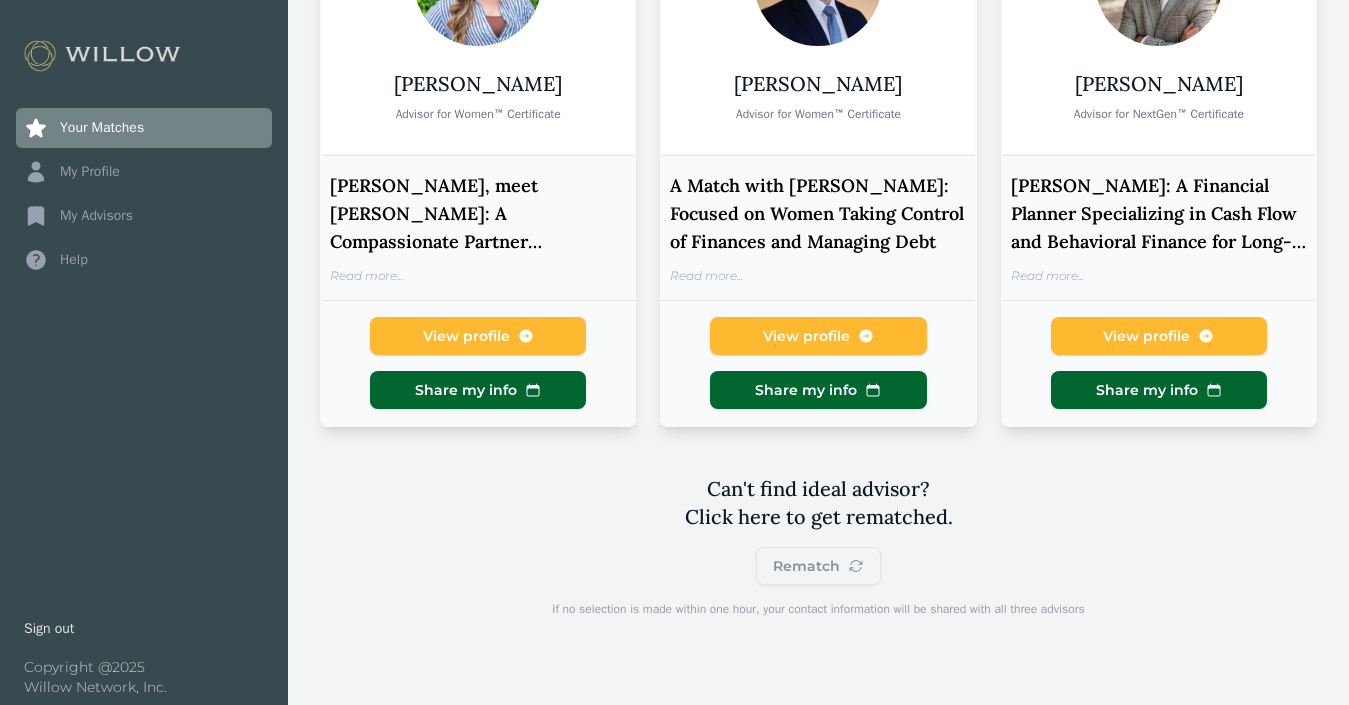 scroll, scrollTop: 248, scrollLeft: 0, axis: vertical 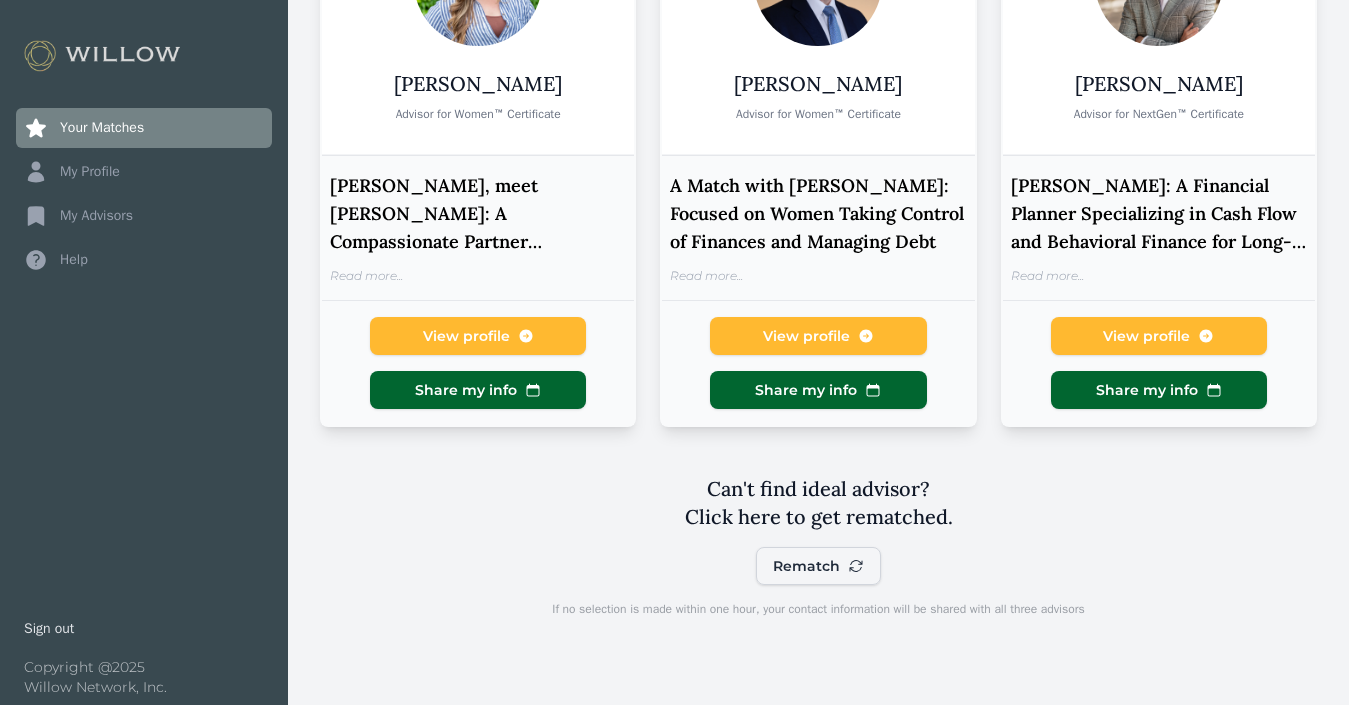 click 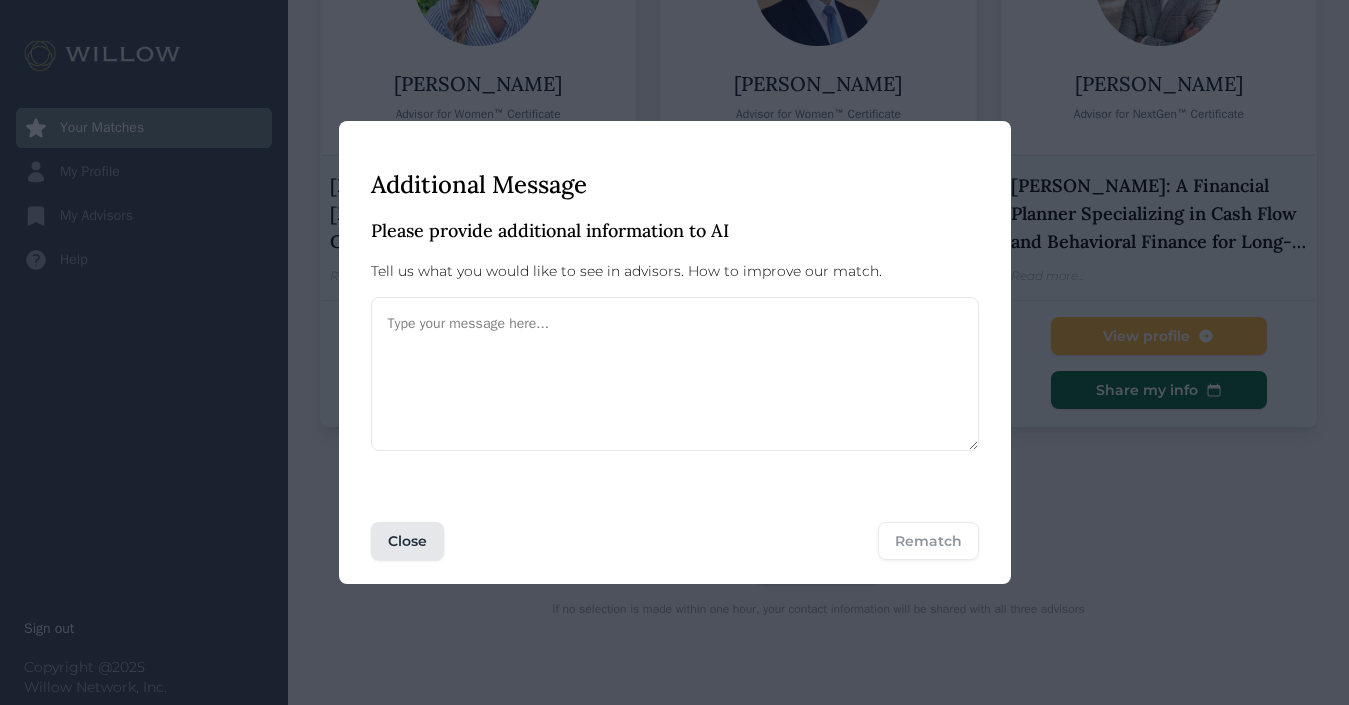 click at bounding box center (675, 374) 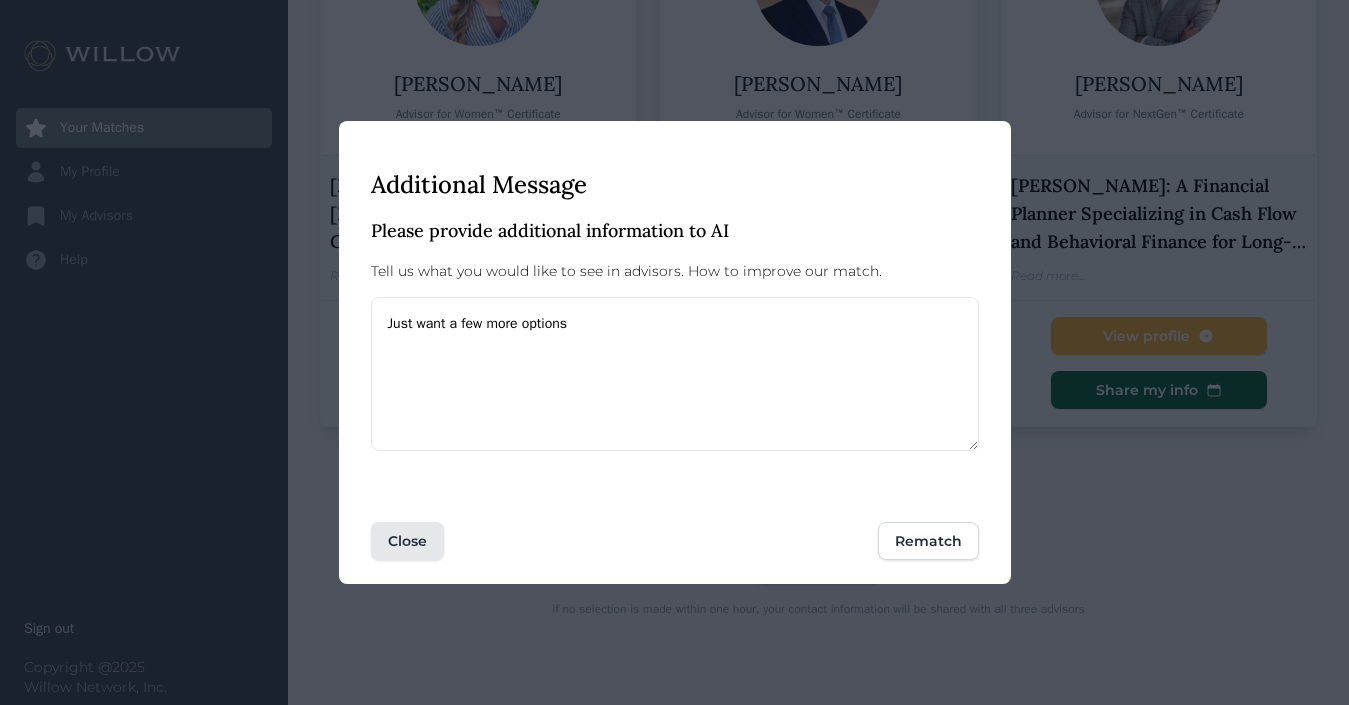 type on "Just want a few more options" 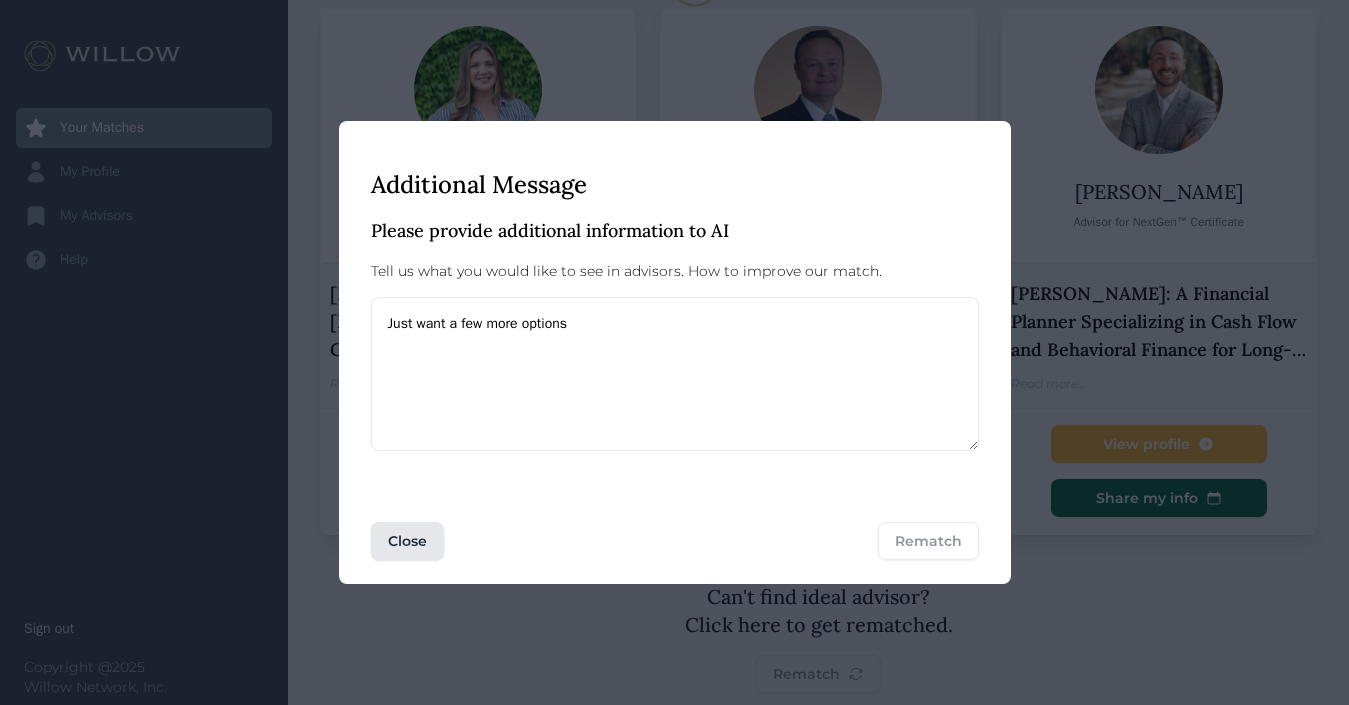 type 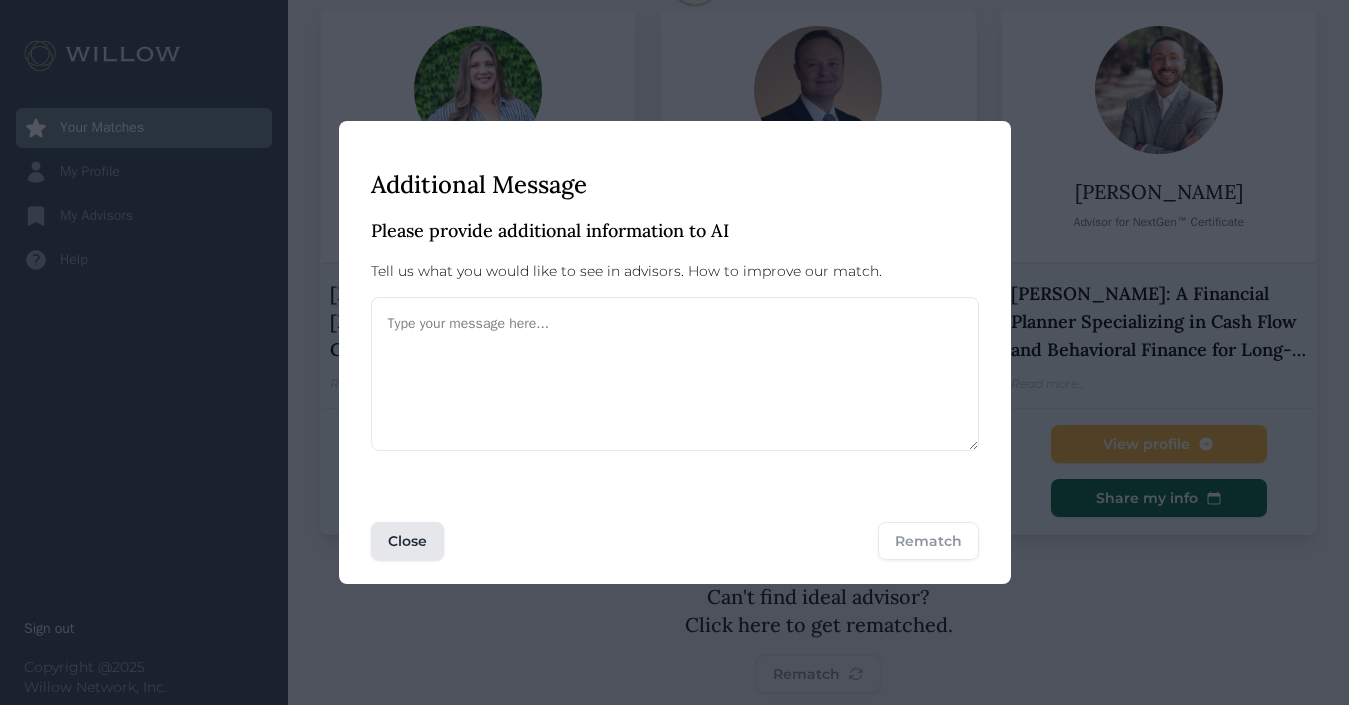 scroll, scrollTop: 248, scrollLeft: 0, axis: vertical 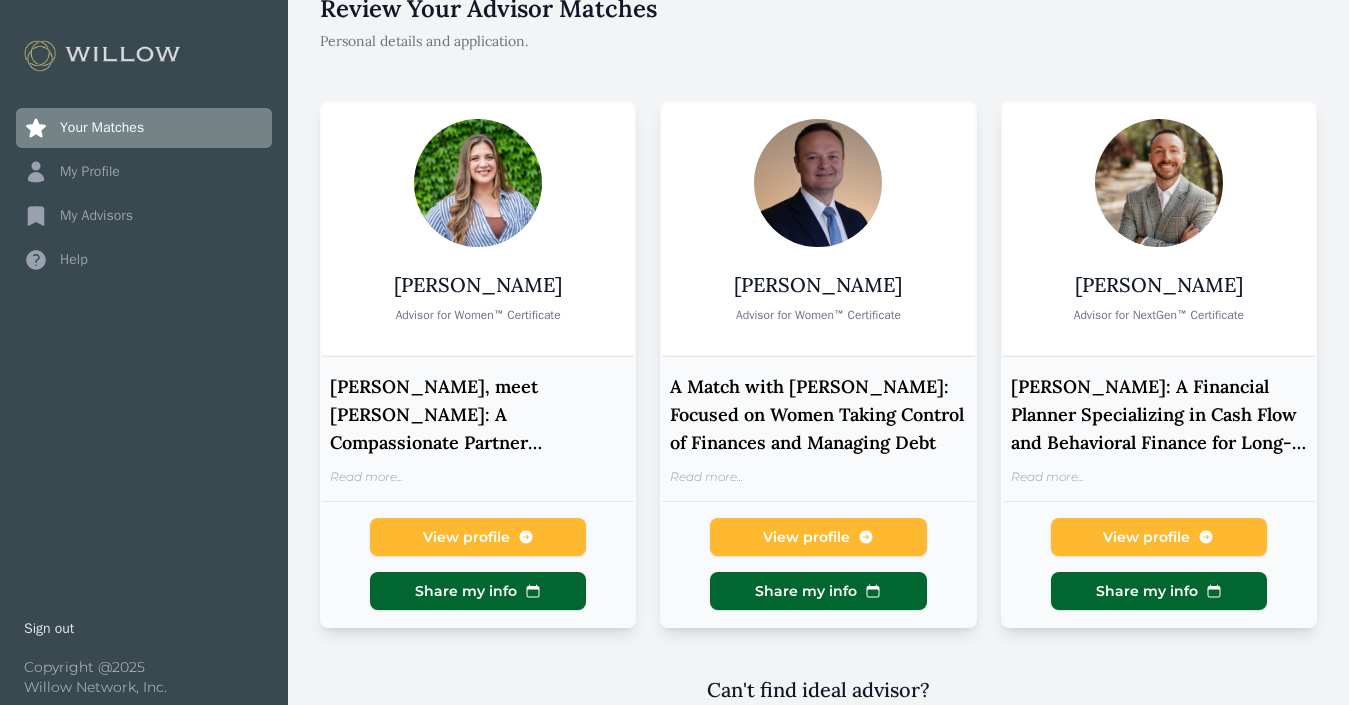 click on "My Profile" at bounding box center (144, 172) 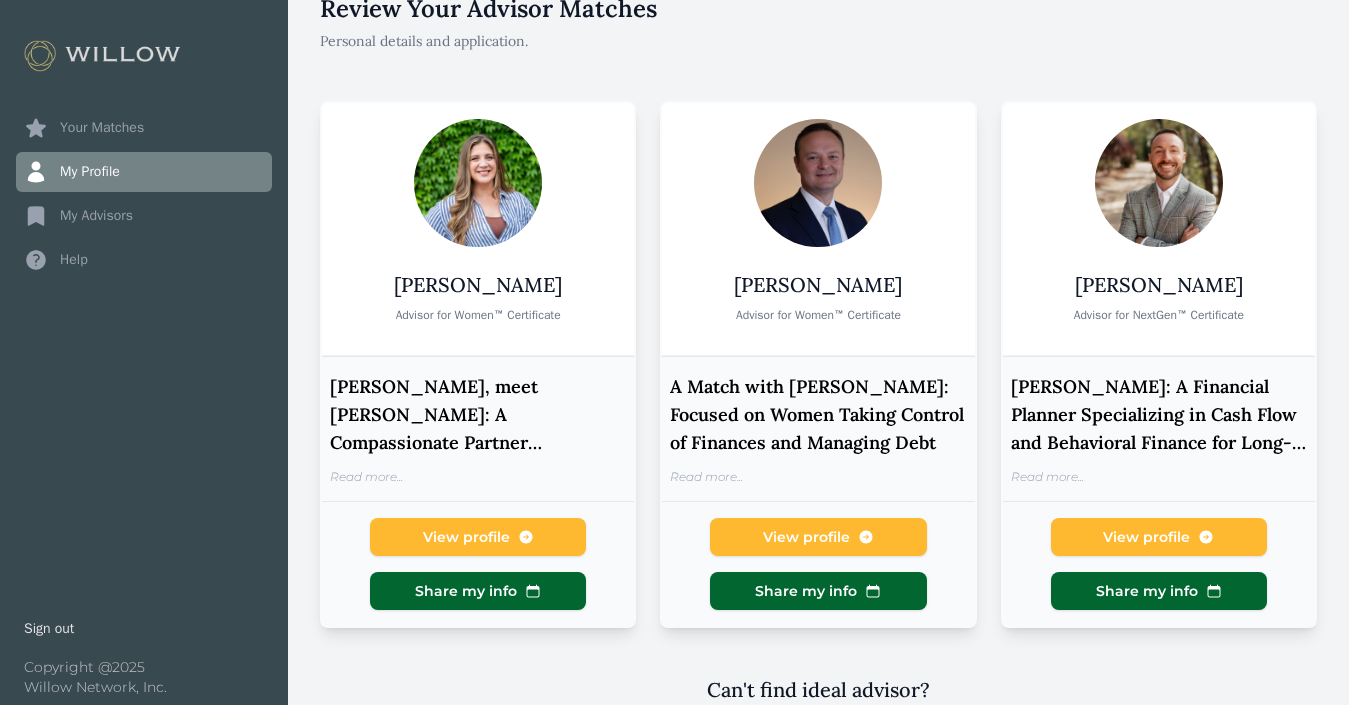 scroll, scrollTop: 0, scrollLeft: 0, axis: both 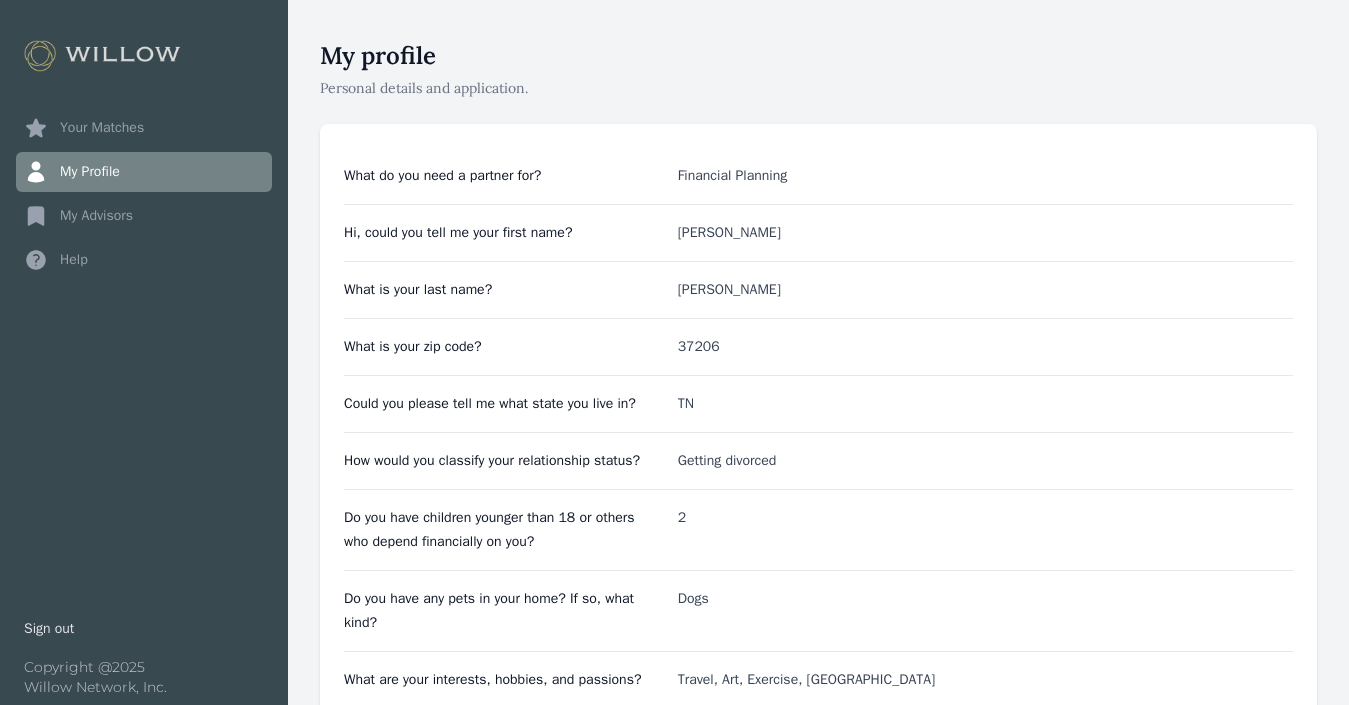 click on "My Advisors" at bounding box center (144, 216) 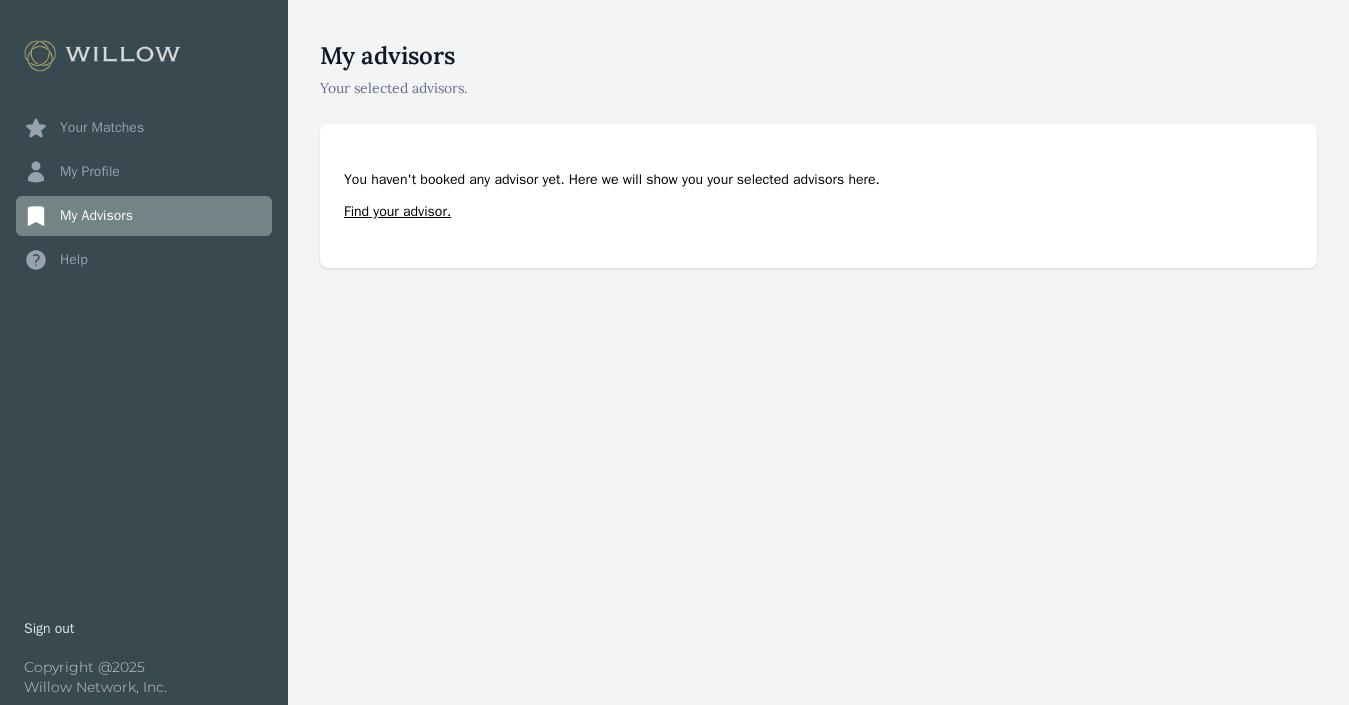 click on "Your Matches" at bounding box center (144, 128) 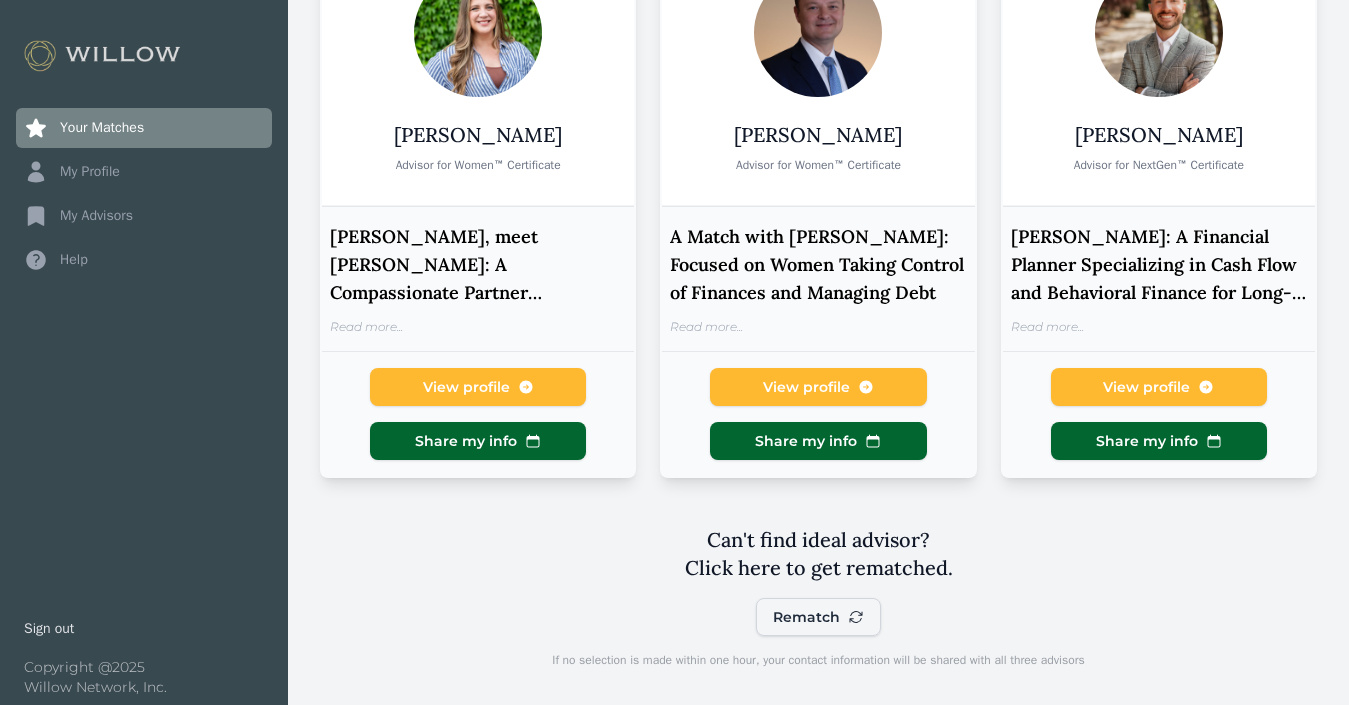 scroll, scrollTop: 221, scrollLeft: 0, axis: vertical 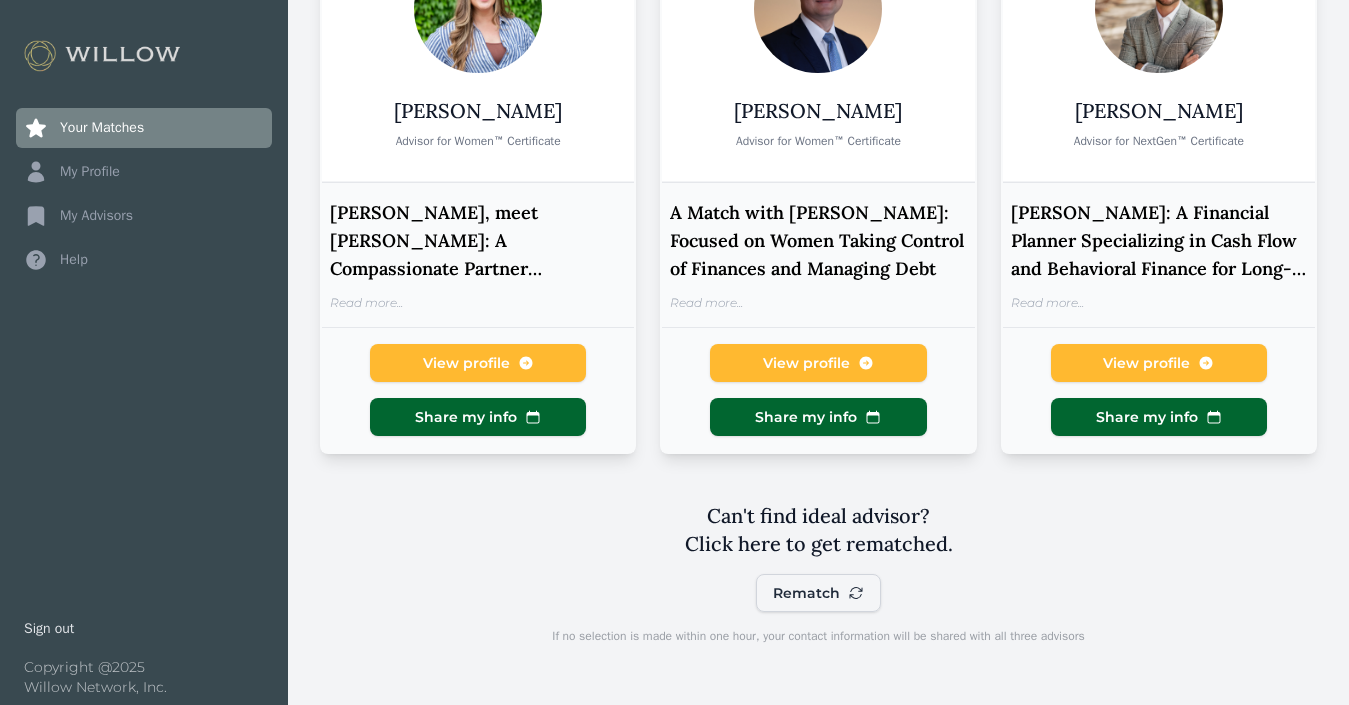 click on "Share my info" at bounding box center (478, 417) 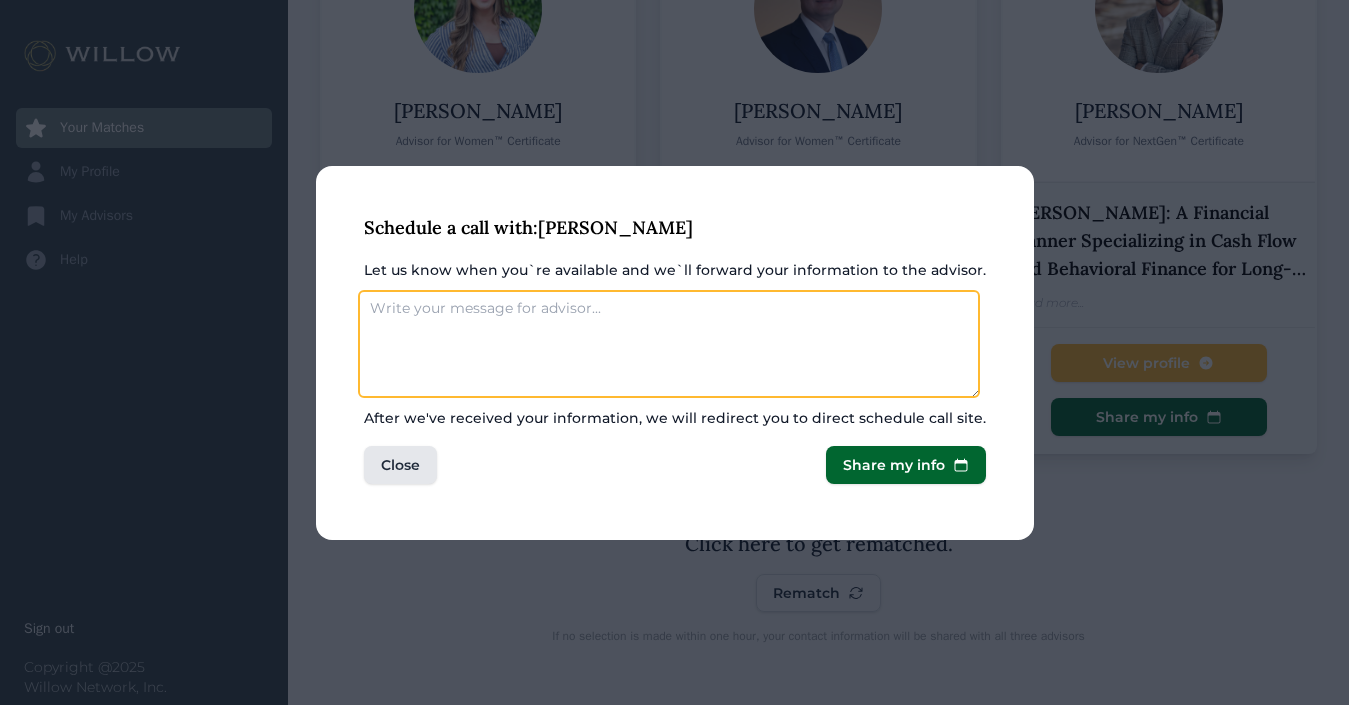 click on "Let us know when you`re available and we`ll forward your information to the advisor." at bounding box center (669, 344) 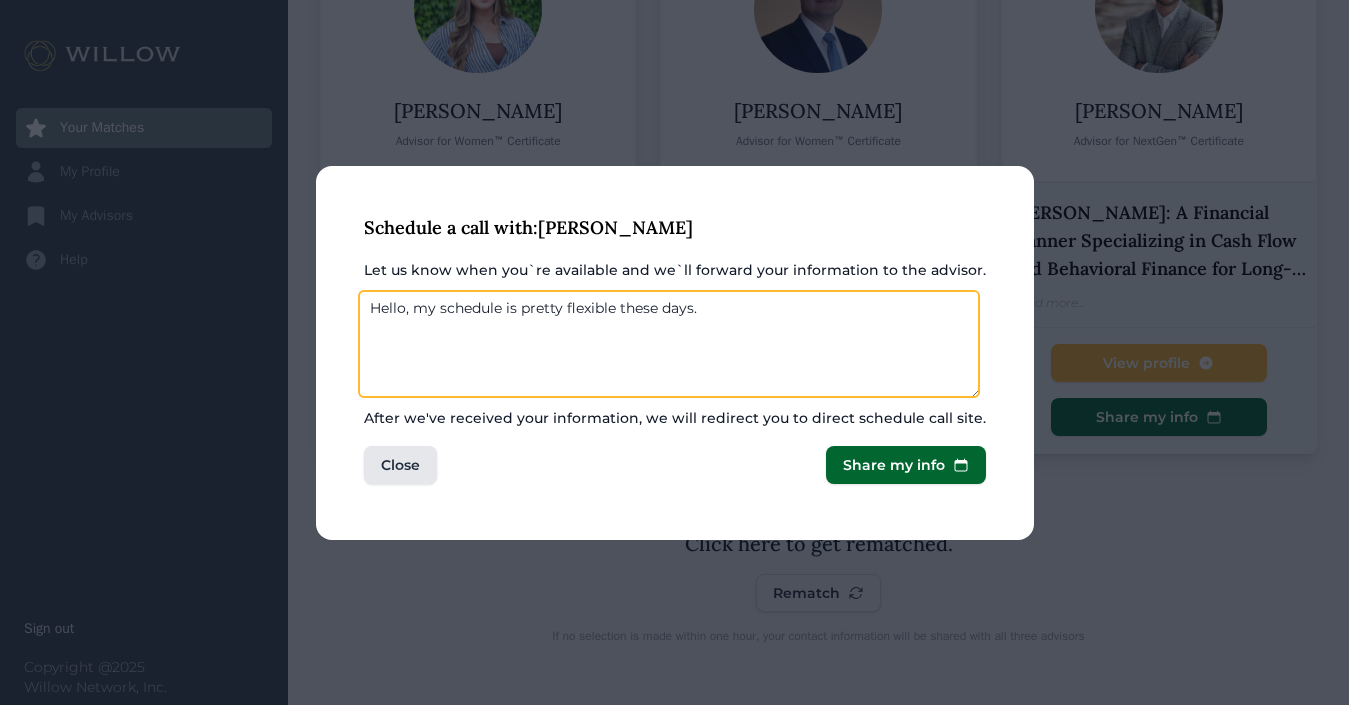 type on "Hello, my schedule is pretty flexible these days." 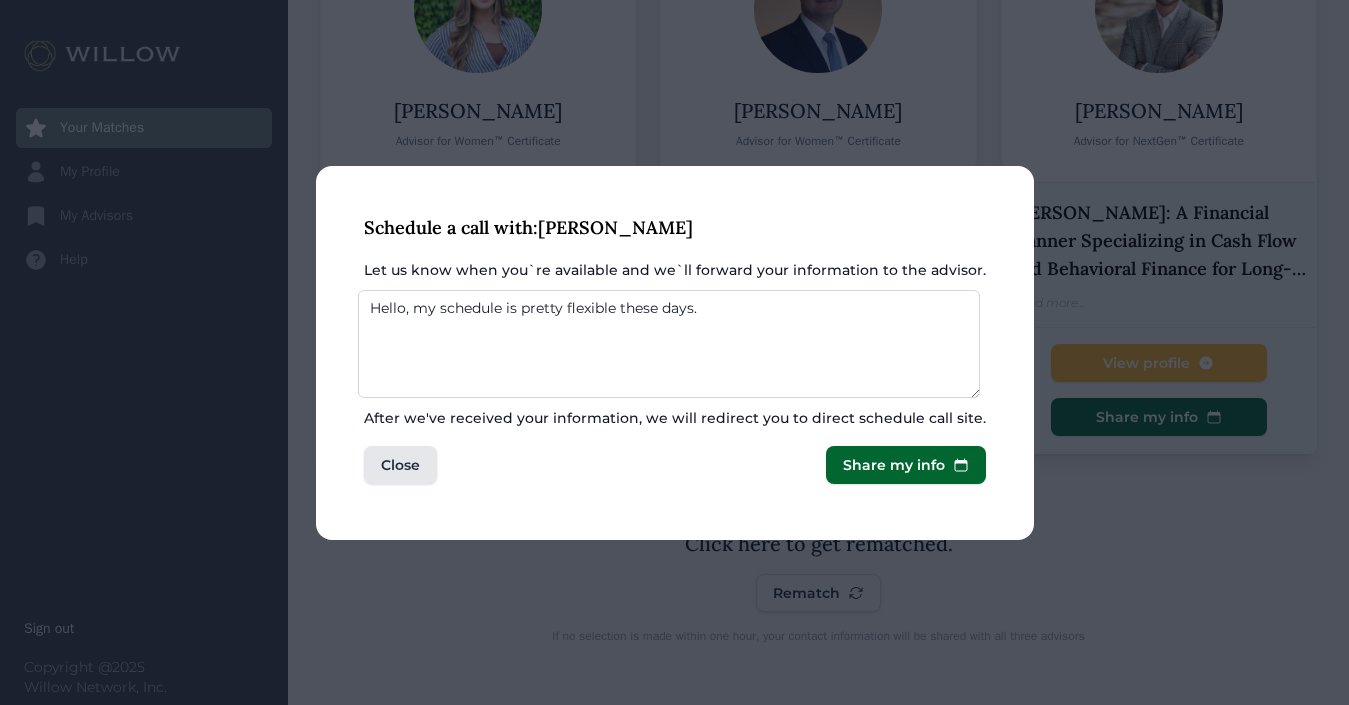 click on "Share my info" at bounding box center (894, 465) 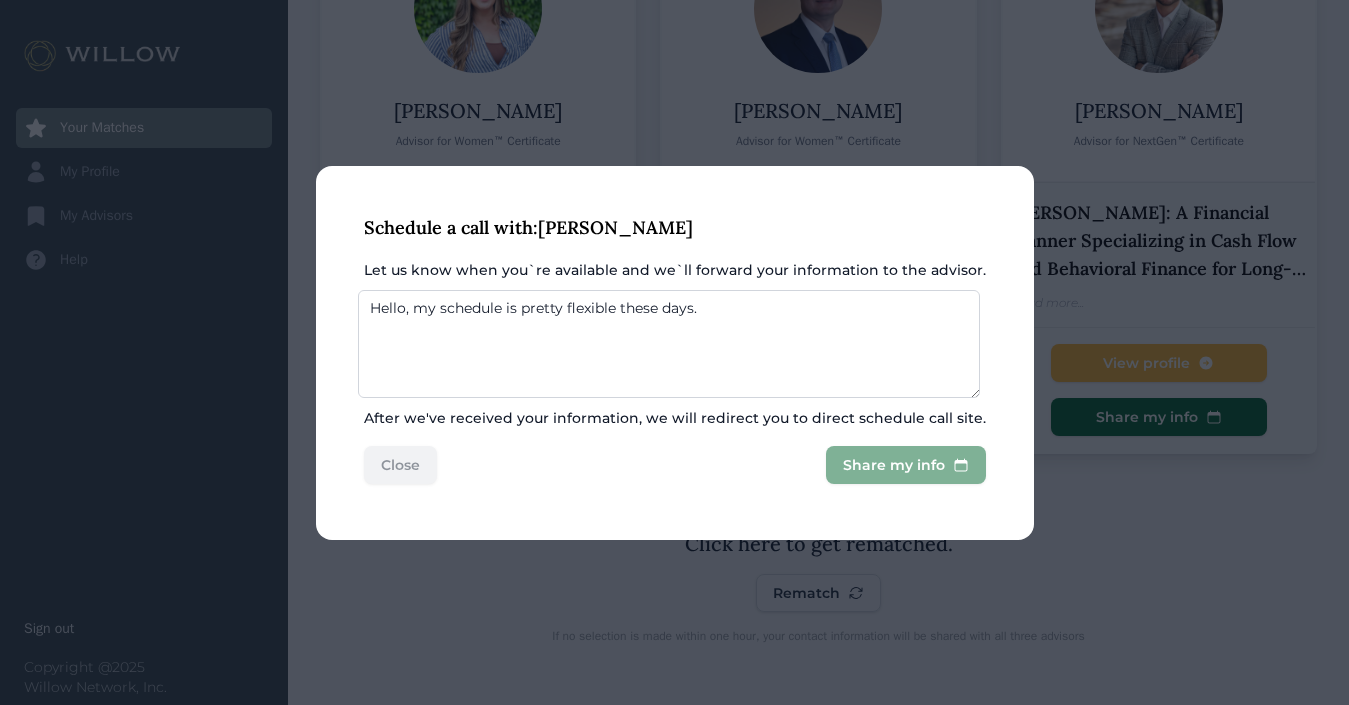 scroll, scrollTop: 0, scrollLeft: 0, axis: both 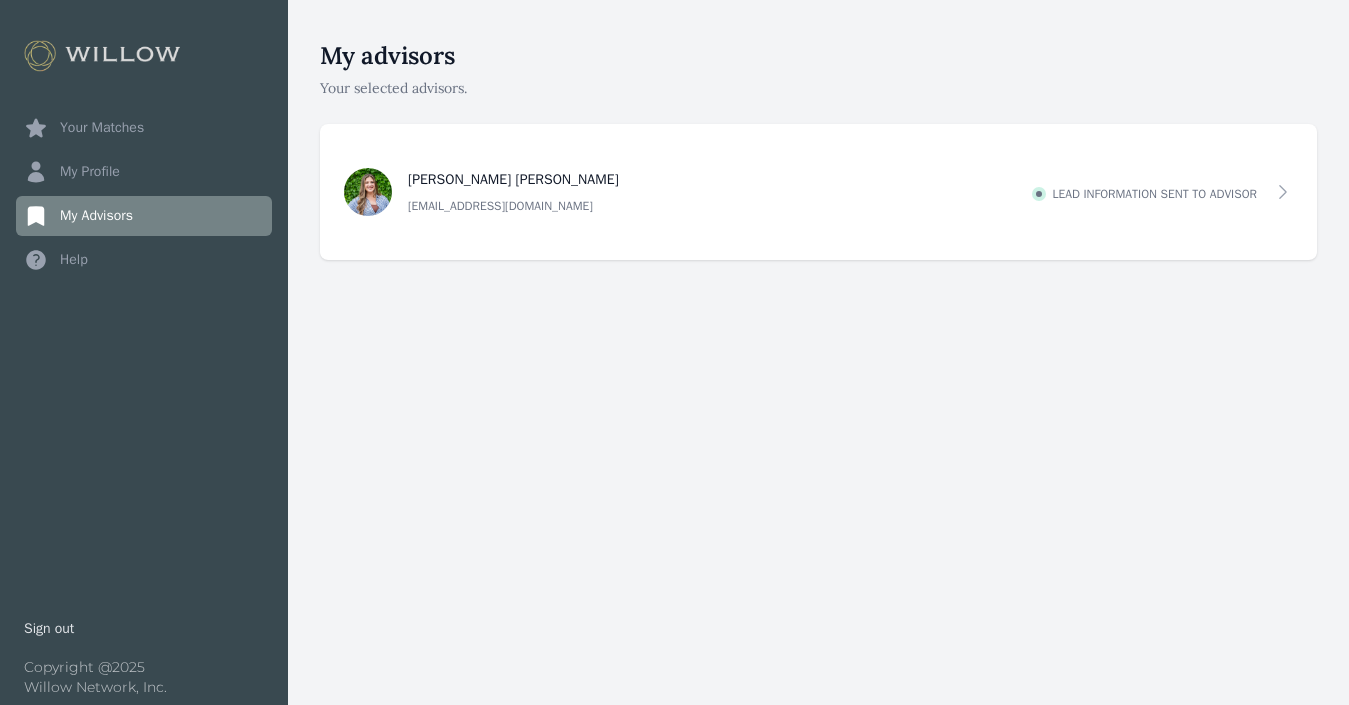 click on "Your Matches" at bounding box center [144, 128] 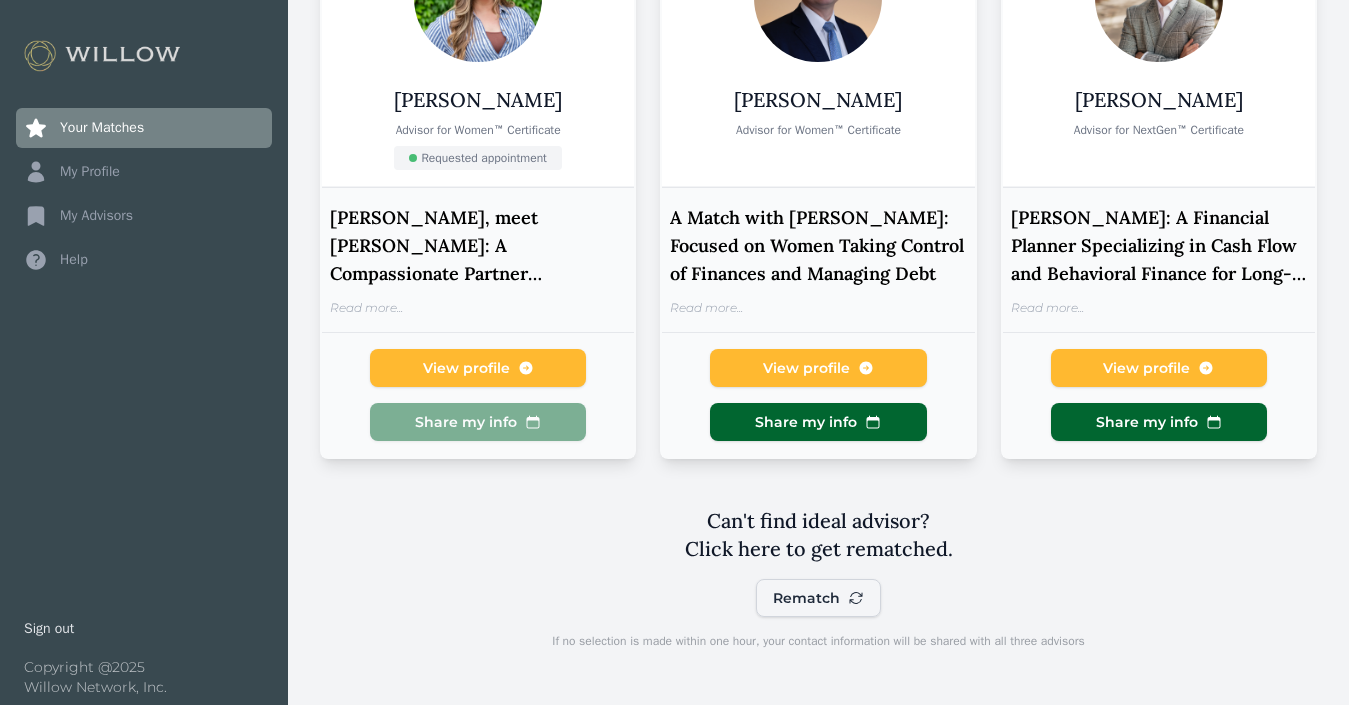 scroll, scrollTop: 230, scrollLeft: 0, axis: vertical 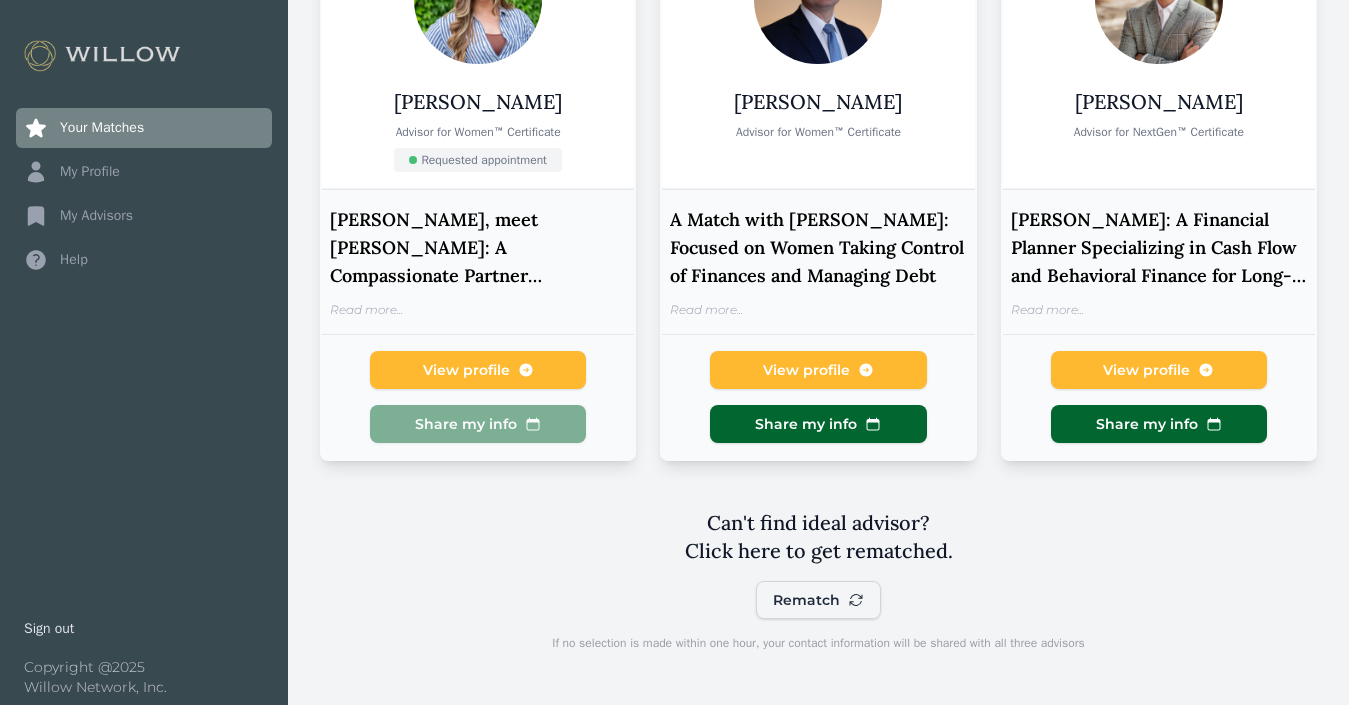 click on "Share my info" at bounding box center (818, 424) 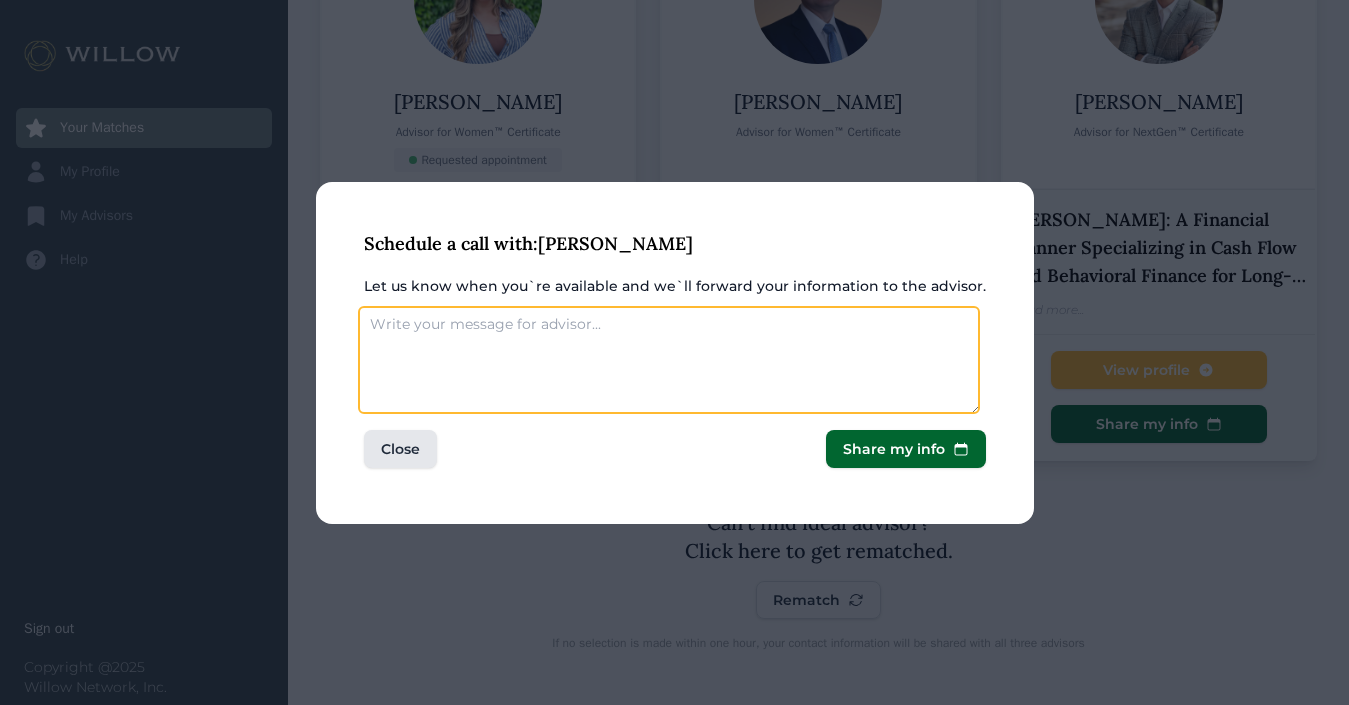 click on "Let us know when you`re available and we`ll forward your information to the advisor." at bounding box center (669, 360) 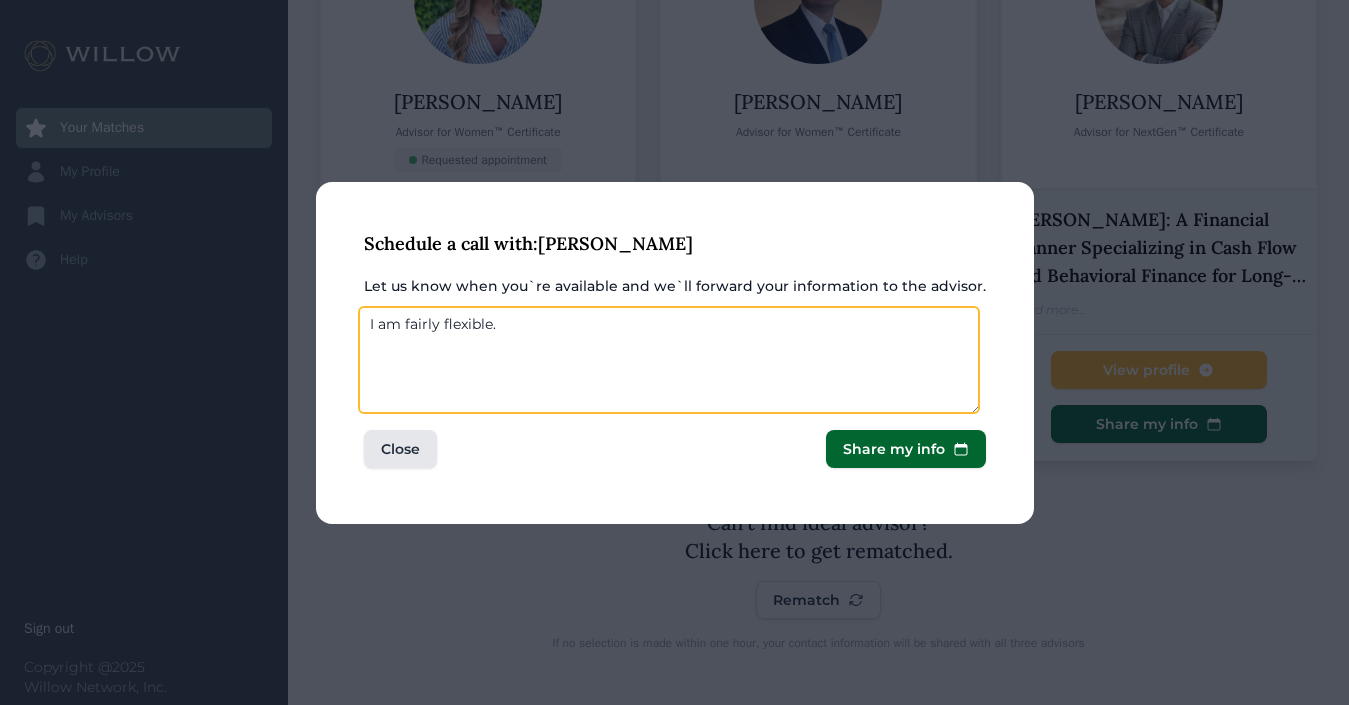 type on "I am fairly flexible." 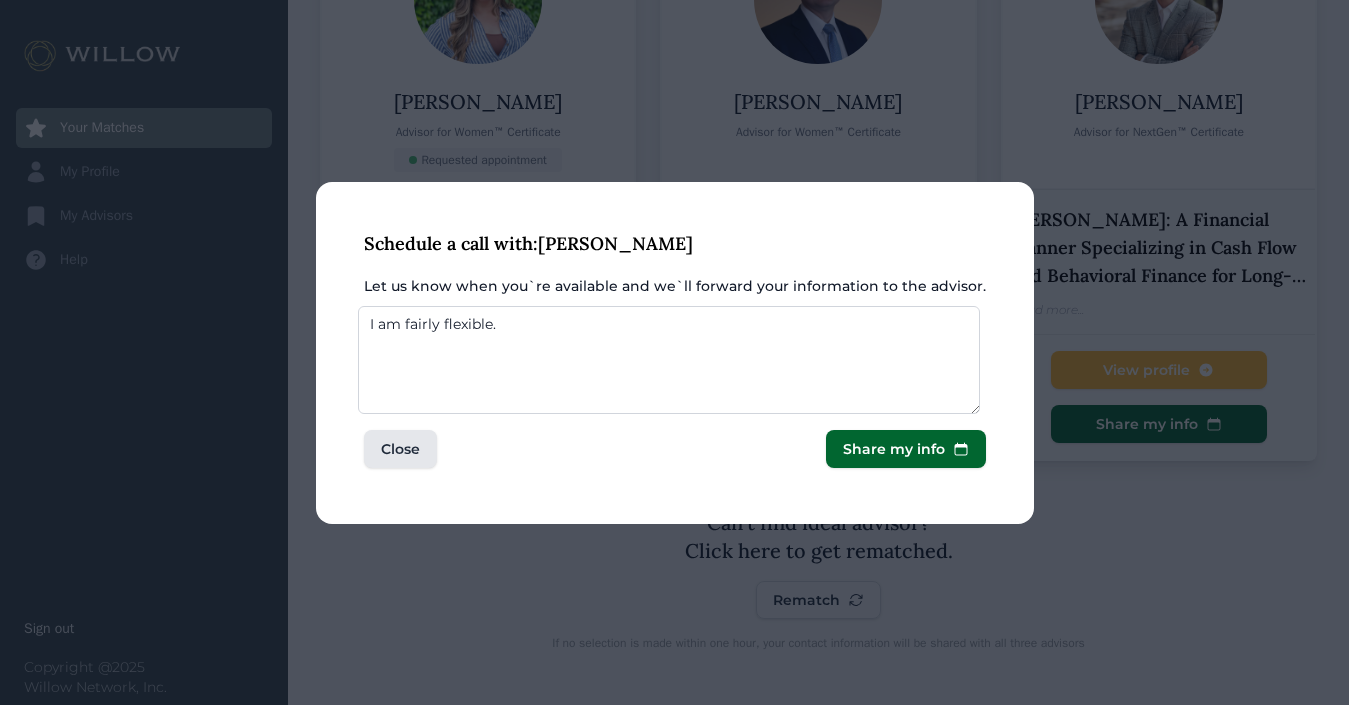 click on "Share my info" at bounding box center (894, 449) 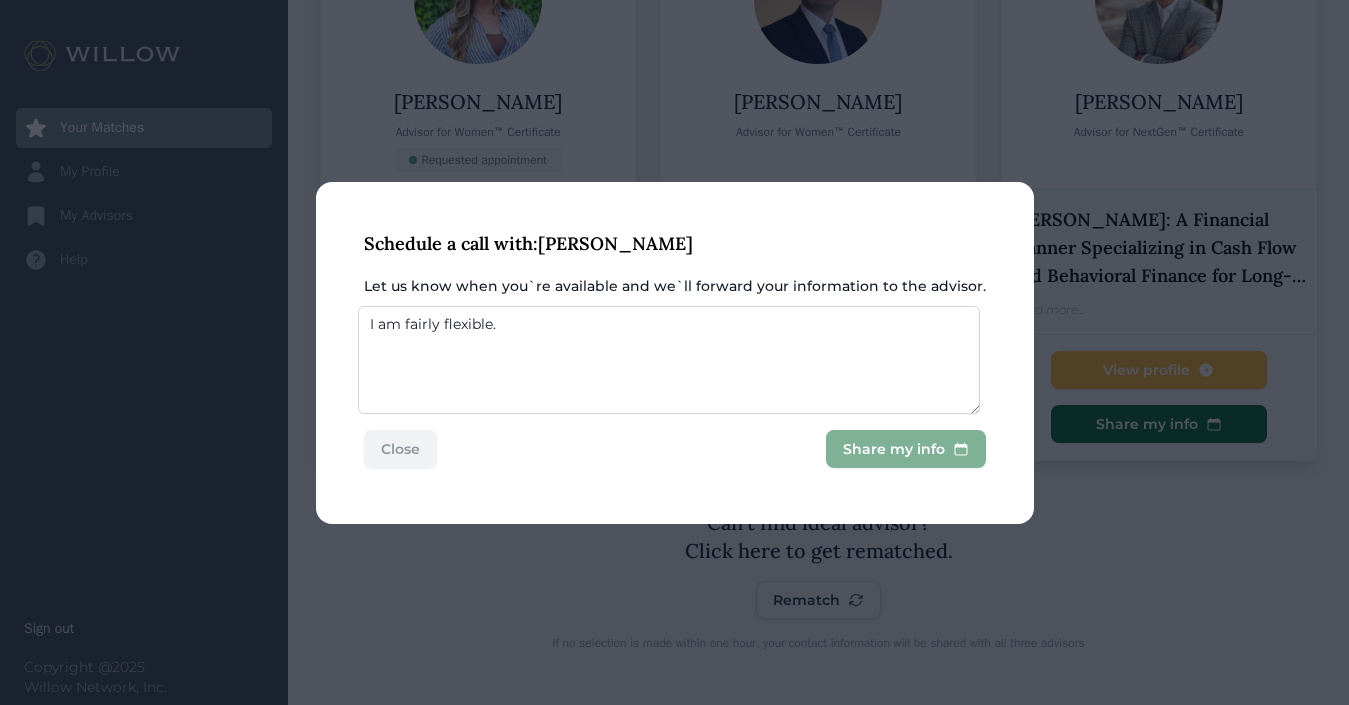 scroll, scrollTop: 0, scrollLeft: 0, axis: both 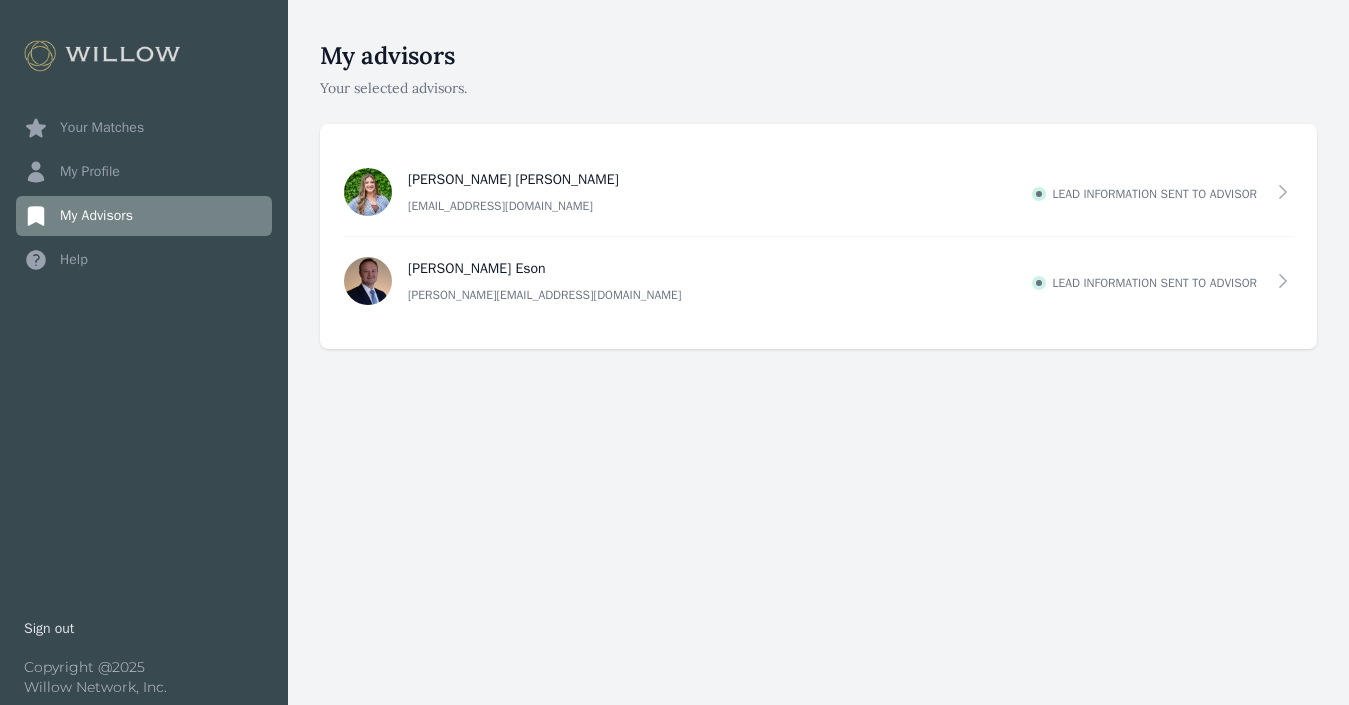 click on "[PERSON_NAME][EMAIL_ADDRESS][DOMAIN_NAME]" at bounding box center (544, 295) 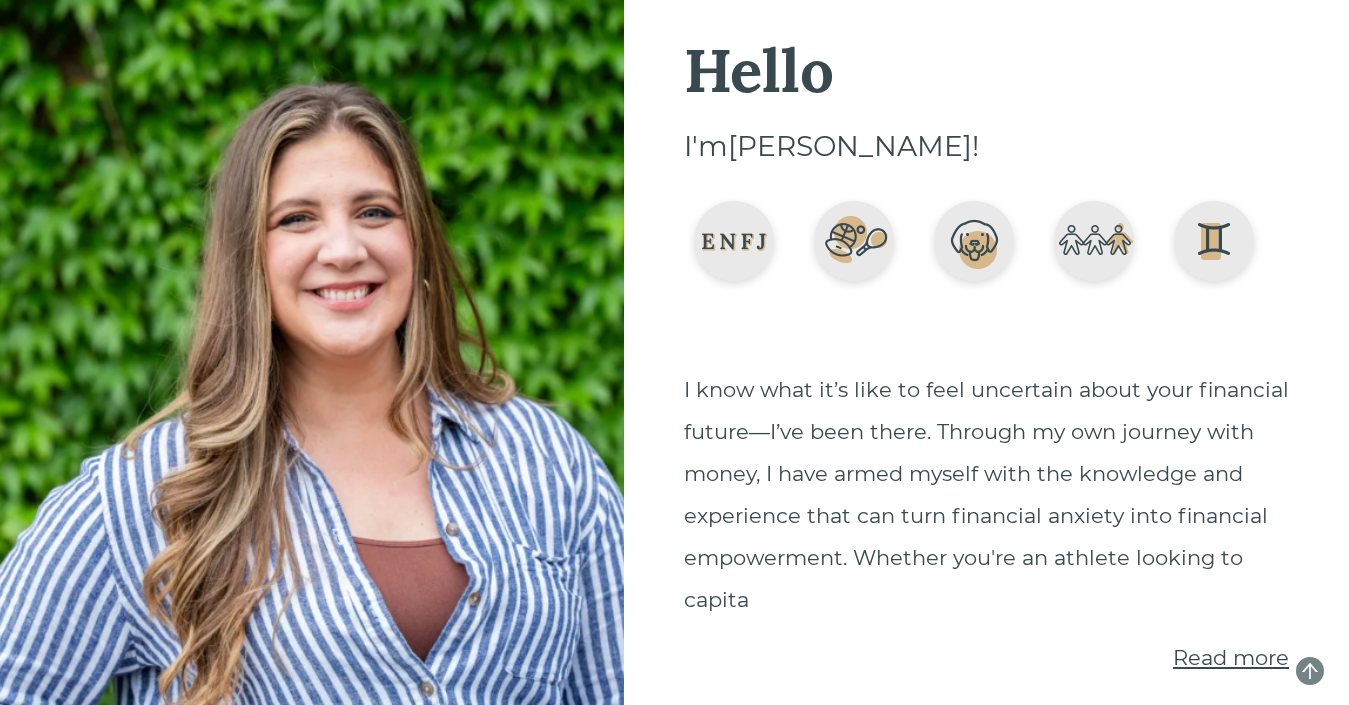 scroll, scrollTop: 0, scrollLeft: 0, axis: both 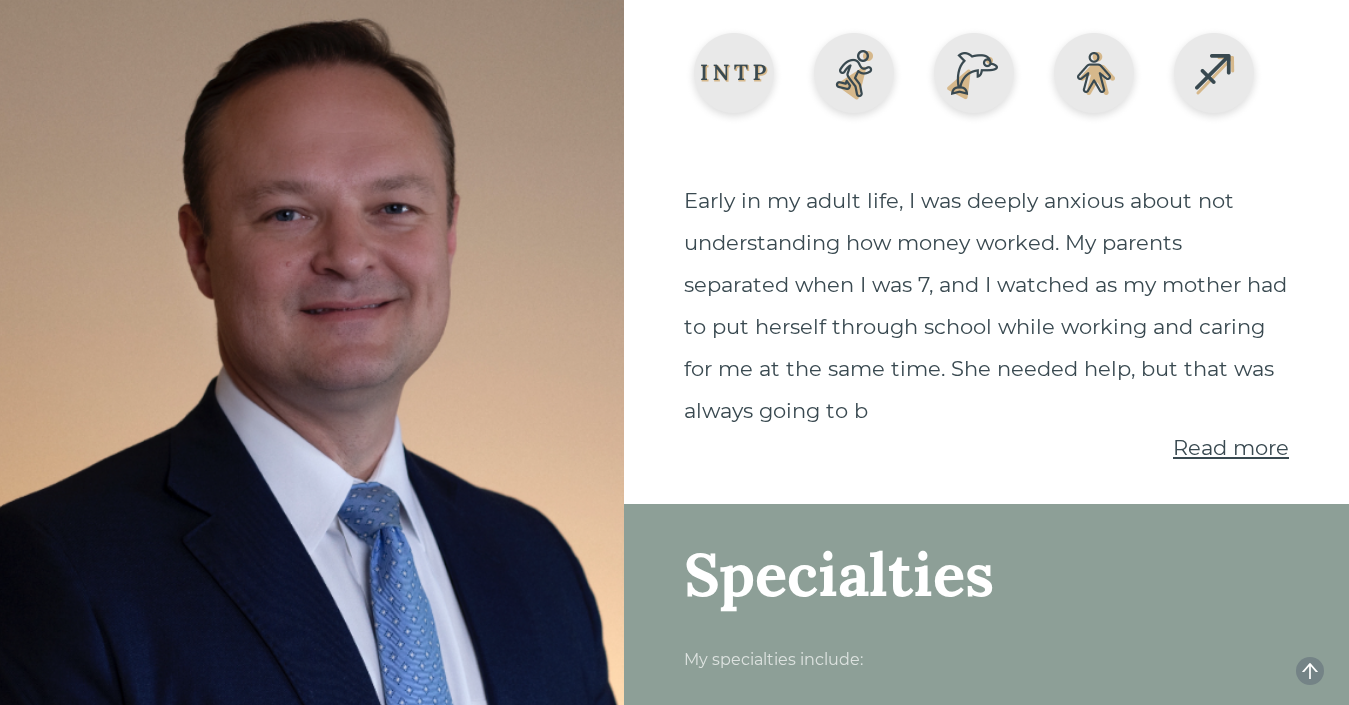 click on "Read more" at bounding box center (1231, 447) 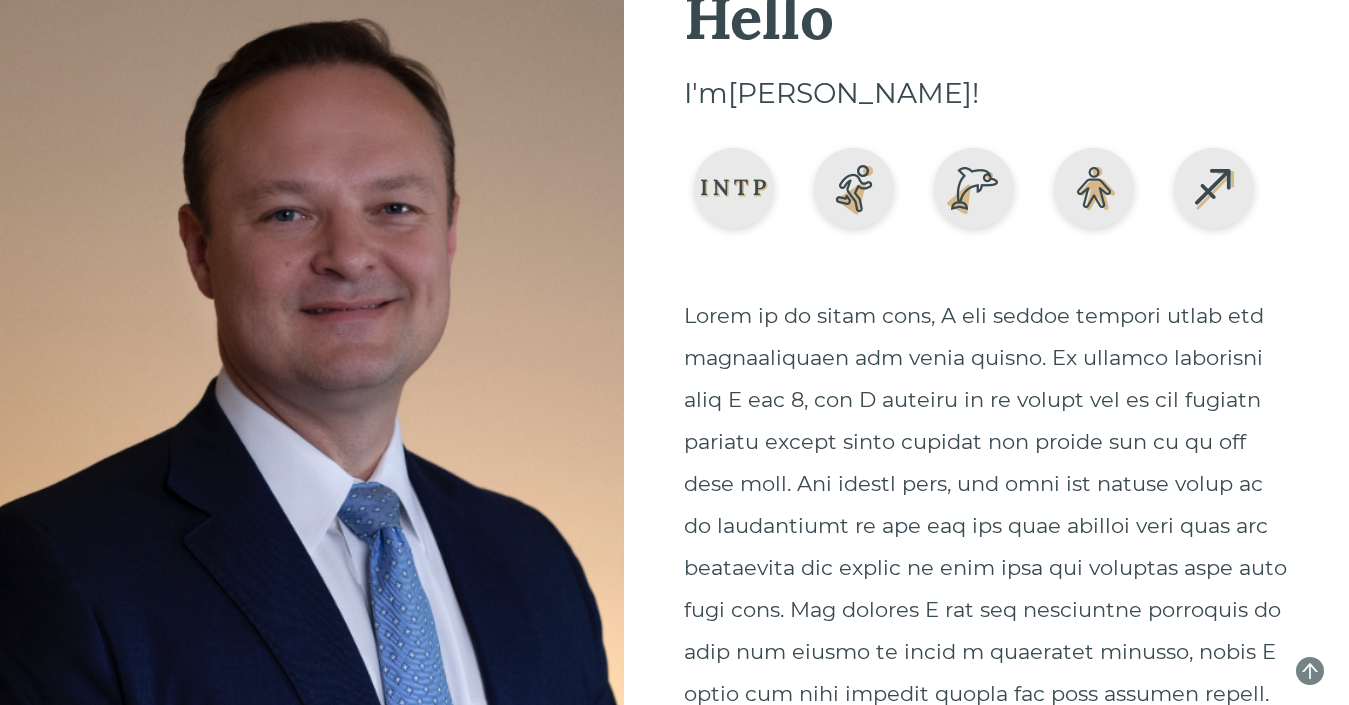 scroll, scrollTop: 0, scrollLeft: 0, axis: both 